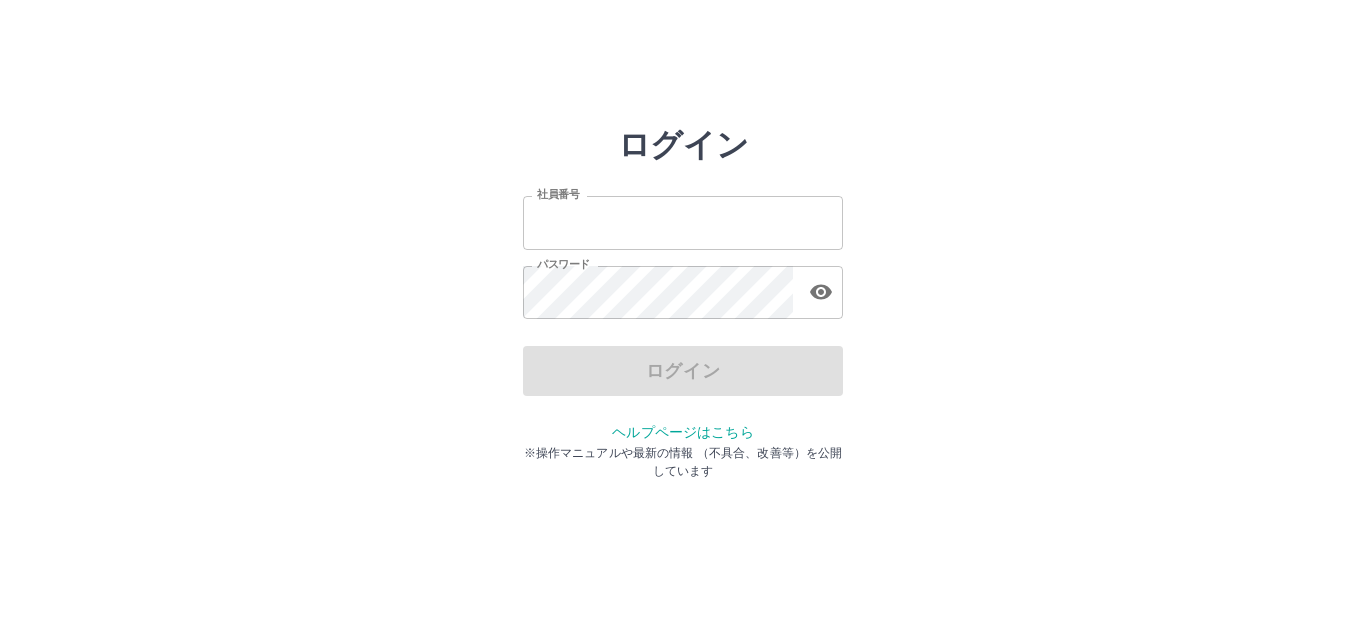 scroll, scrollTop: 0, scrollLeft: 0, axis: both 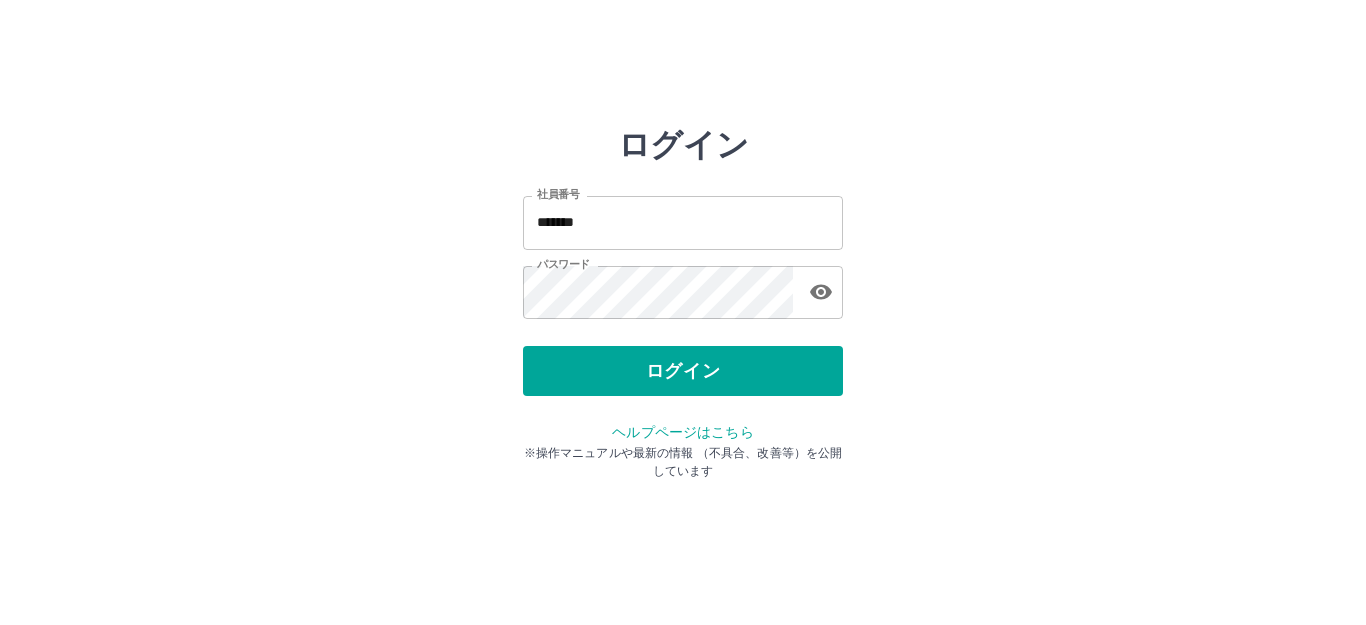 click on "ログイン" at bounding box center (683, 371) 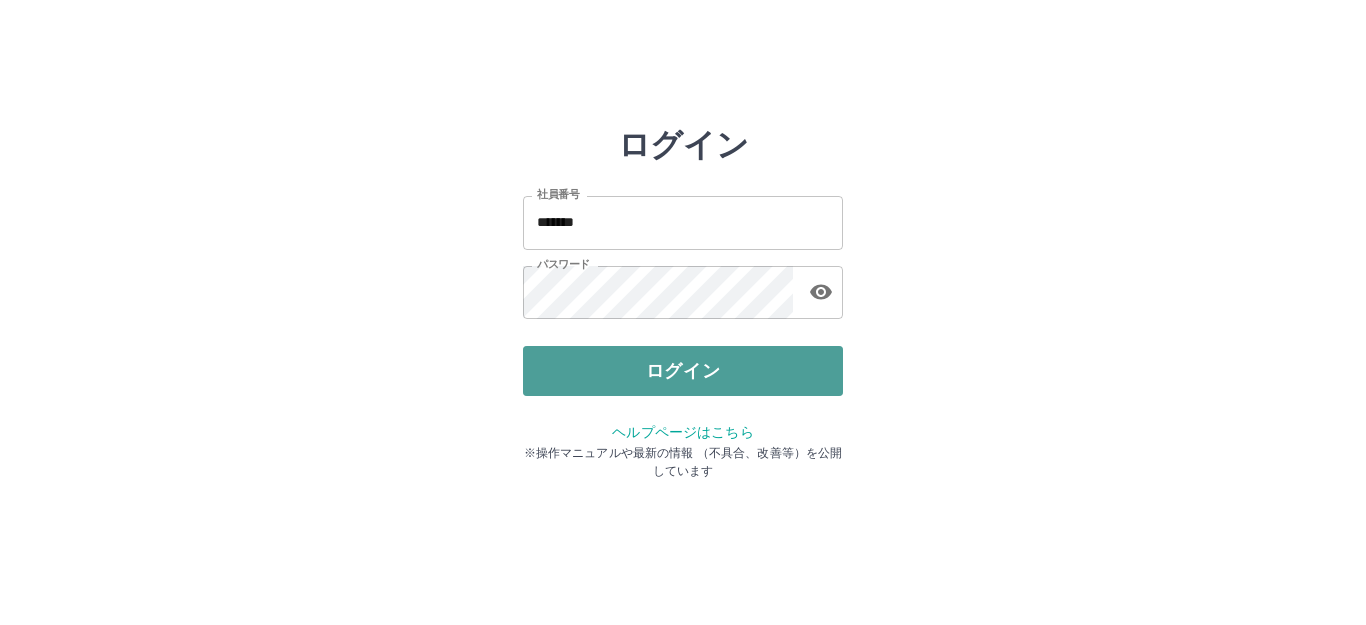 click on "ログイン" at bounding box center (683, 371) 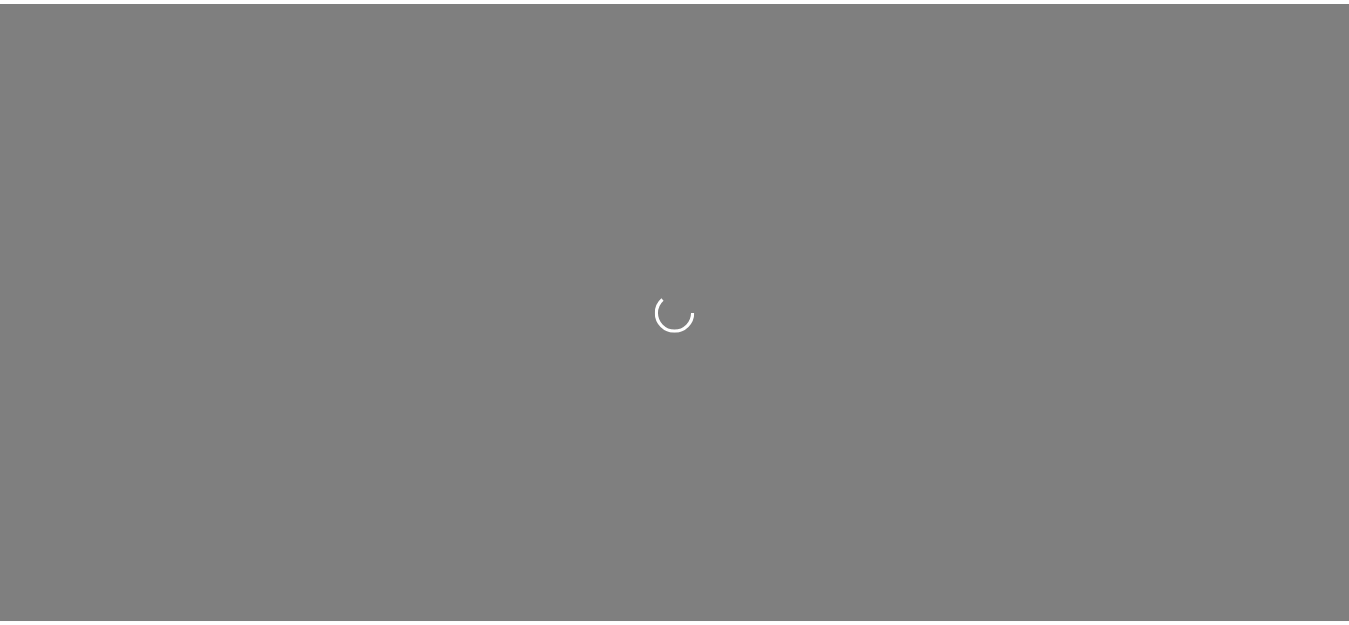 scroll, scrollTop: 0, scrollLeft: 0, axis: both 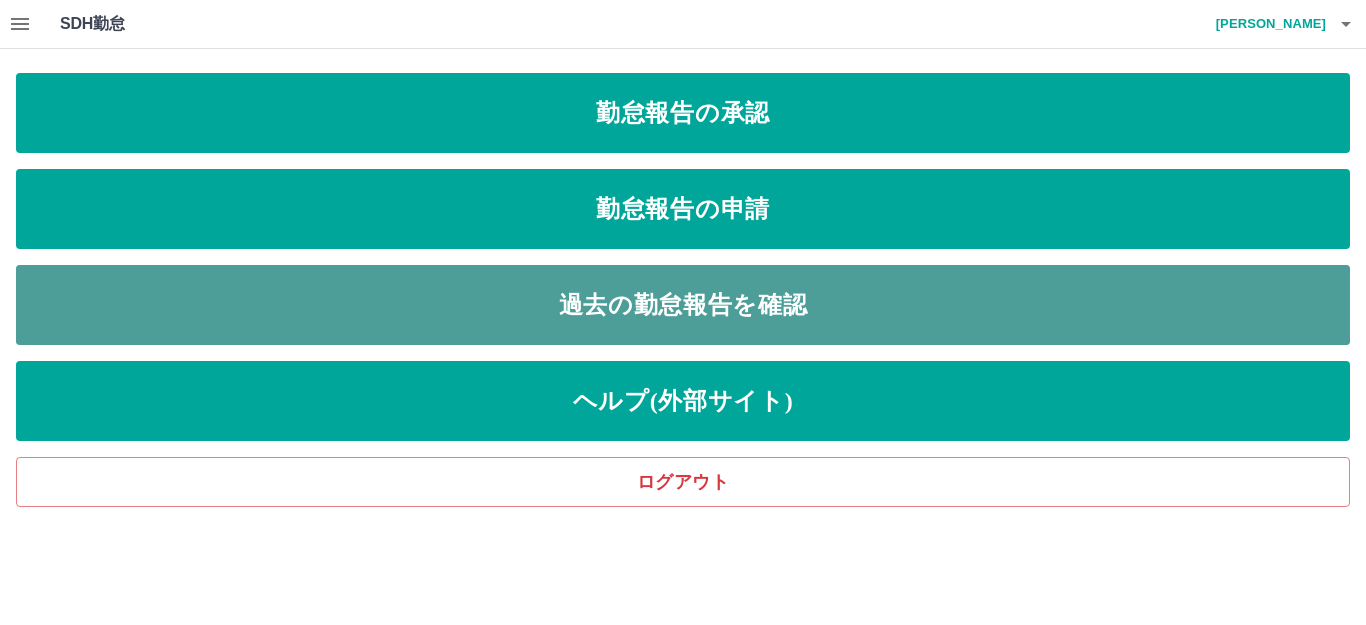 click on "過去の勤怠報告を確認" at bounding box center [683, 305] 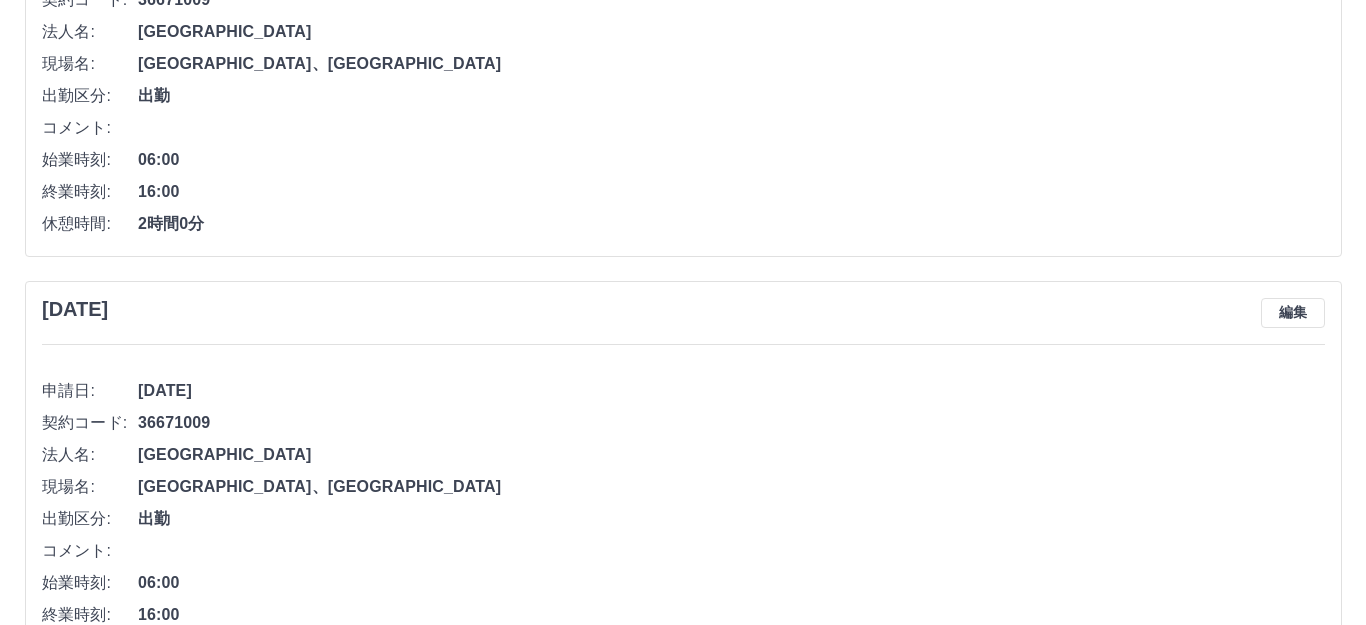 scroll, scrollTop: 0, scrollLeft: 0, axis: both 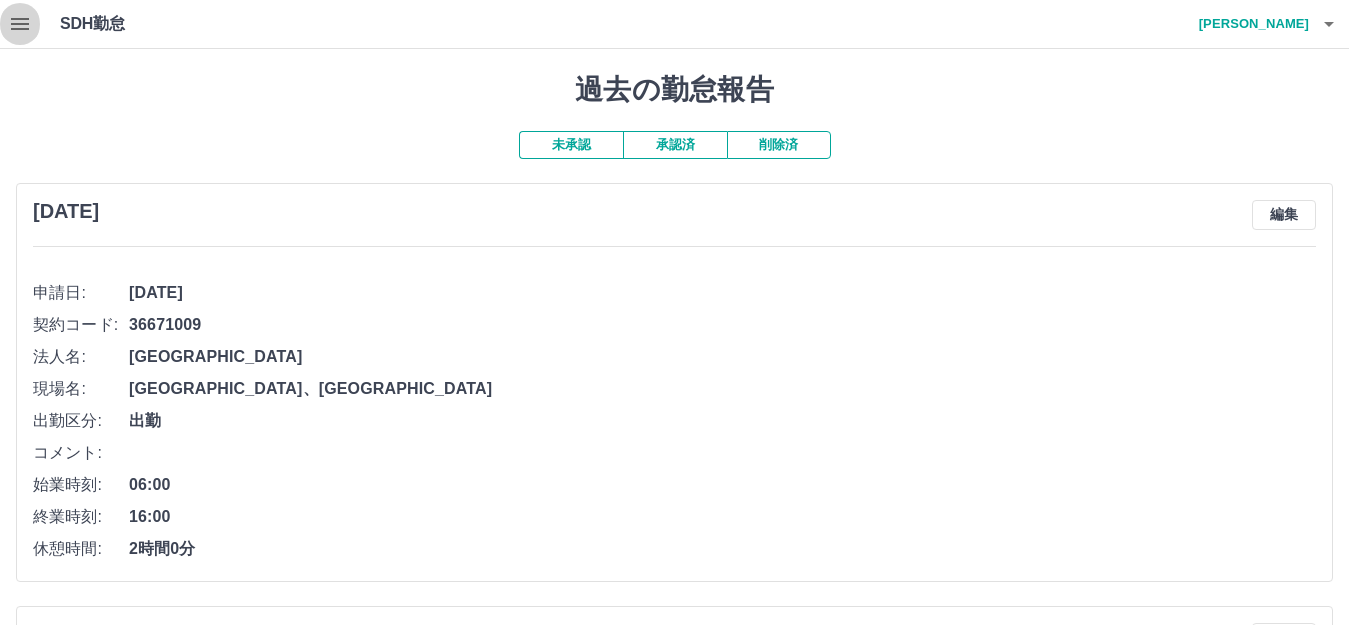 click 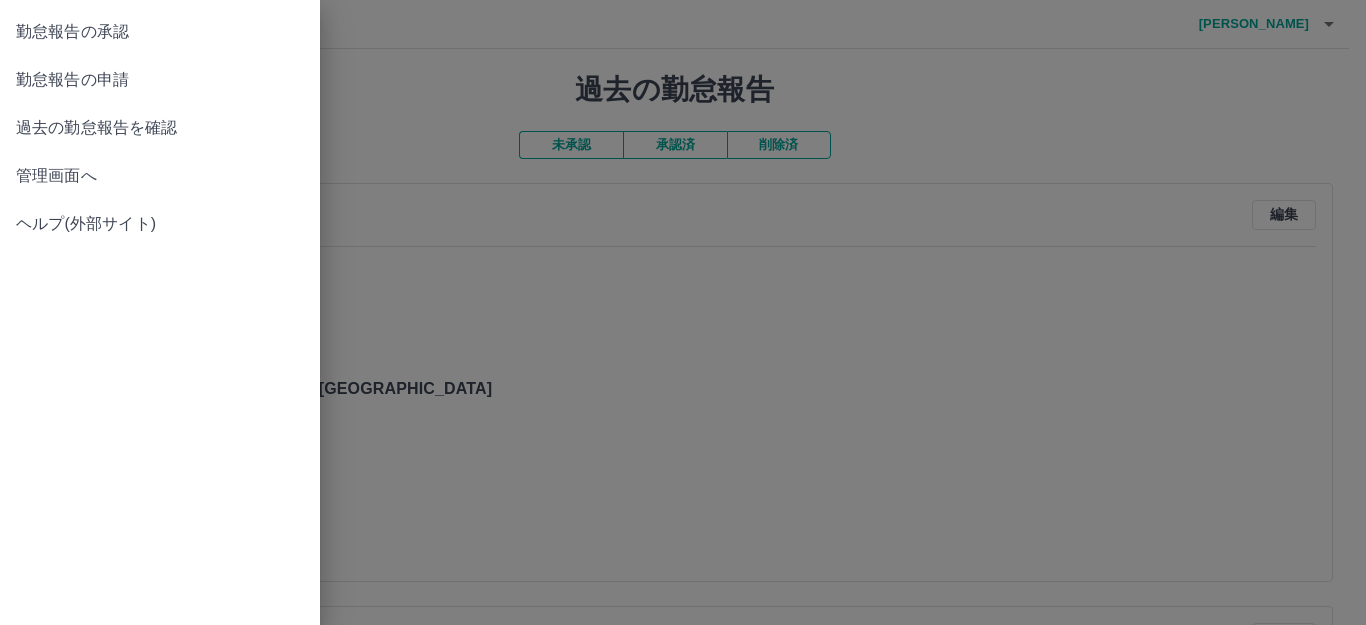 click on "勤怠報告の申請" at bounding box center (160, 80) 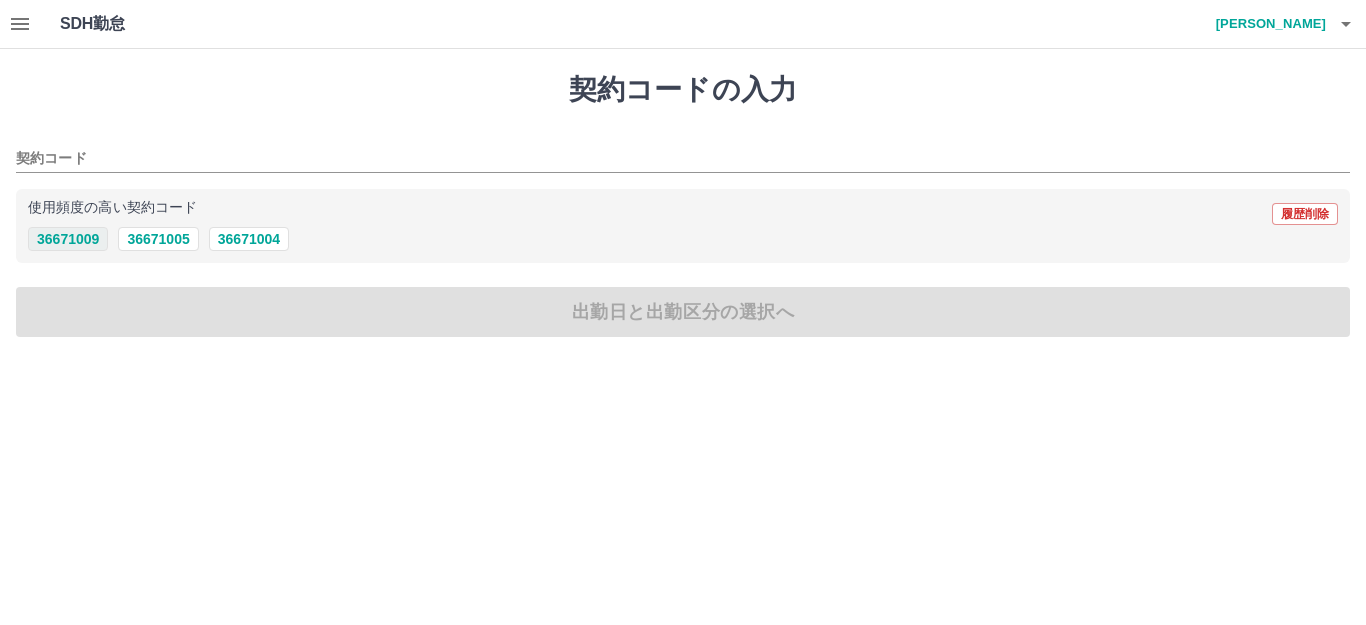 click on "36671009" at bounding box center [68, 239] 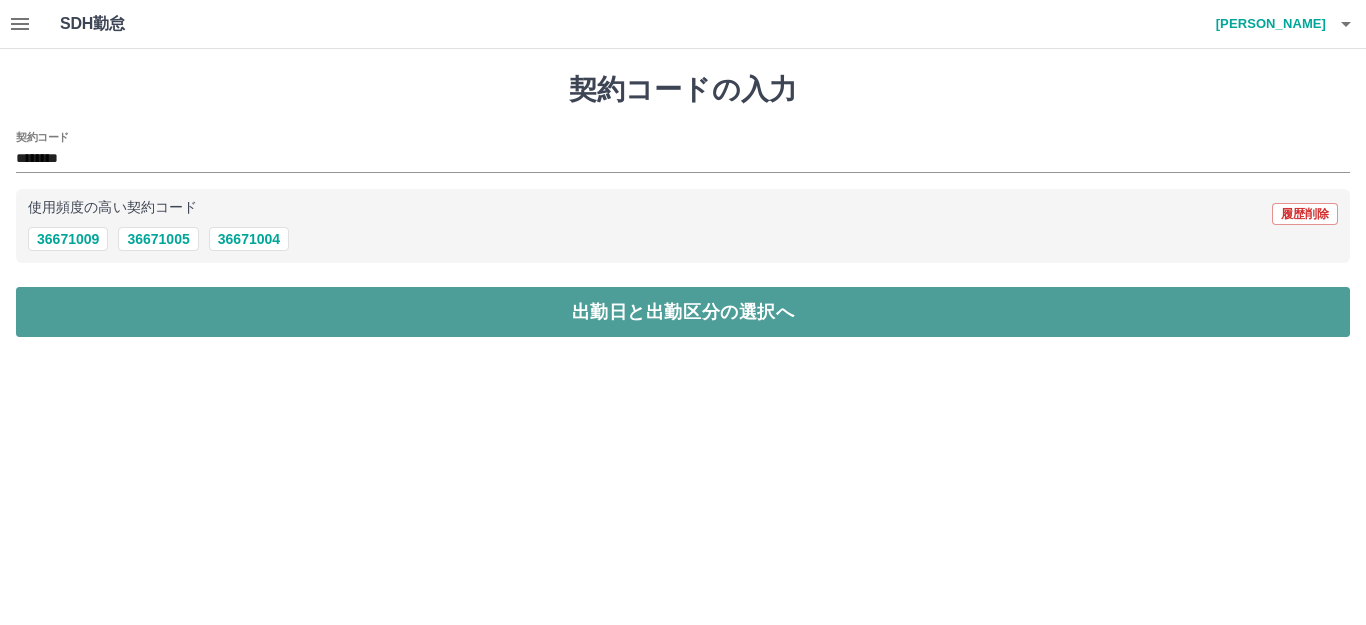 click on "出勤日と出勤区分の選択へ" at bounding box center (683, 312) 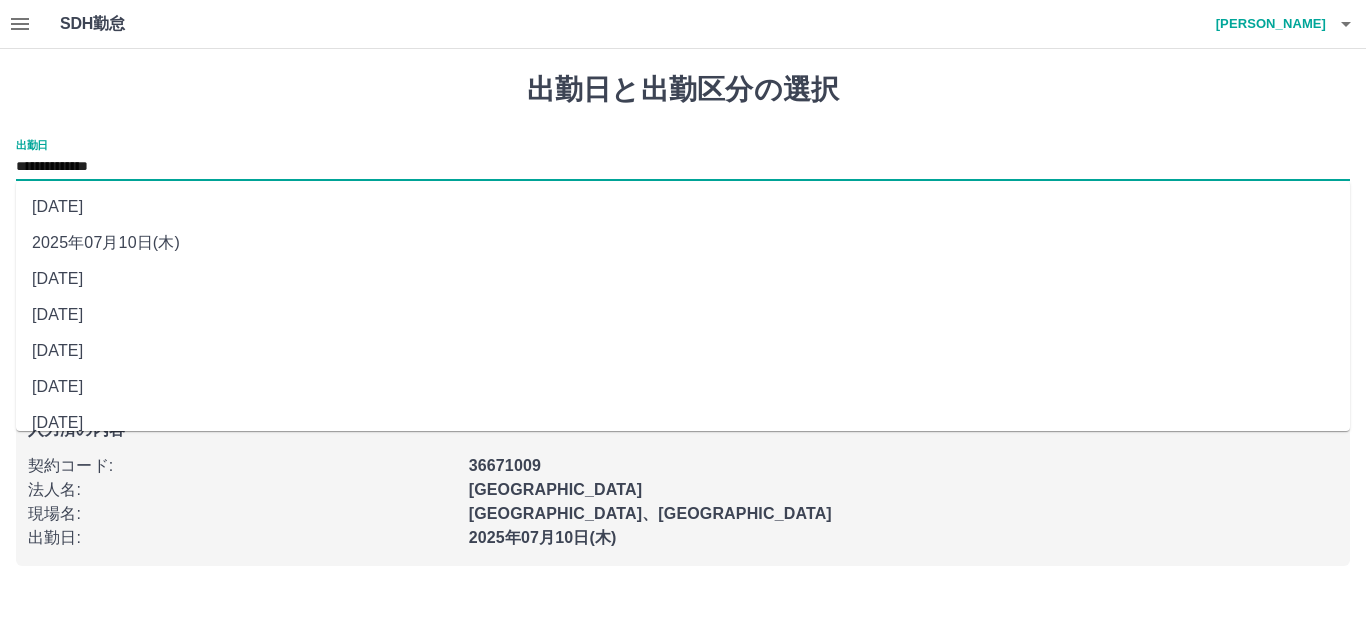 click on "**********" at bounding box center [683, 167] 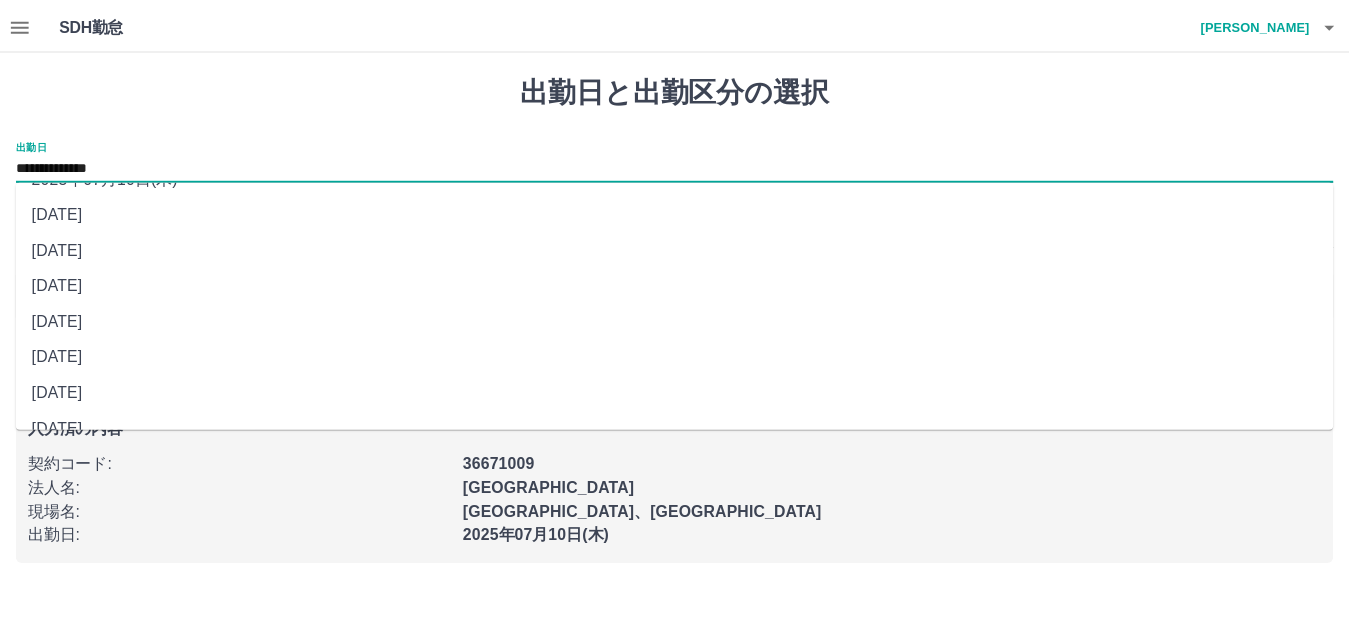 scroll, scrollTop: 90, scrollLeft: 0, axis: vertical 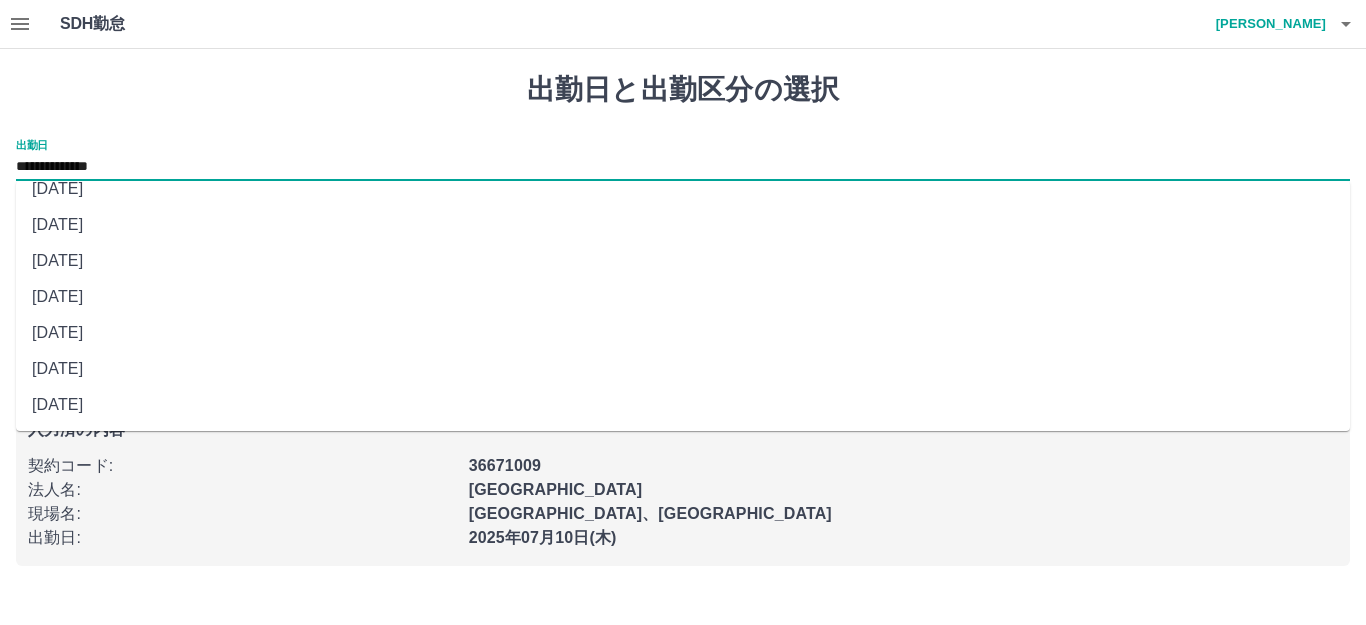 click on "2025年07月03日(木)" at bounding box center [683, 405] 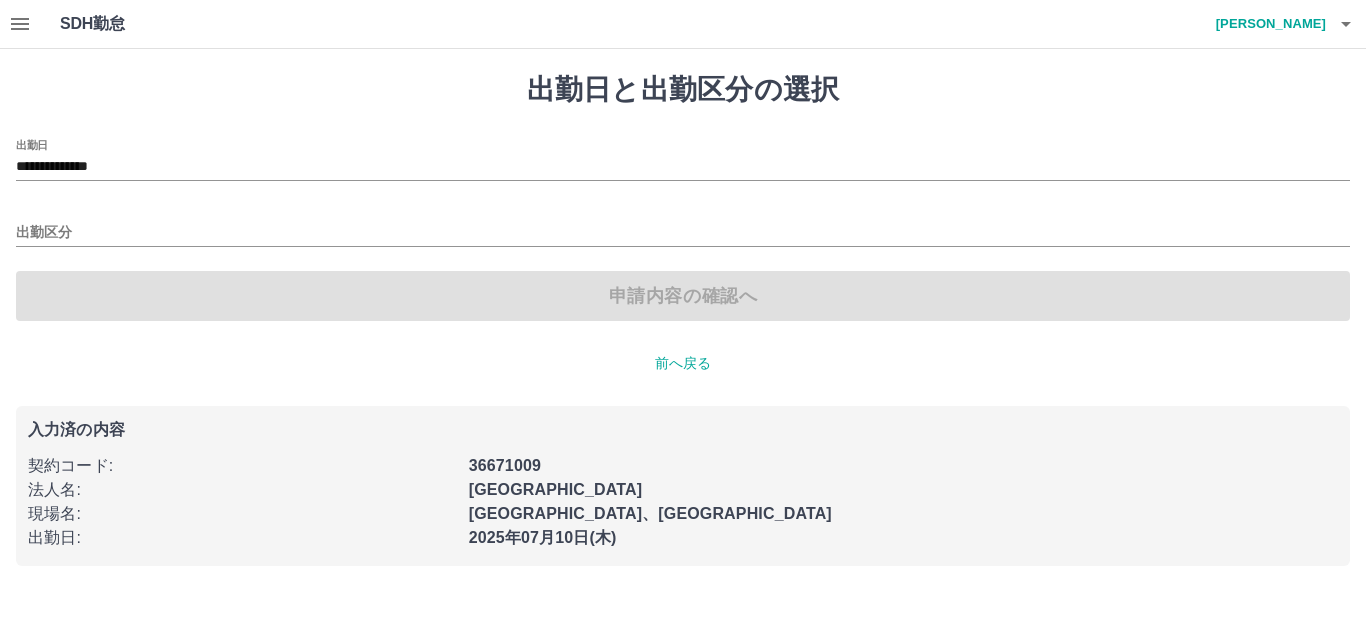 click on "**********" at bounding box center (683, 319) 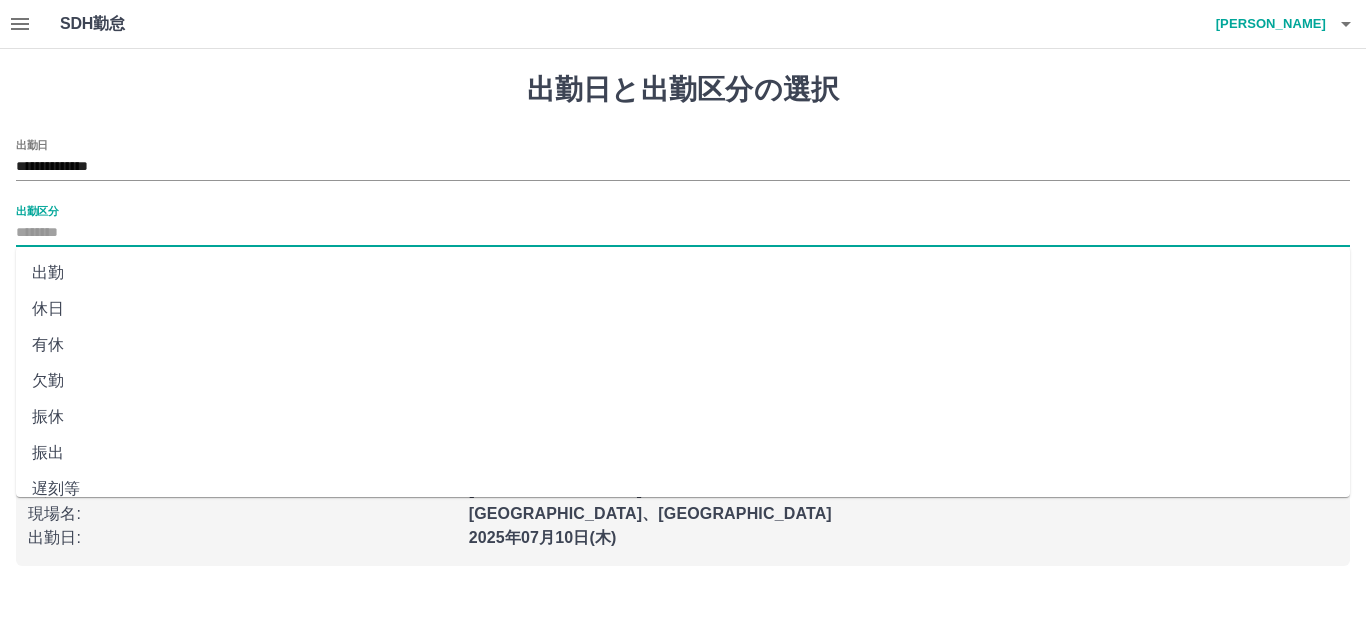 click on "出勤区分" at bounding box center [683, 233] 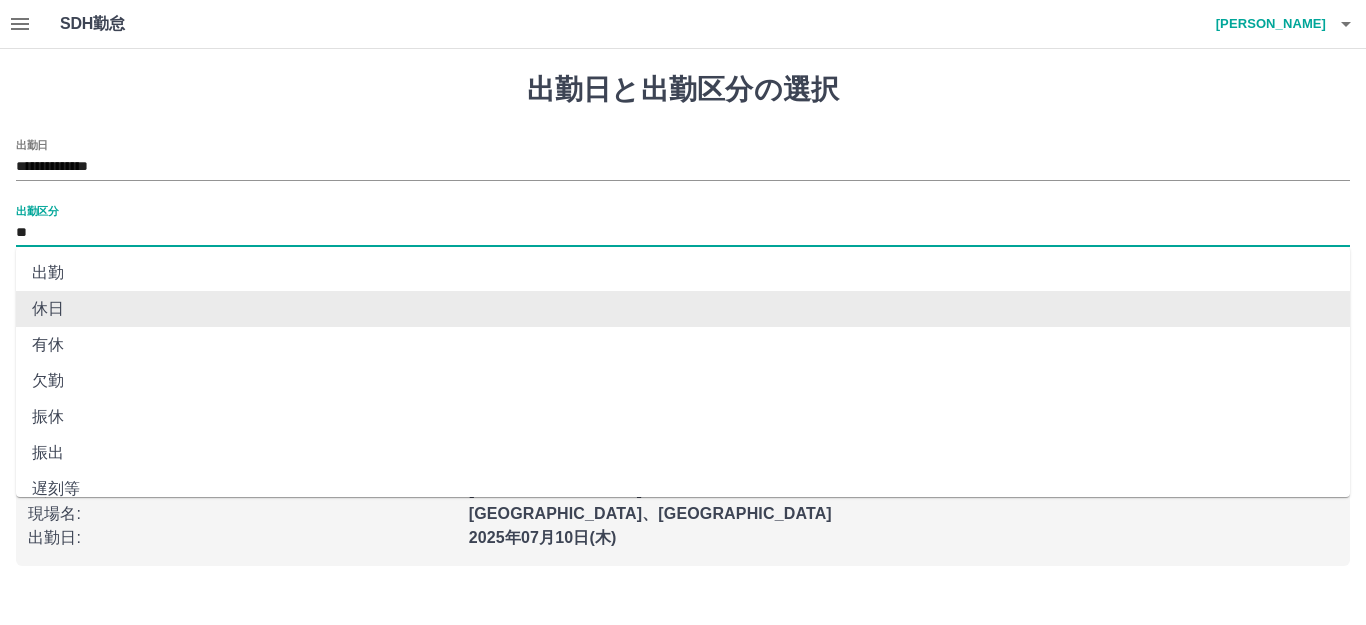 click on "**" at bounding box center [683, 233] 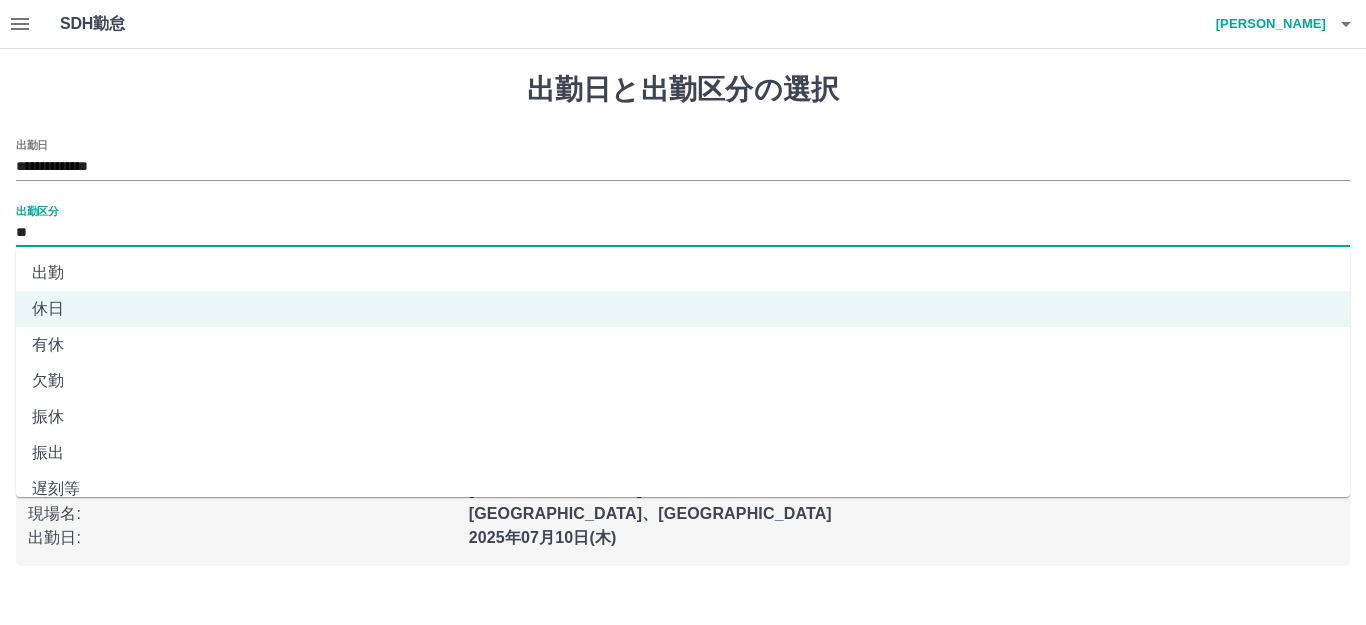 click on "有休" at bounding box center [683, 345] 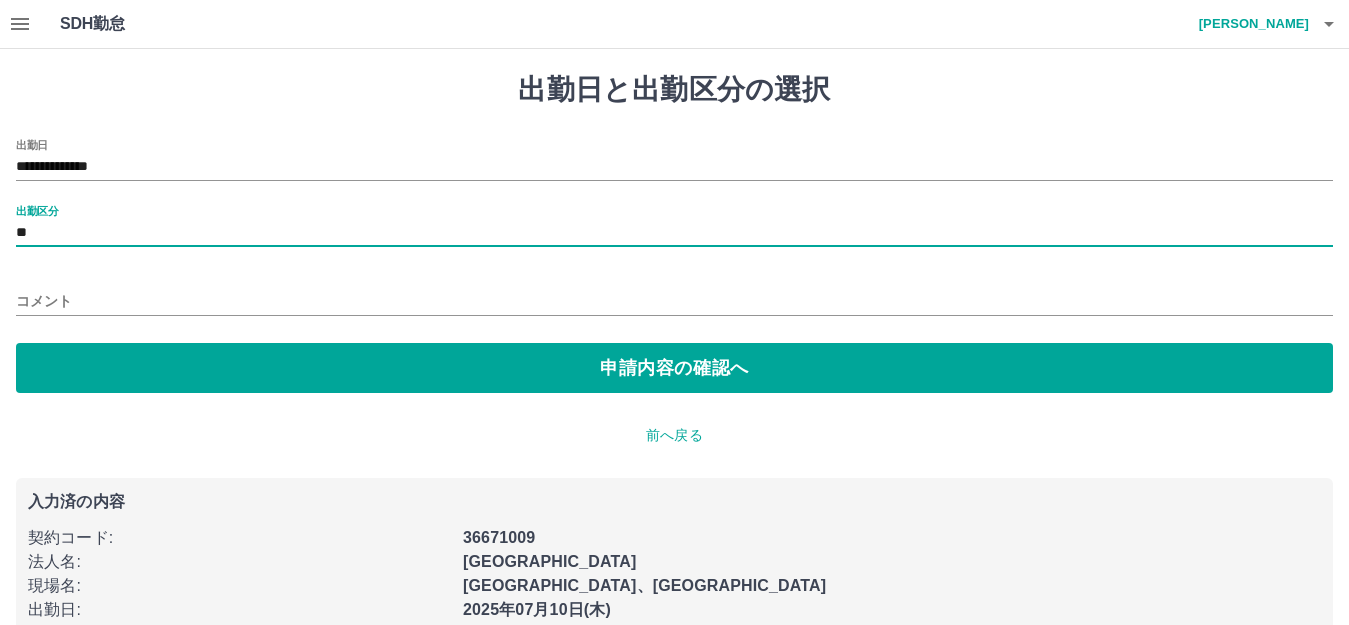 click on "**********" at bounding box center (674, 355) 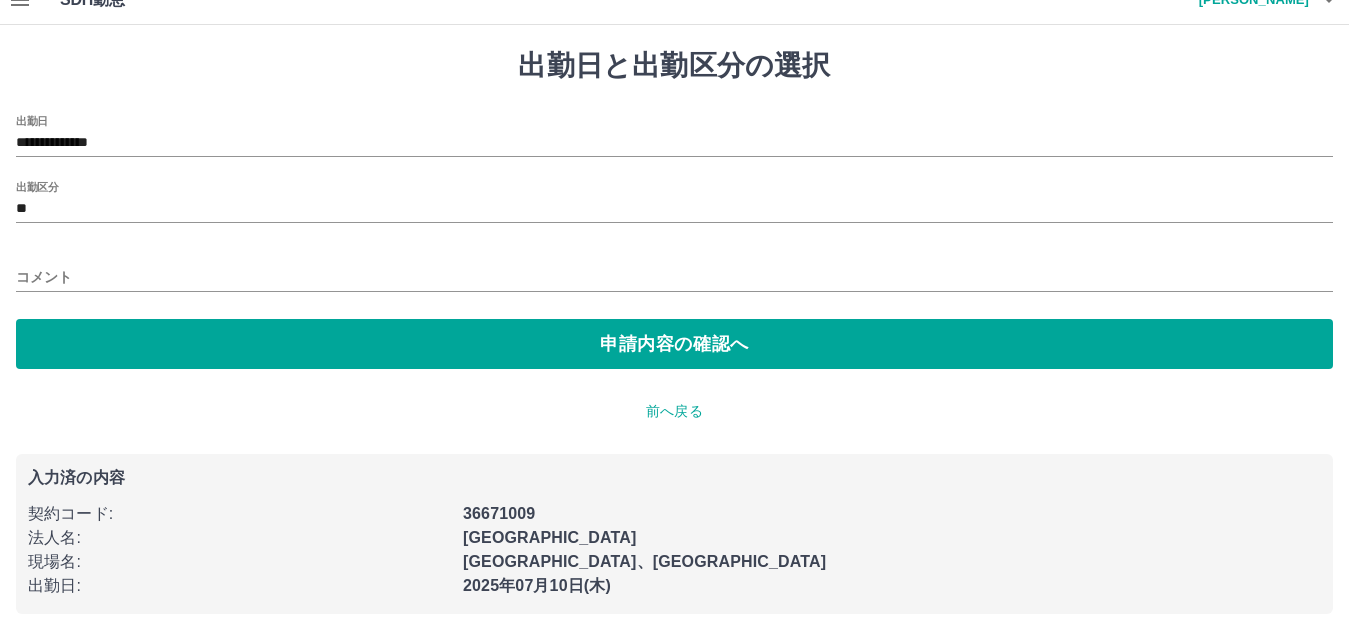 scroll, scrollTop: 37, scrollLeft: 0, axis: vertical 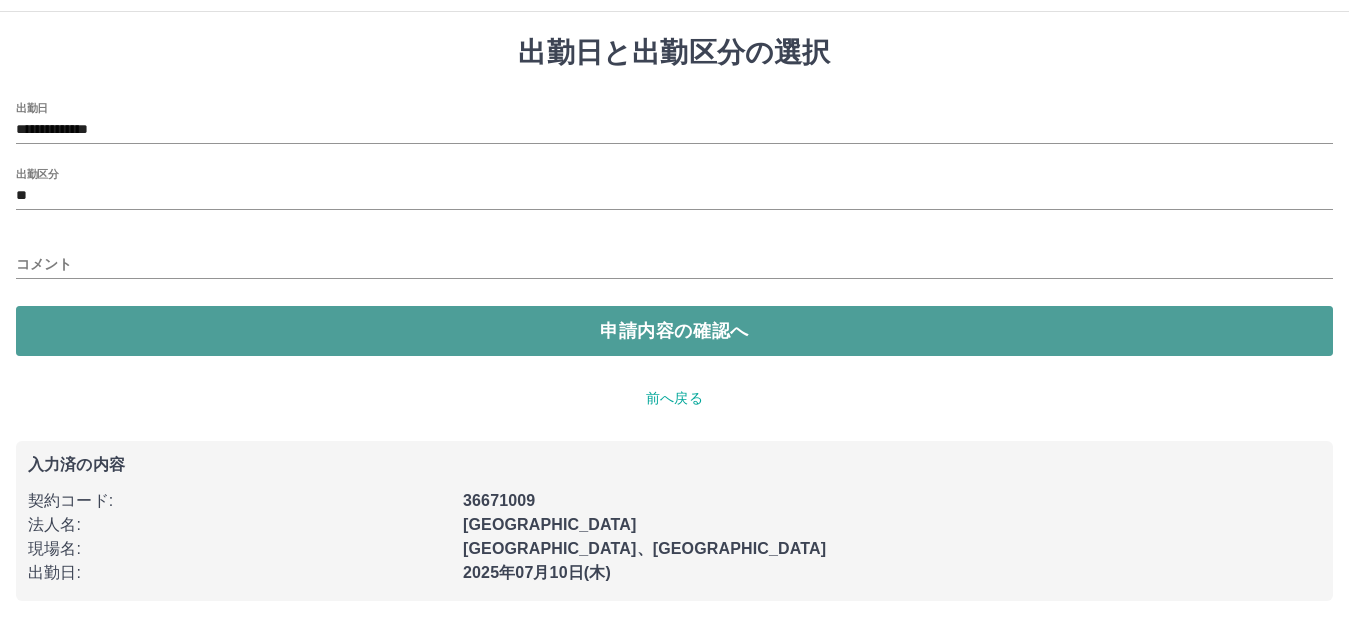click on "申請内容の確認へ" at bounding box center [674, 331] 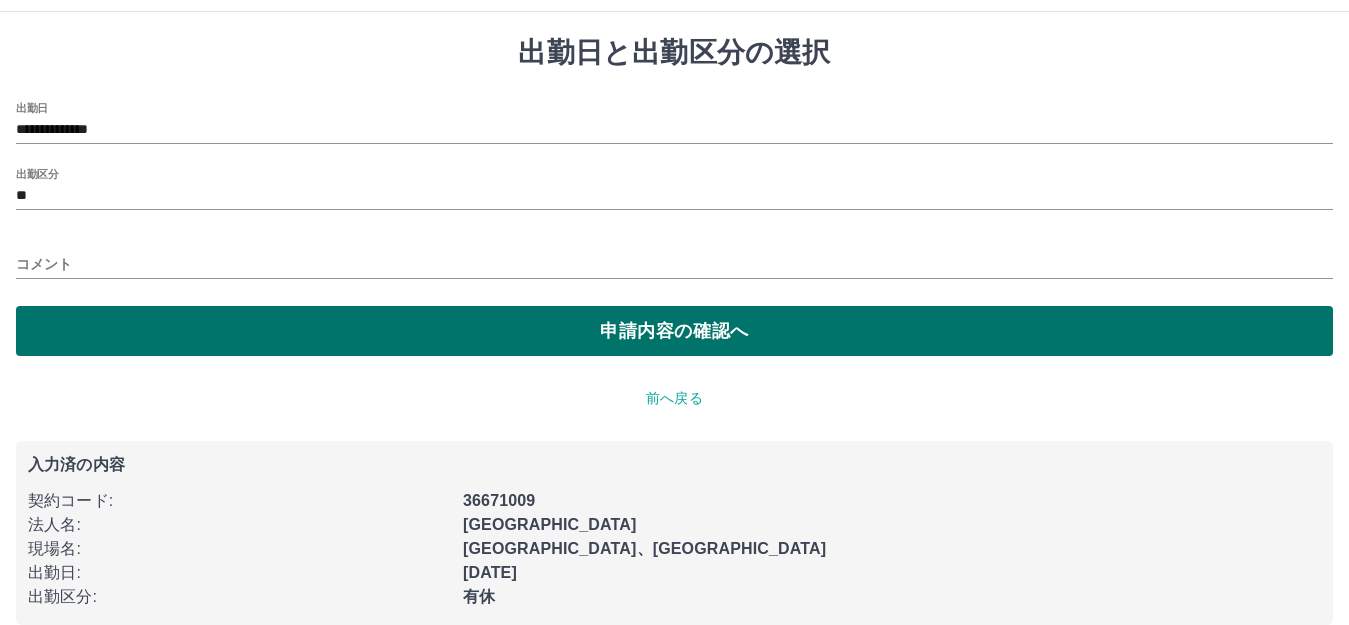 scroll, scrollTop: 0, scrollLeft: 0, axis: both 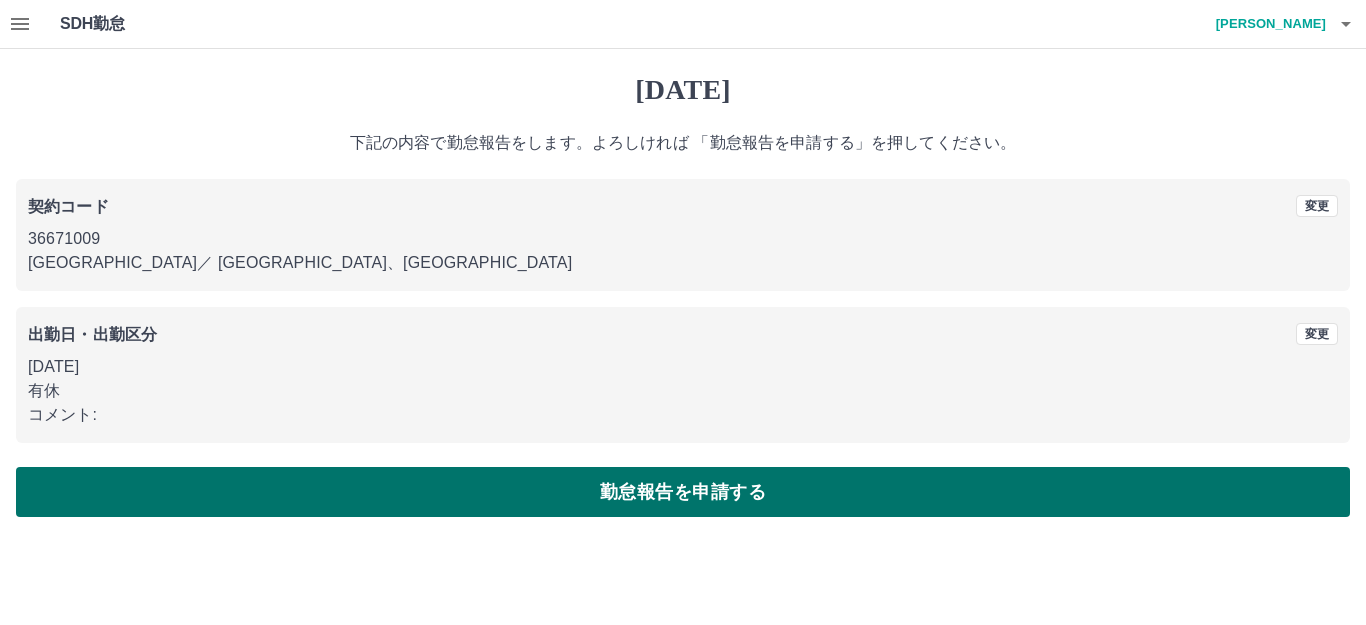 click on "勤怠報告を申請する" at bounding box center [683, 492] 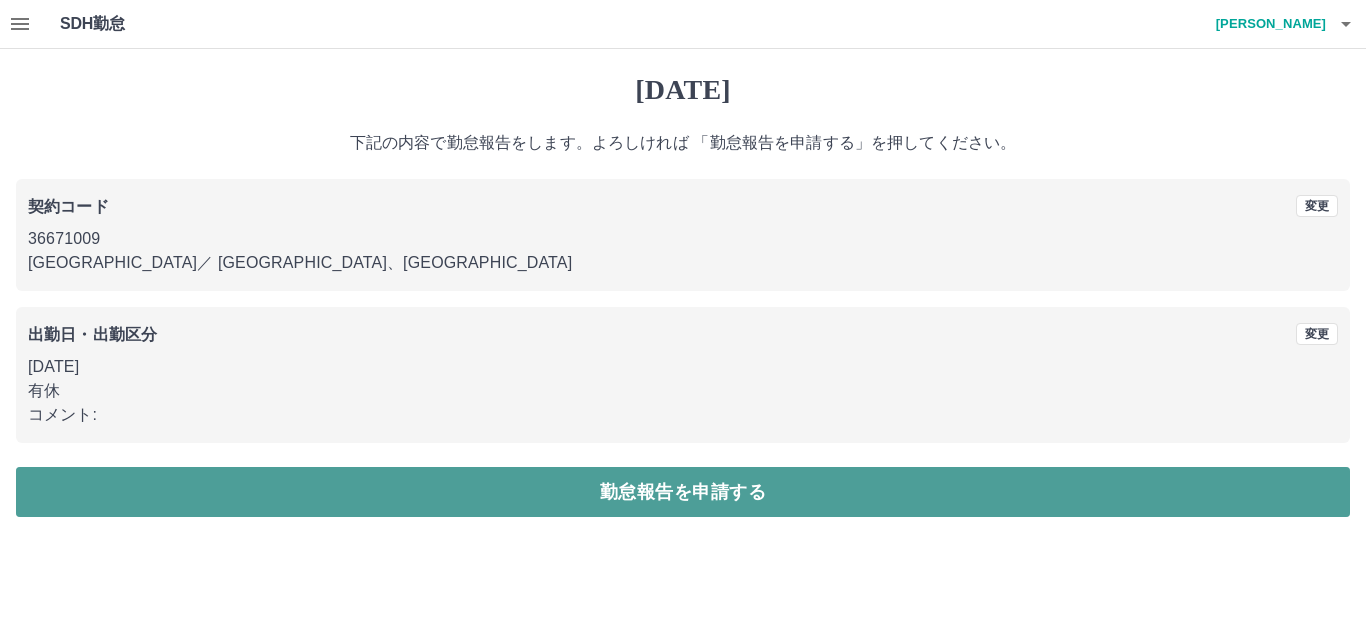 click on "勤怠報告を申請する" at bounding box center (683, 492) 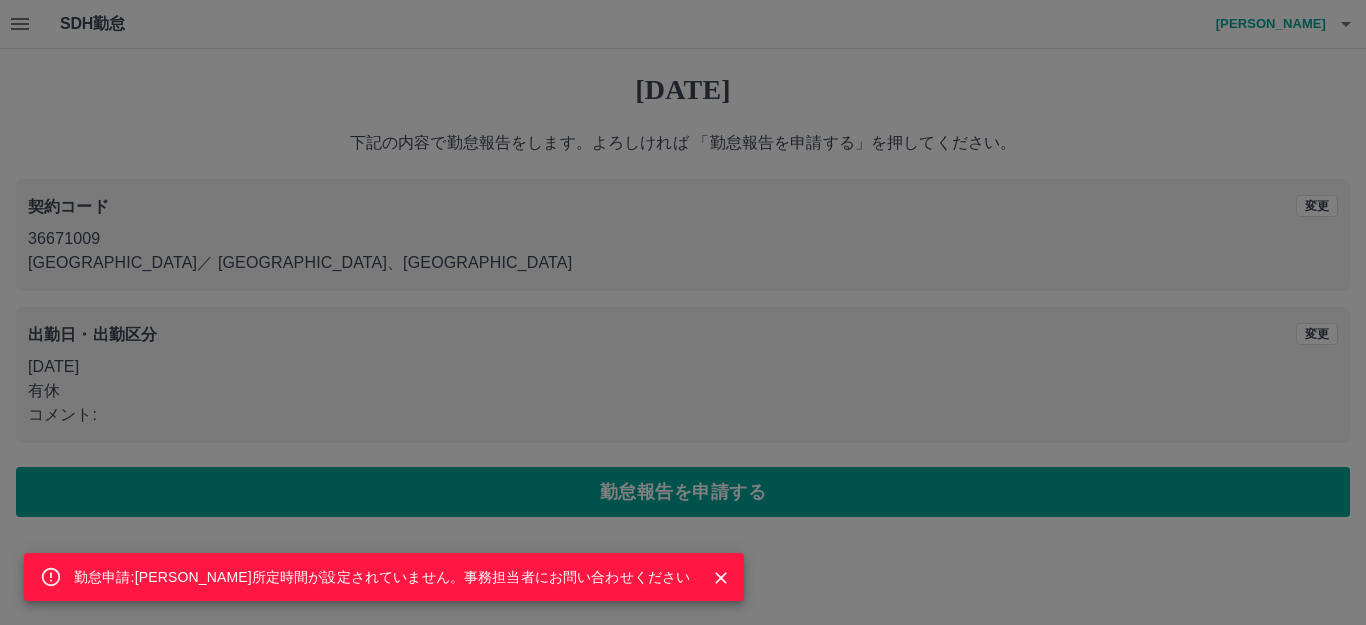 click on "勤怠申請:デフォルト所定時間が設定されていません。事務担当者にお問い合わせください" at bounding box center (683, 312) 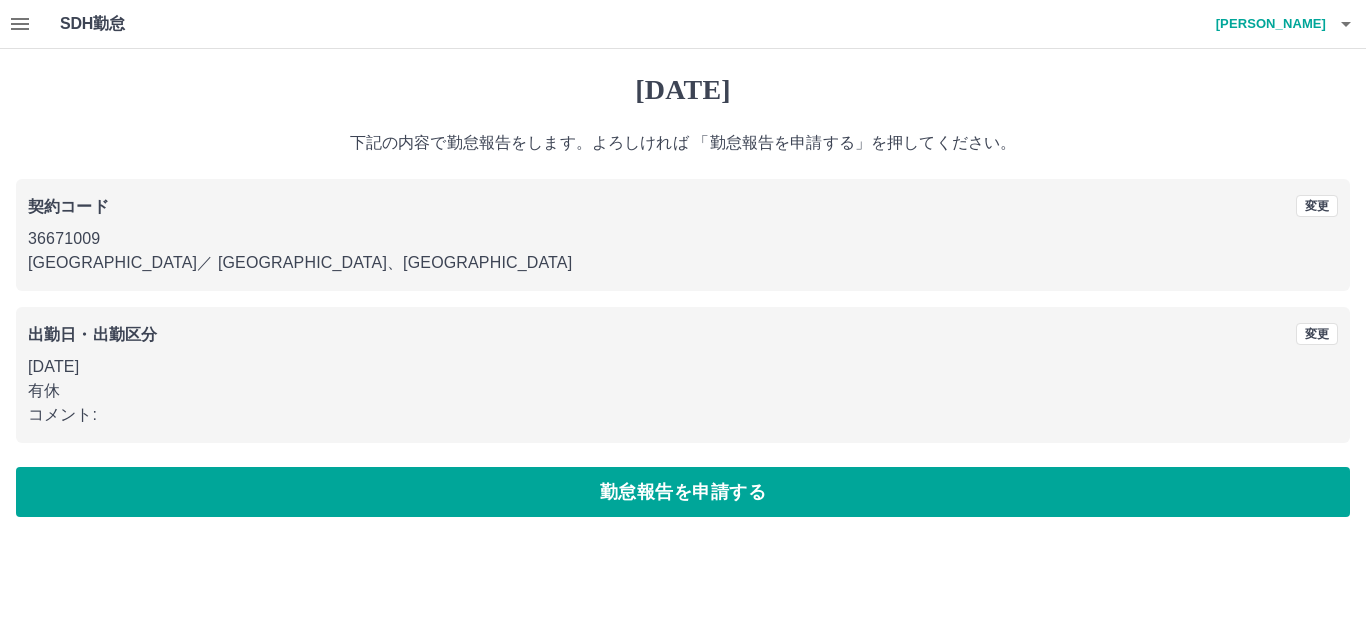 click on "出勤日・出勤区分" at bounding box center (92, 334) 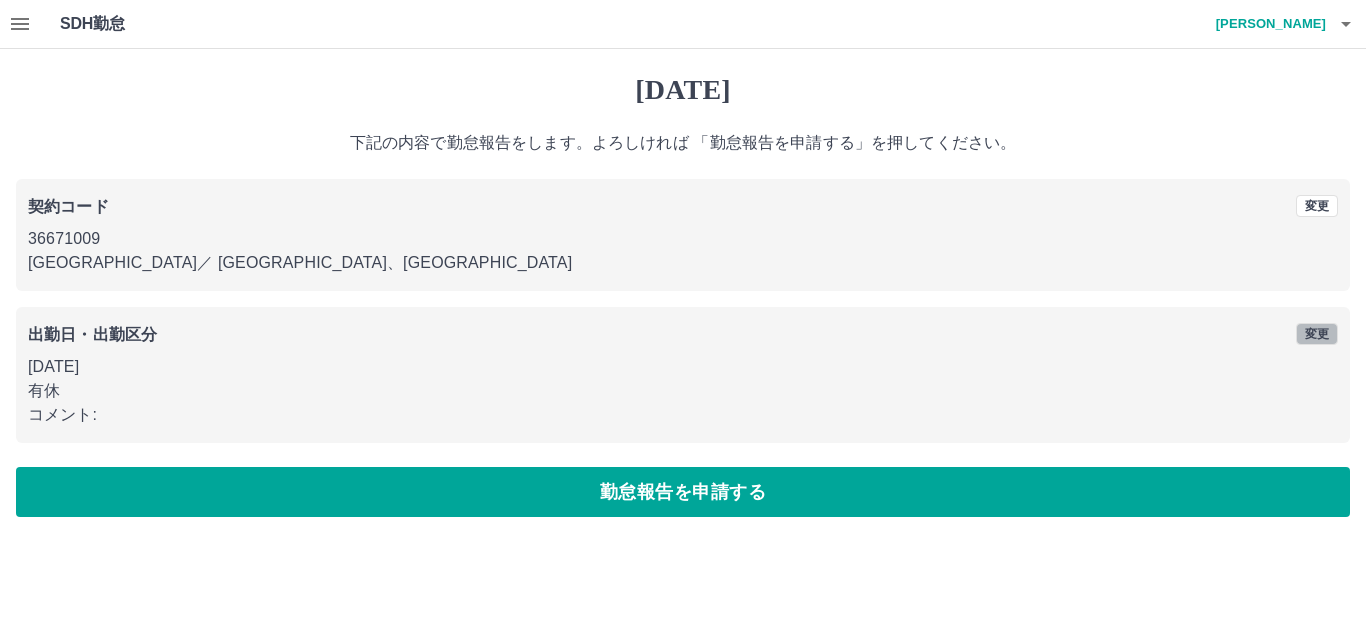 click on "変更" at bounding box center [1317, 334] 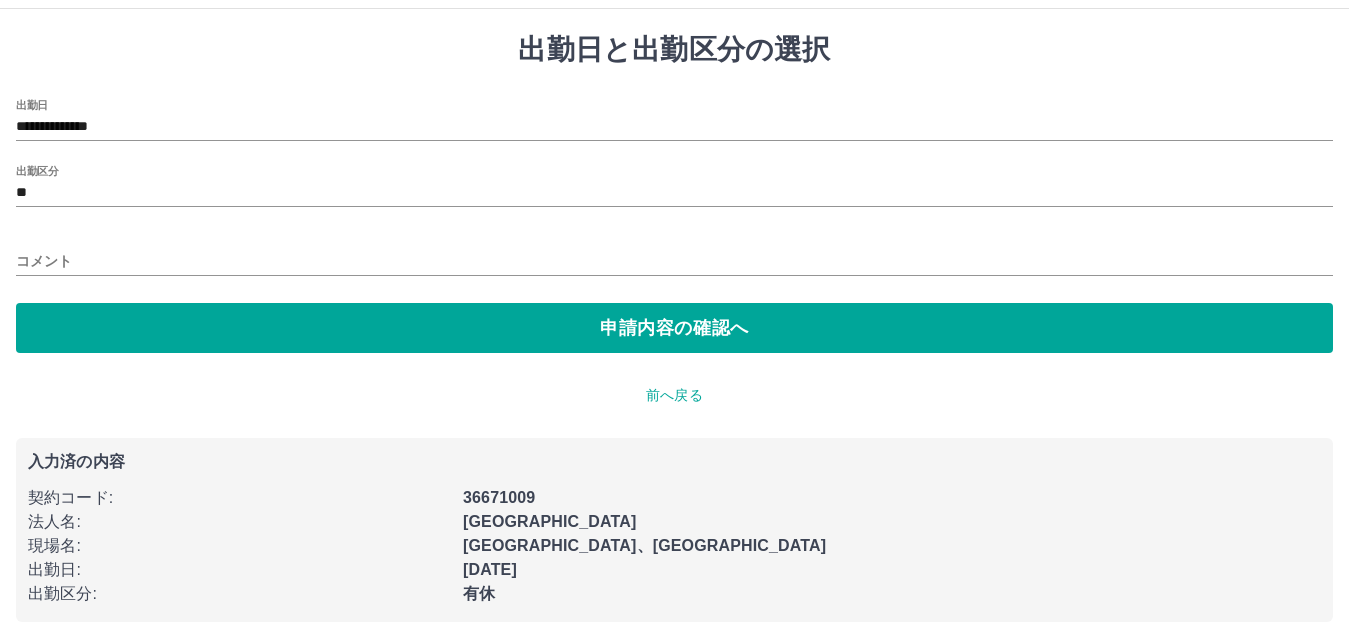 scroll, scrollTop: 61, scrollLeft: 0, axis: vertical 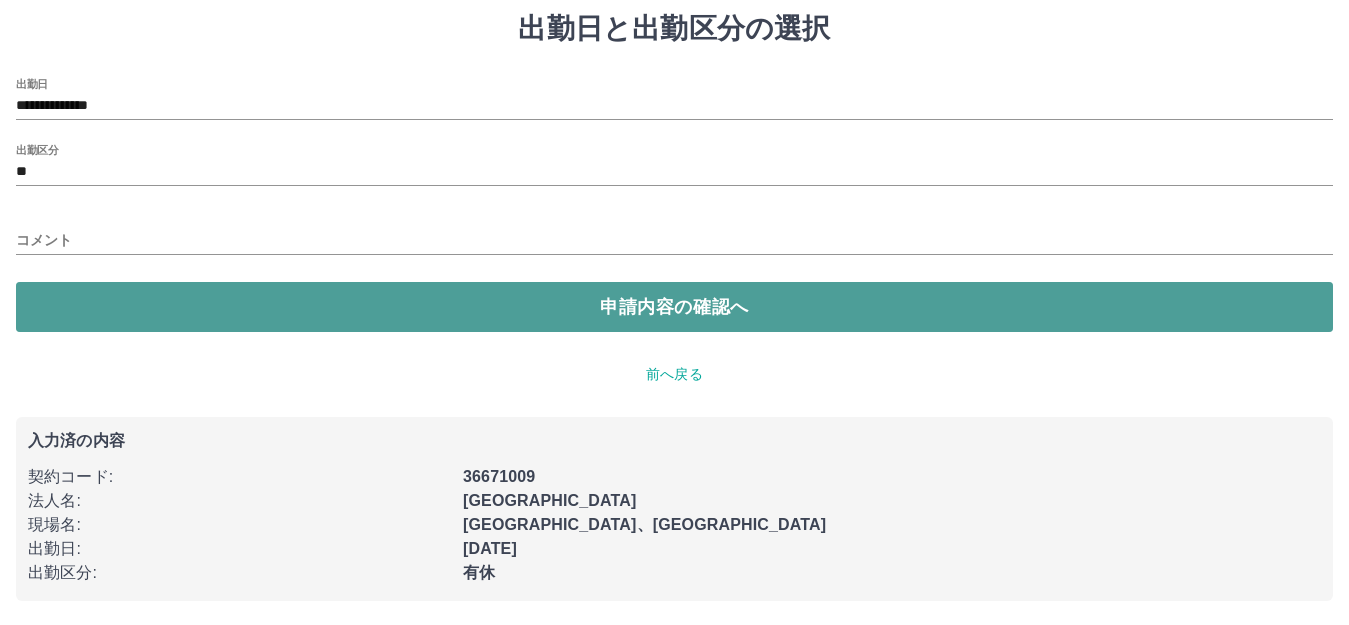 click on "申請内容の確認へ" at bounding box center [674, 307] 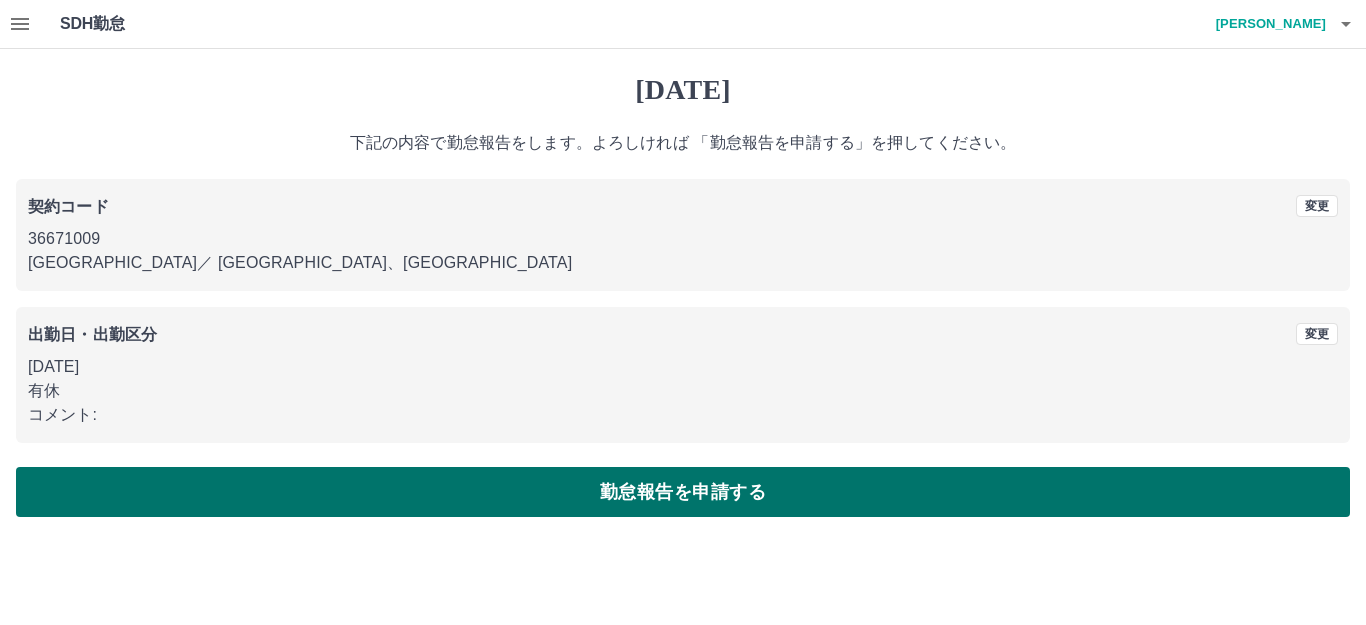 click on "勤怠報告を申請する" at bounding box center (683, 492) 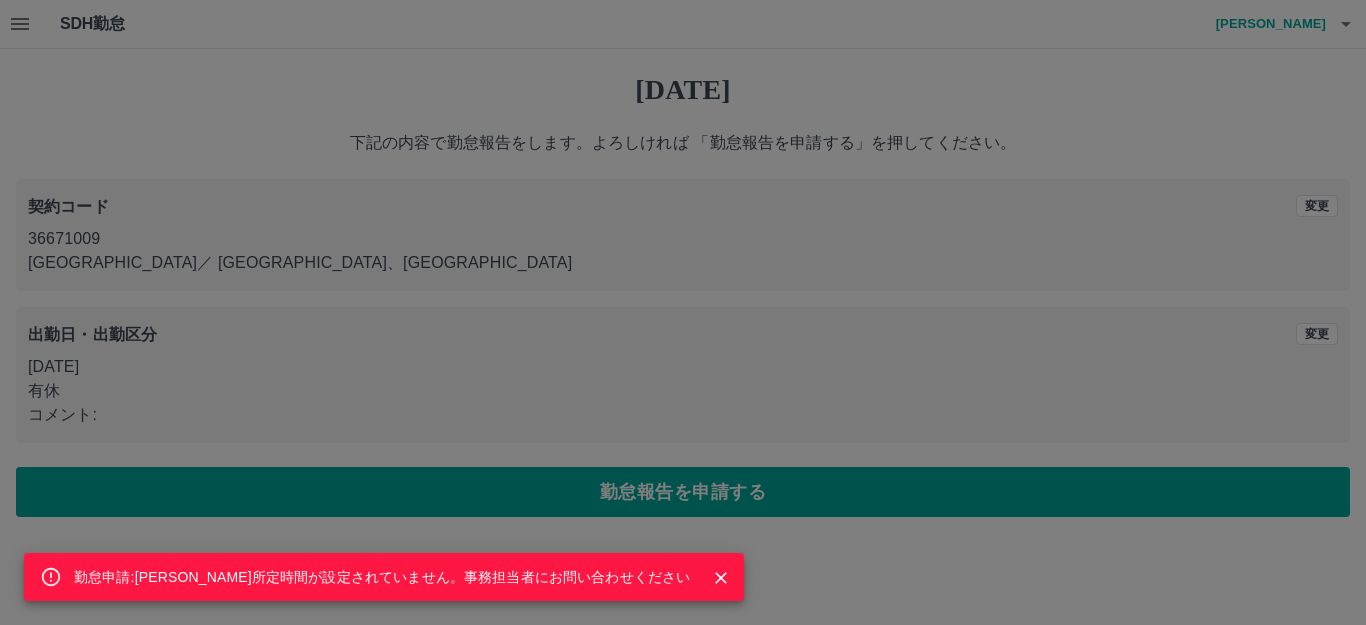 click on "勤怠申請:デフォルト所定時間が設定されていません。事務担当者にお問い合わせください" at bounding box center (382, 577) 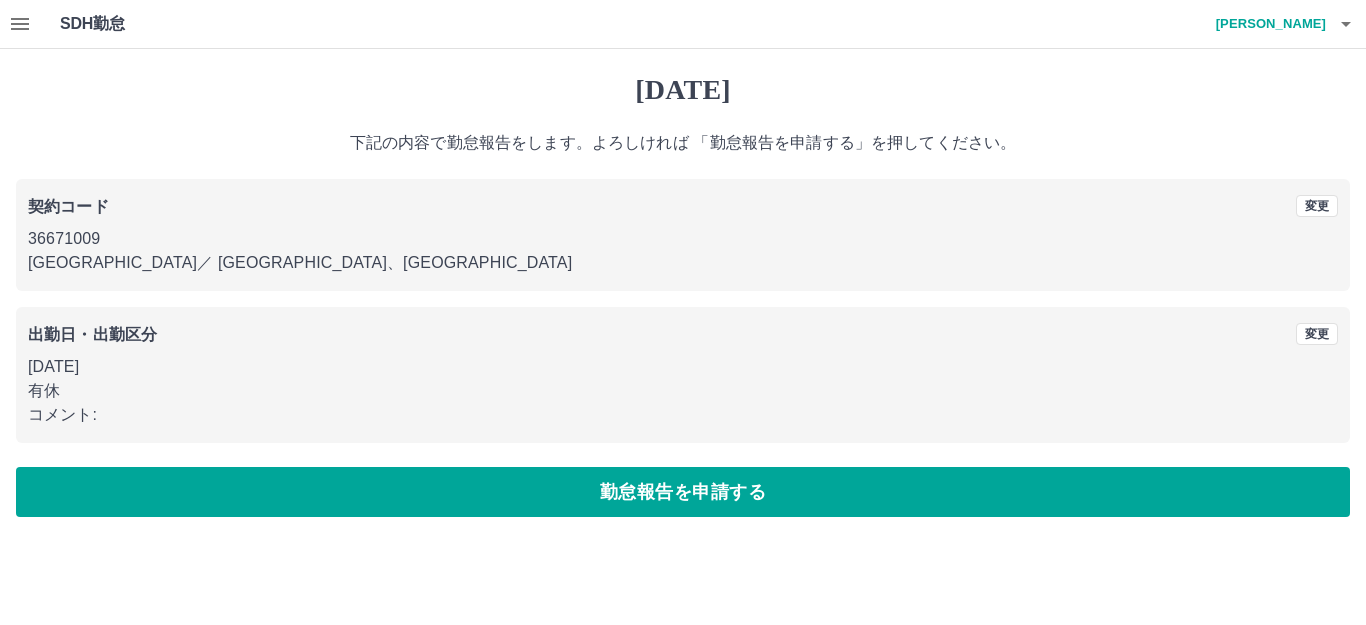click on "出勤日・出勤区分" at bounding box center [92, 334] 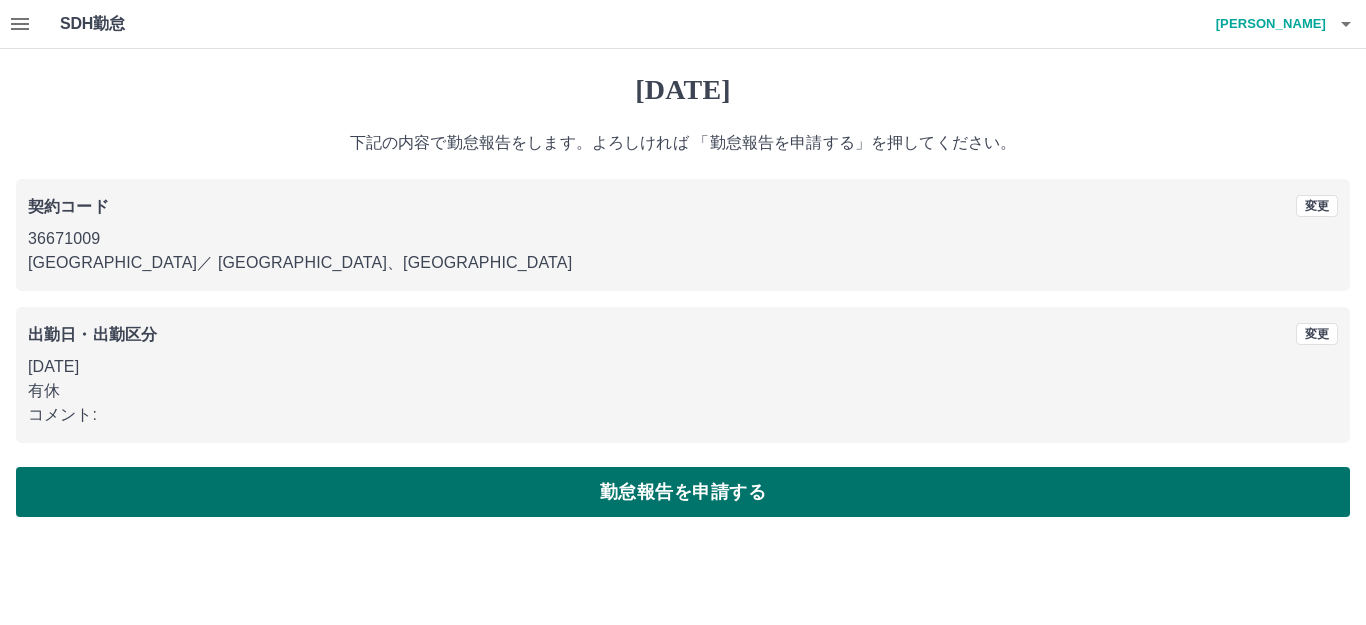 click on "勤怠報告を申請する" at bounding box center [683, 492] 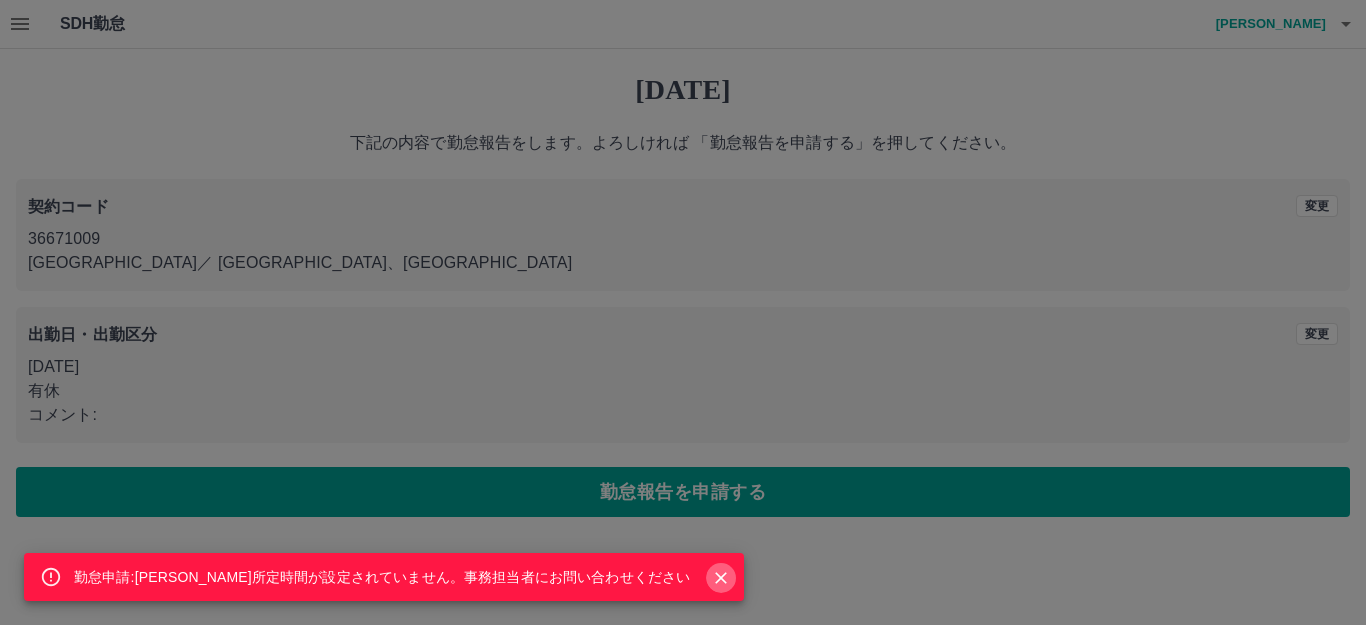 click 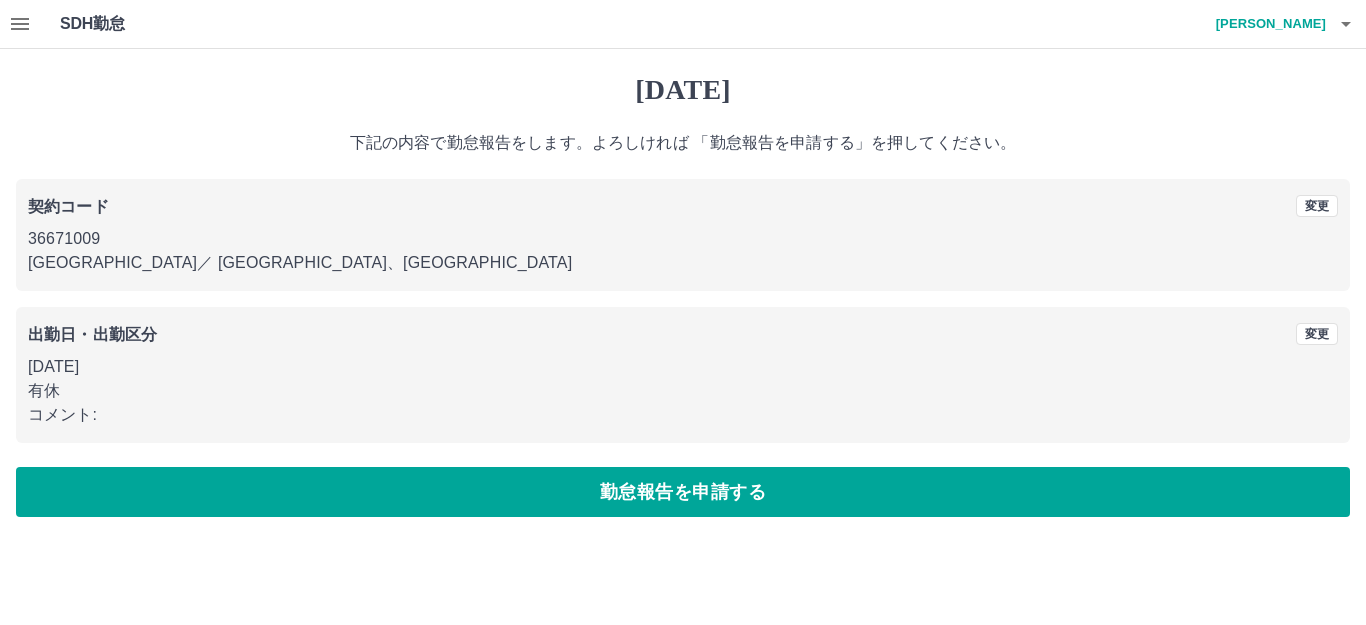 click on "有休" at bounding box center [683, 391] 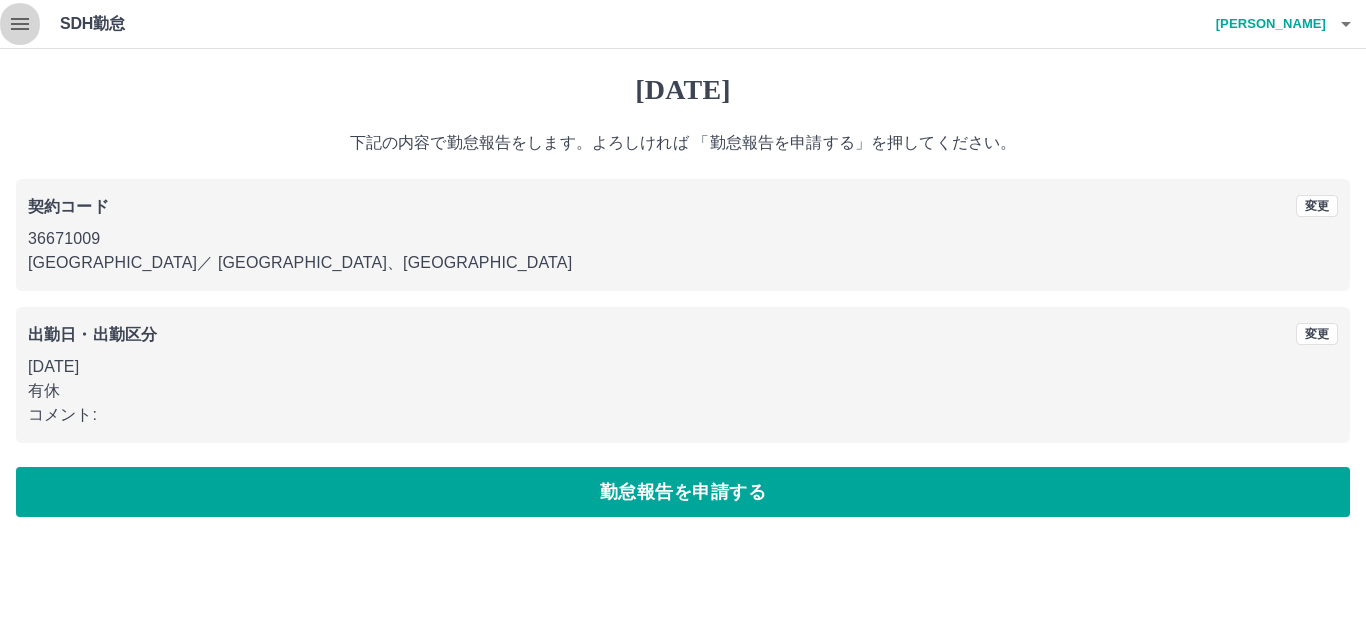 click 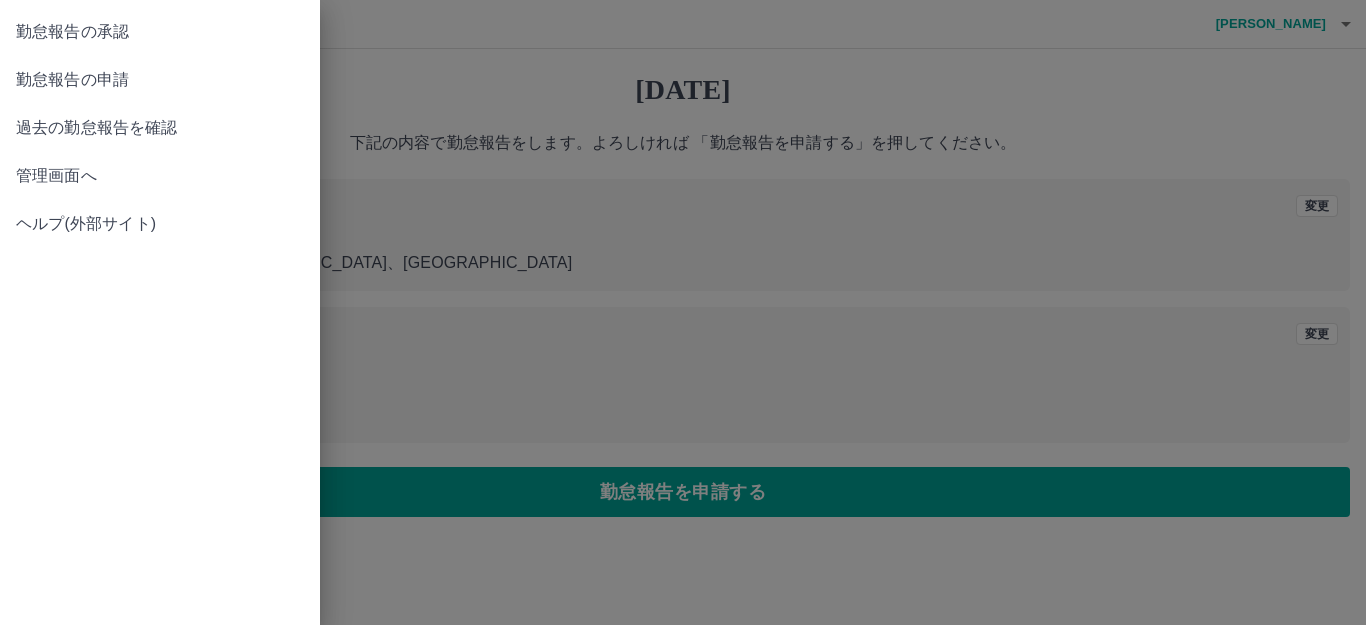click on "勤怠報告の申請" at bounding box center [160, 80] 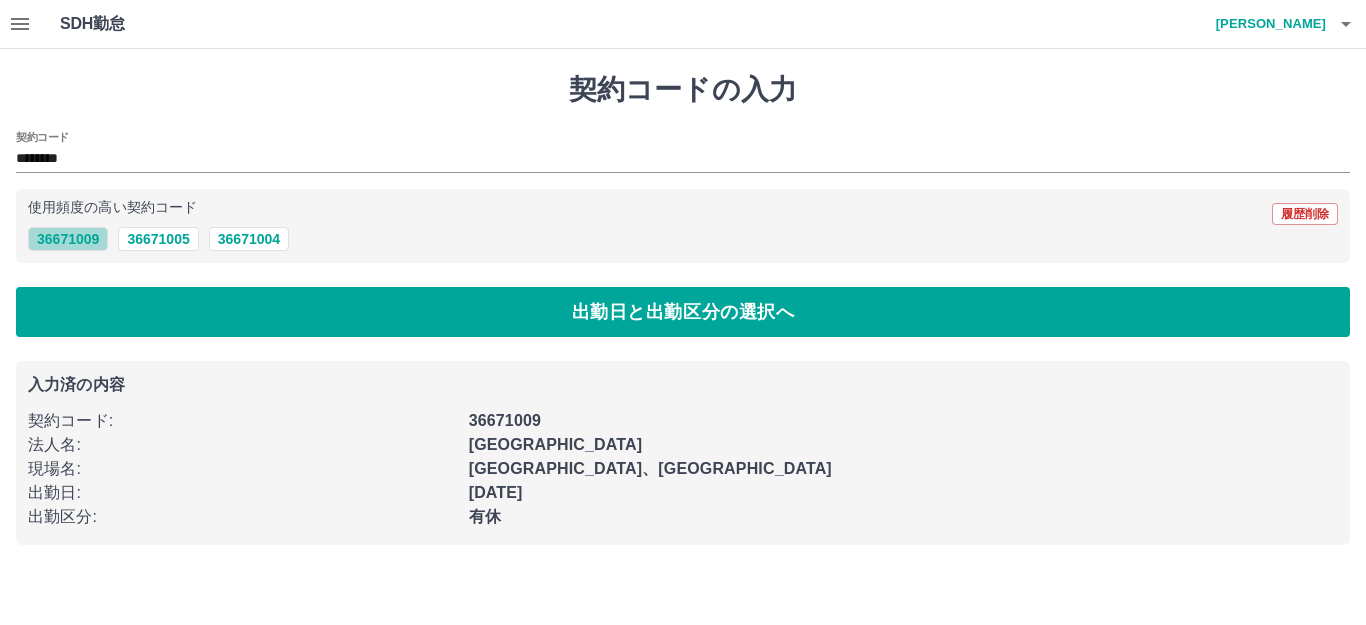 click on "36671009" at bounding box center [68, 239] 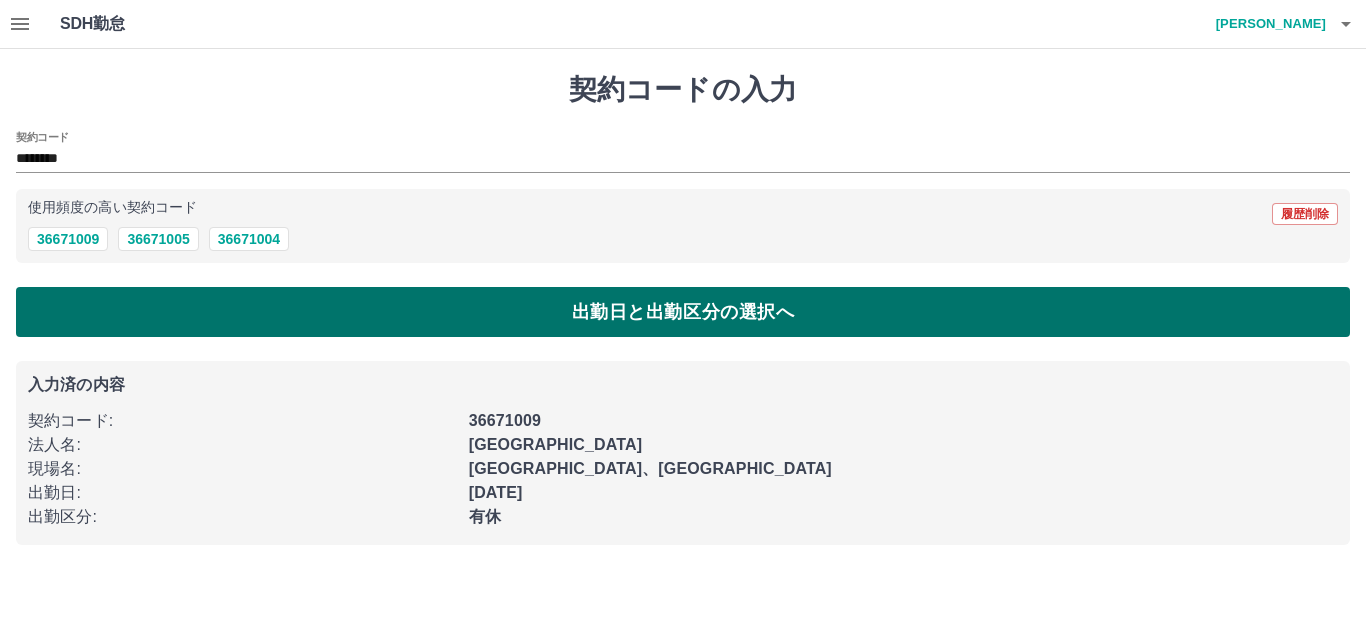 click on "出勤日と出勤区分の選択へ" at bounding box center (683, 312) 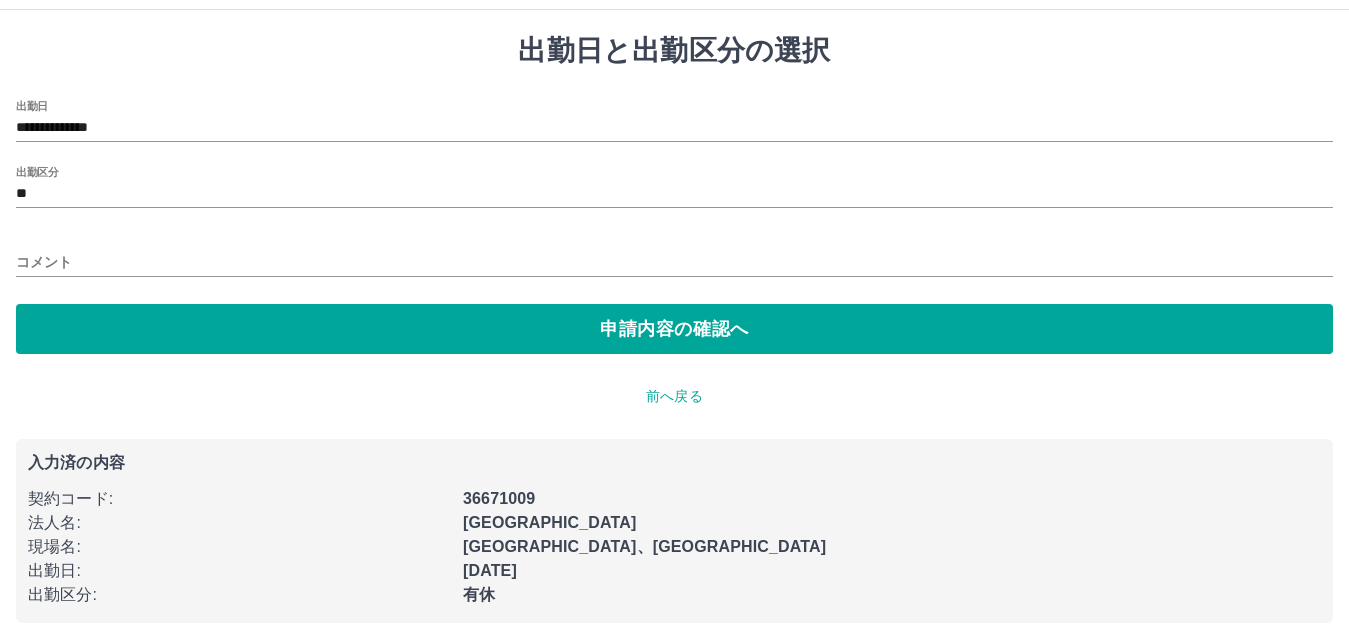 scroll, scrollTop: 61, scrollLeft: 0, axis: vertical 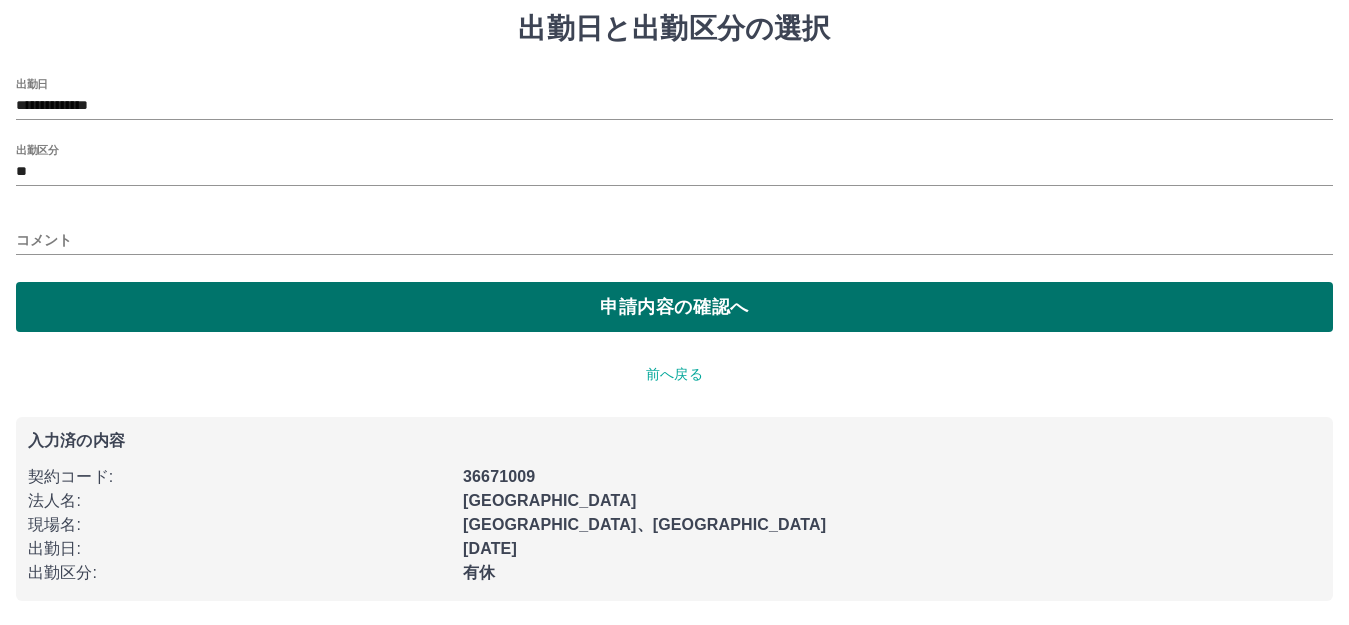 click on "申請内容の確認へ" at bounding box center [674, 307] 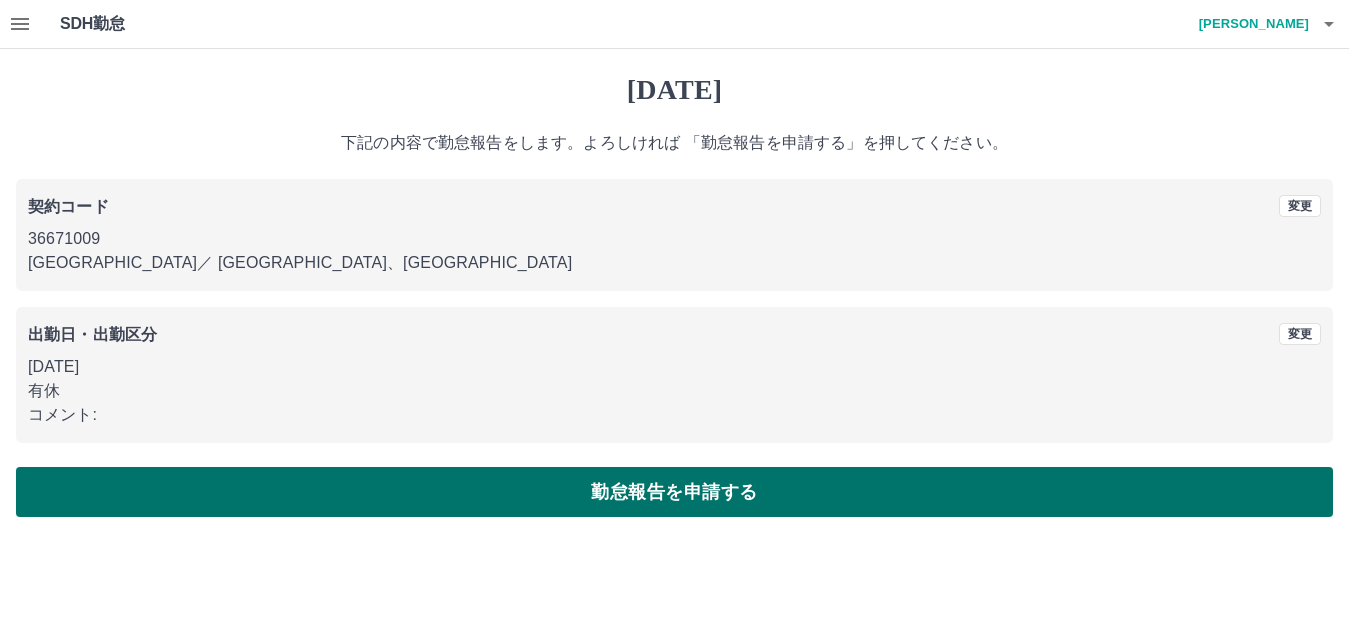 scroll, scrollTop: 0, scrollLeft: 0, axis: both 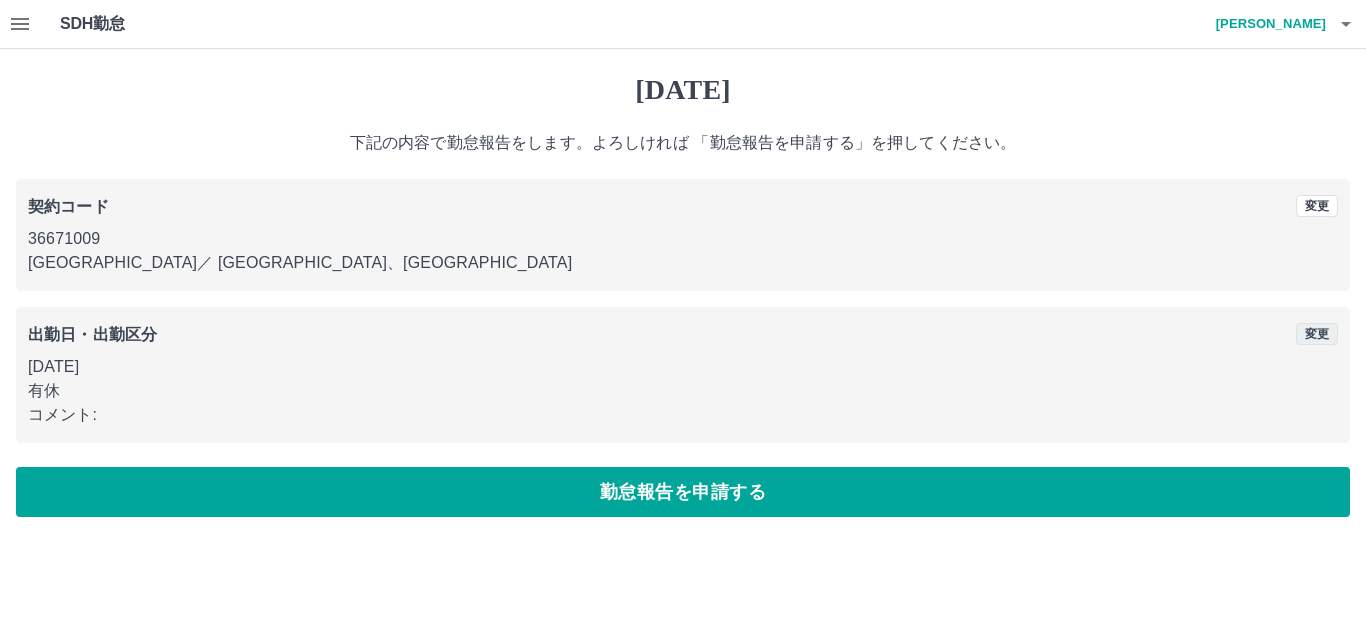 click on "変更" at bounding box center [1317, 334] 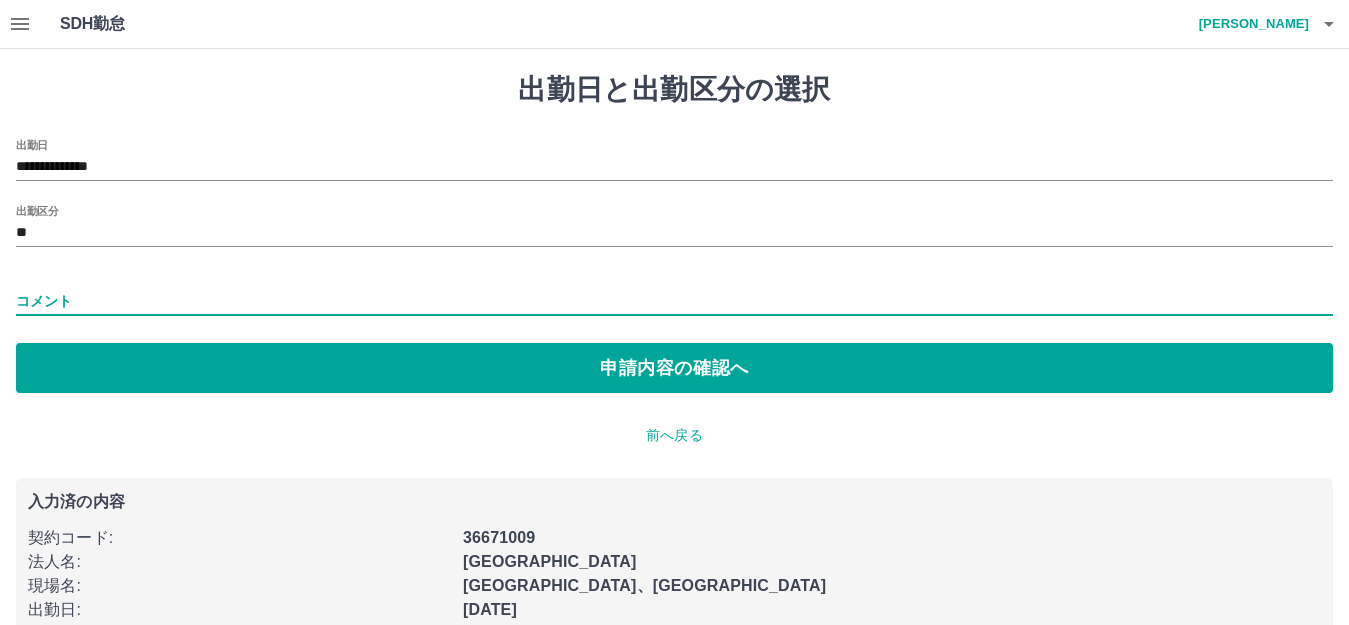 click on "コメント" at bounding box center [674, 301] 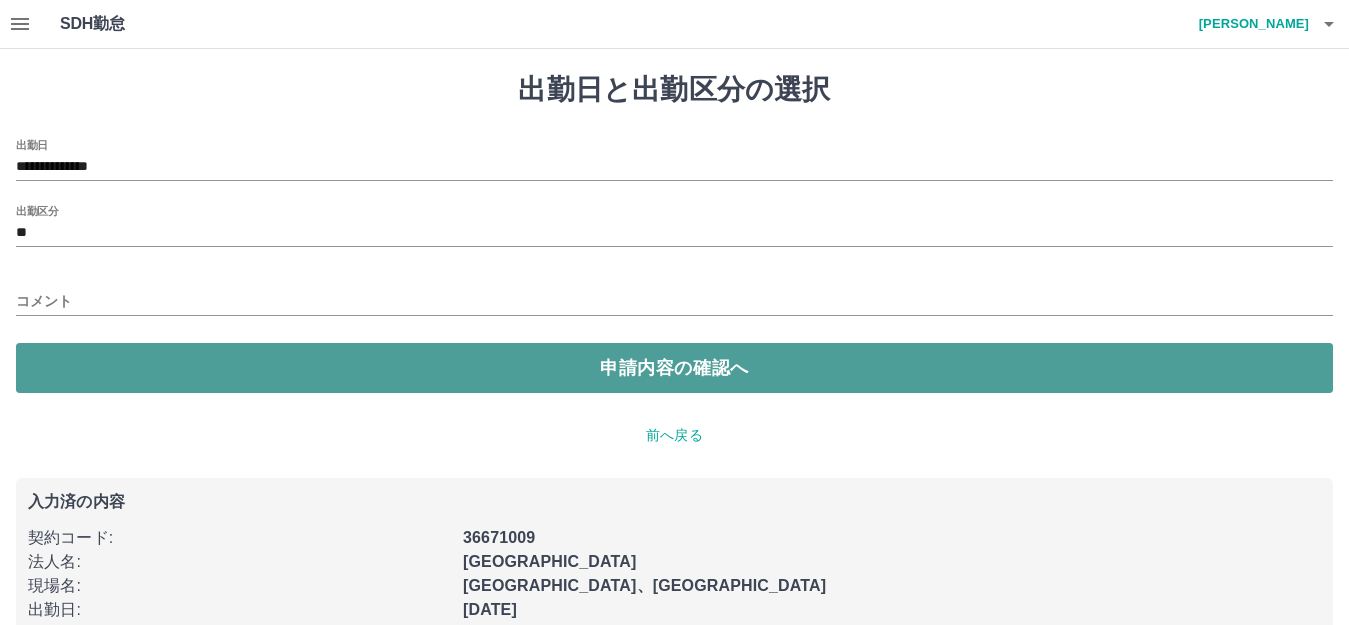 click on "申請内容の確認へ" at bounding box center (674, 368) 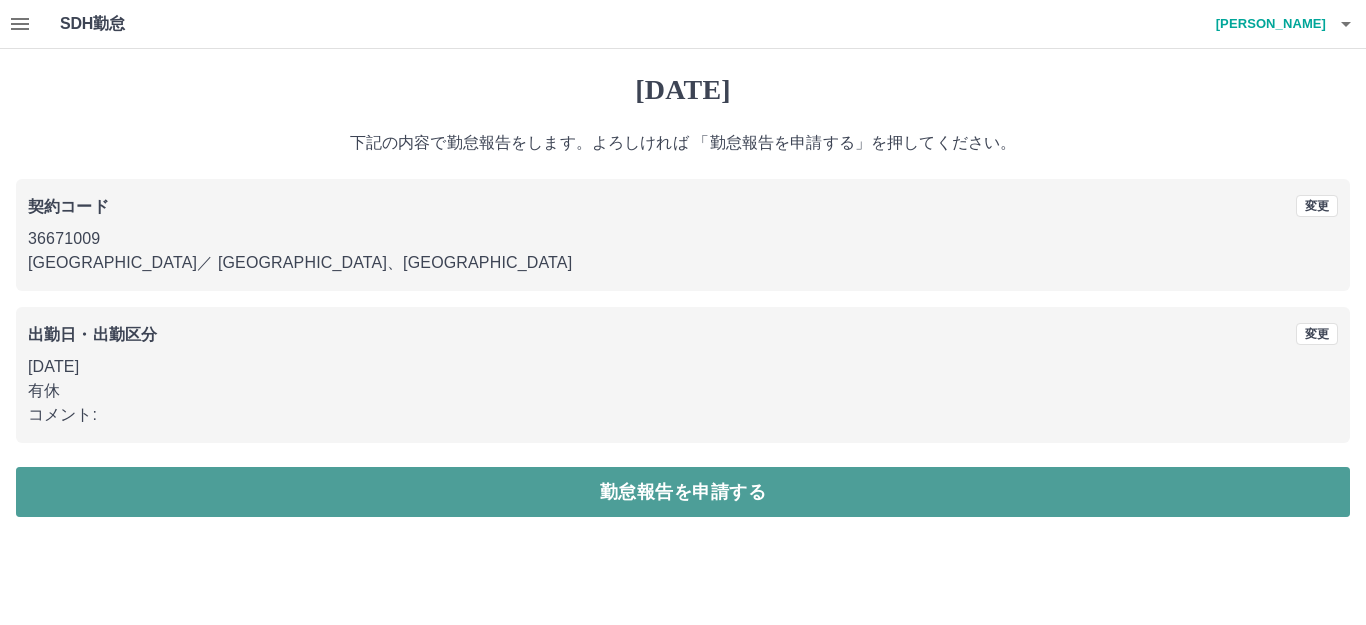click on "勤怠報告を申請する" at bounding box center [683, 492] 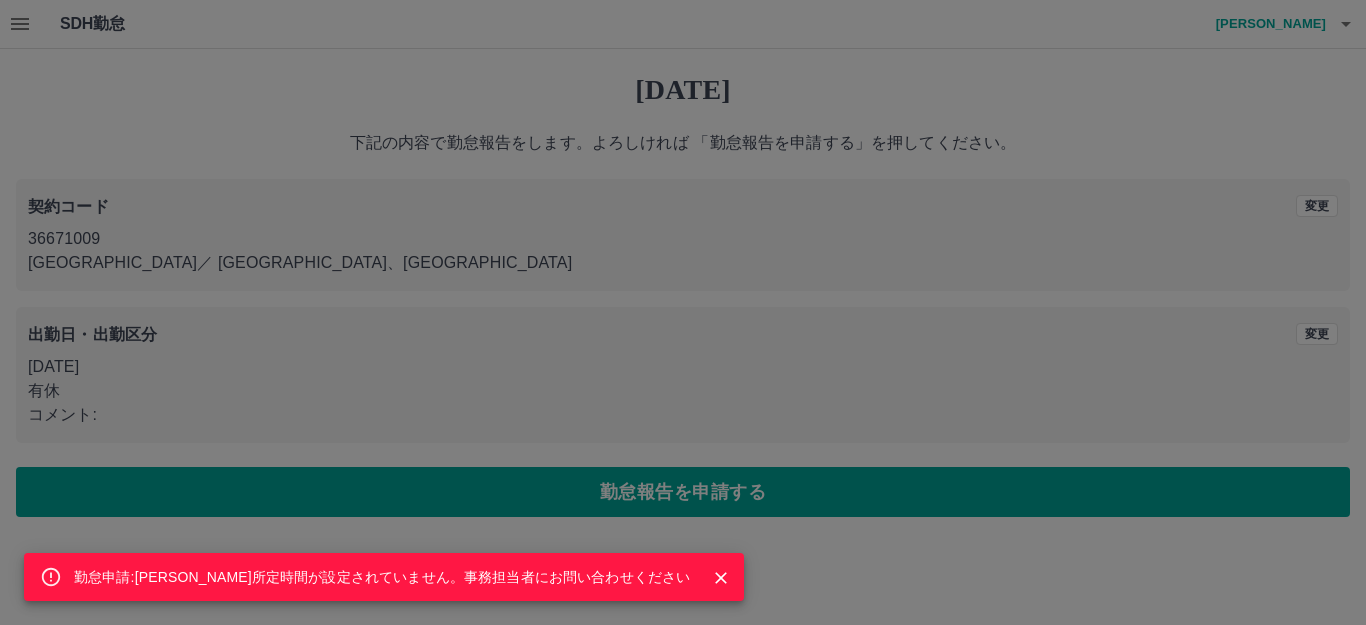 click on "勤怠申請:デフォルト所定時間が設定されていません。事務担当者にお問い合わせください" at bounding box center [683, 312] 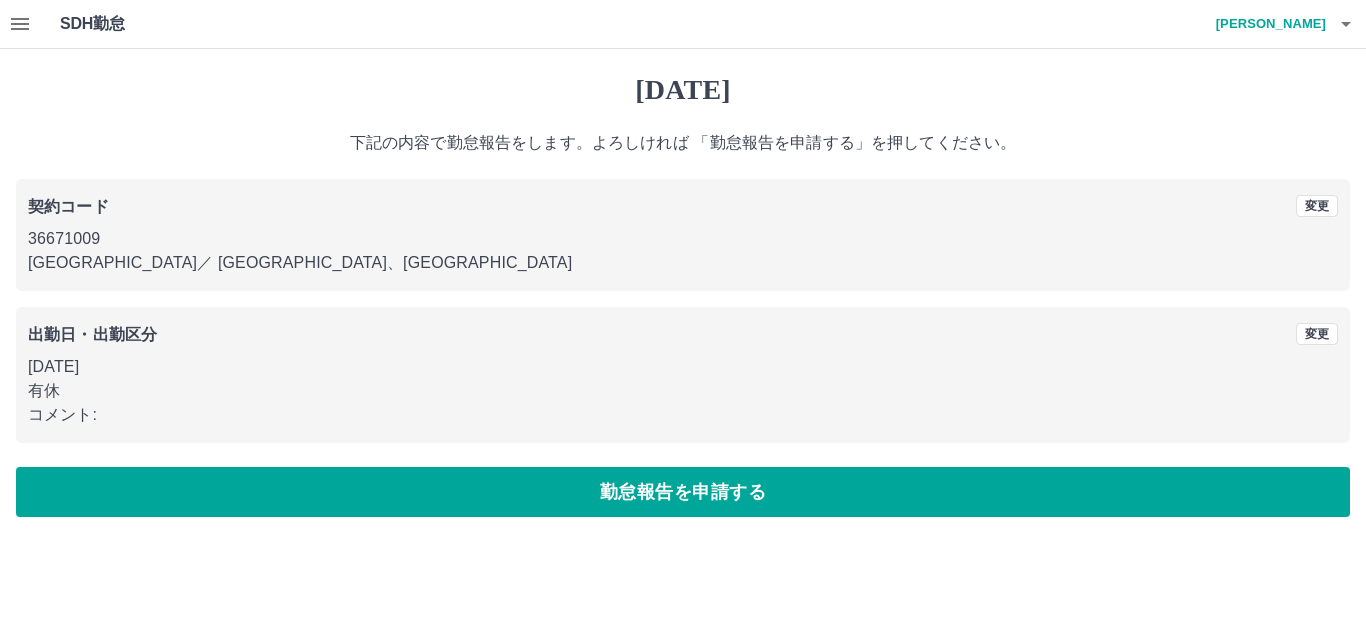 click 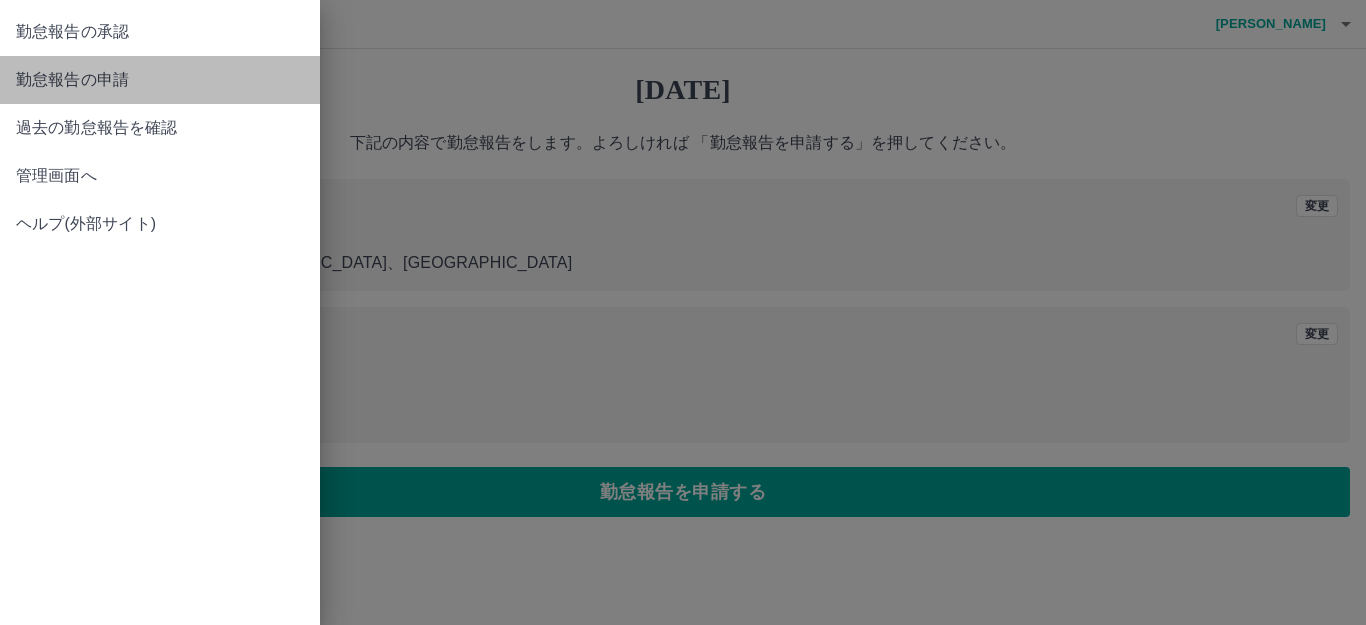 click on "勤怠報告の申請" at bounding box center (160, 80) 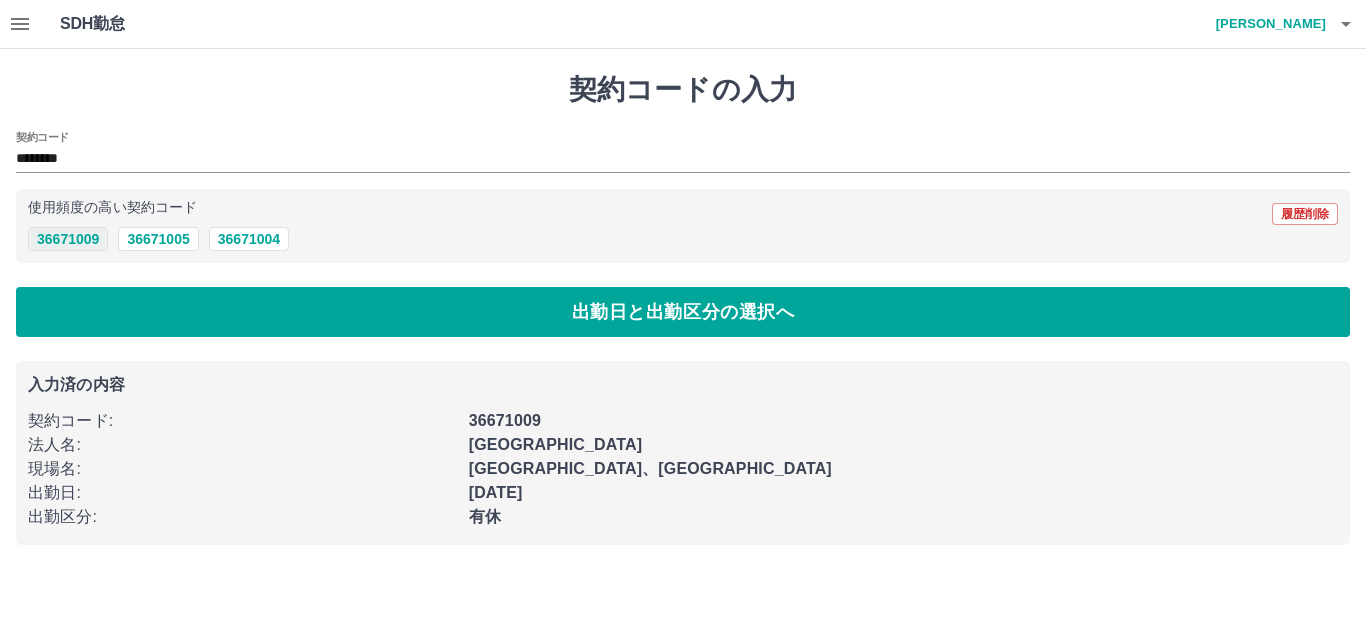 click on "36671009" at bounding box center [68, 239] 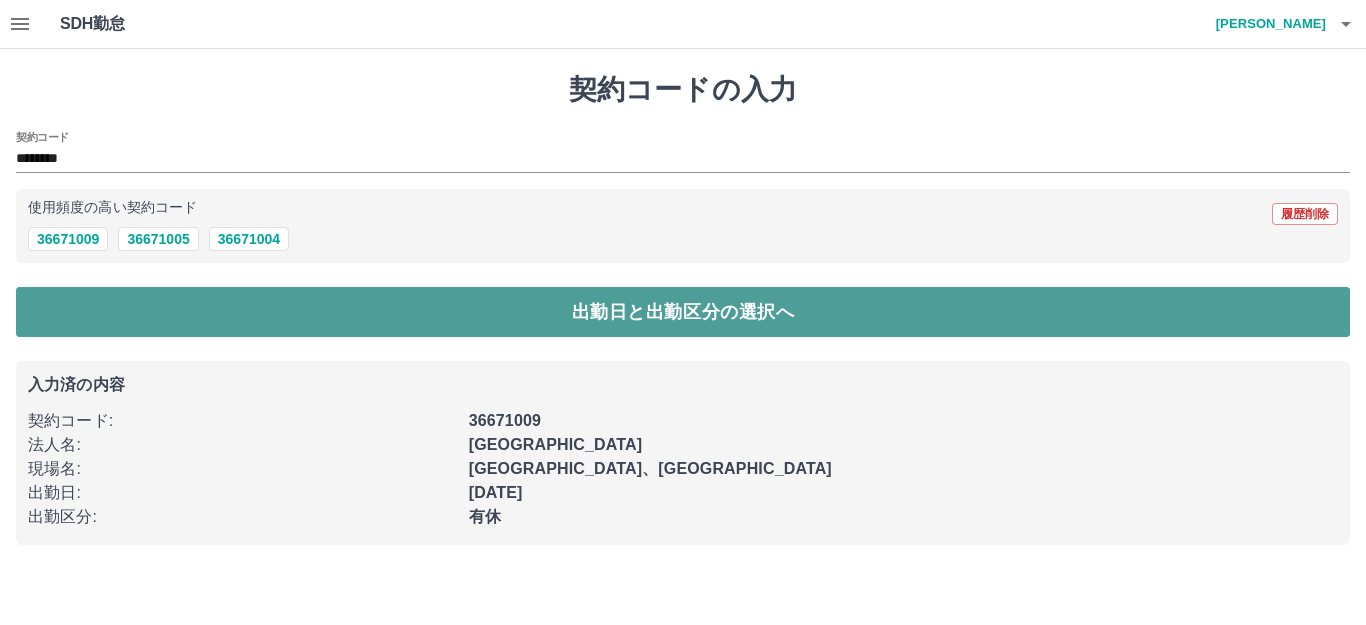 click on "出勤日と出勤区分の選択へ" at bounding box center [683, 312] 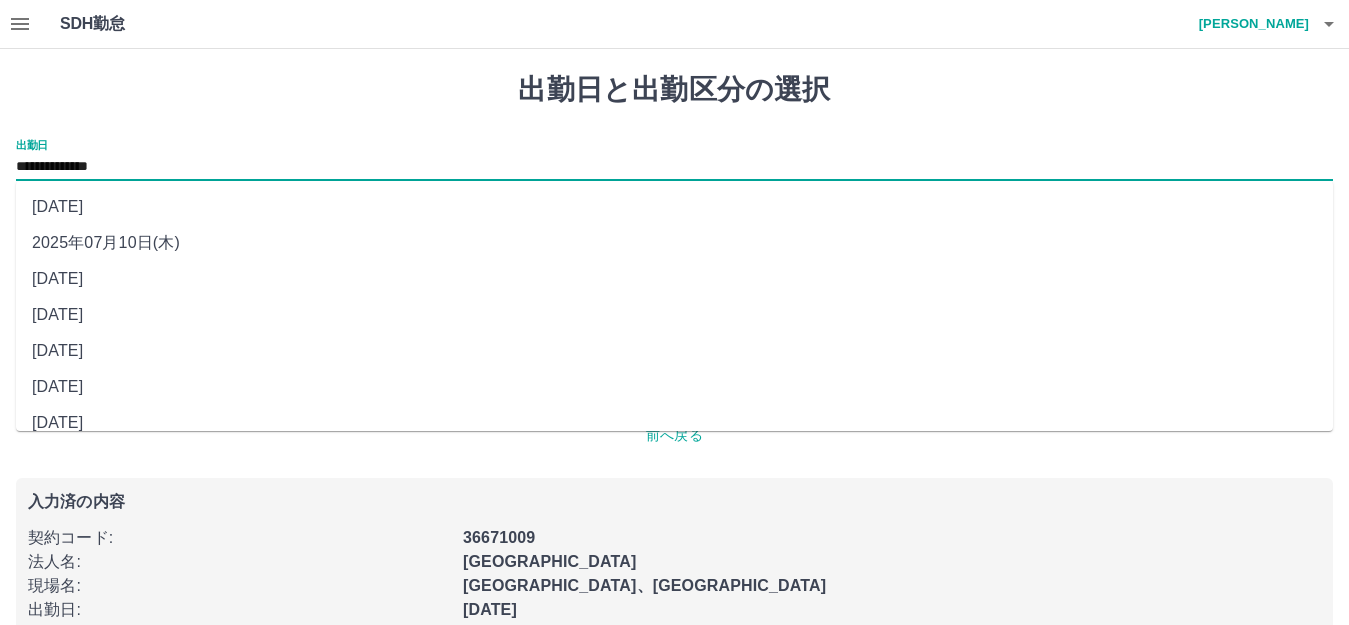 click on "**********" at bounding box center (674, 167) 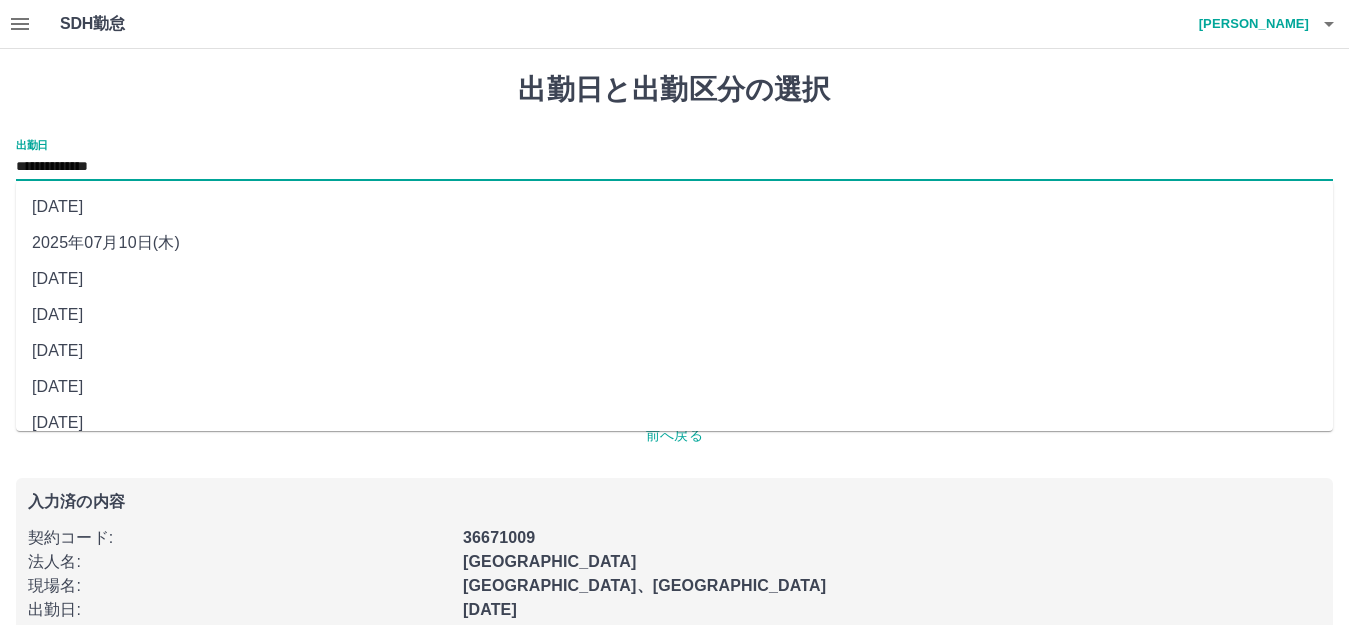 click on "**********" at bounding box center [674, 367] 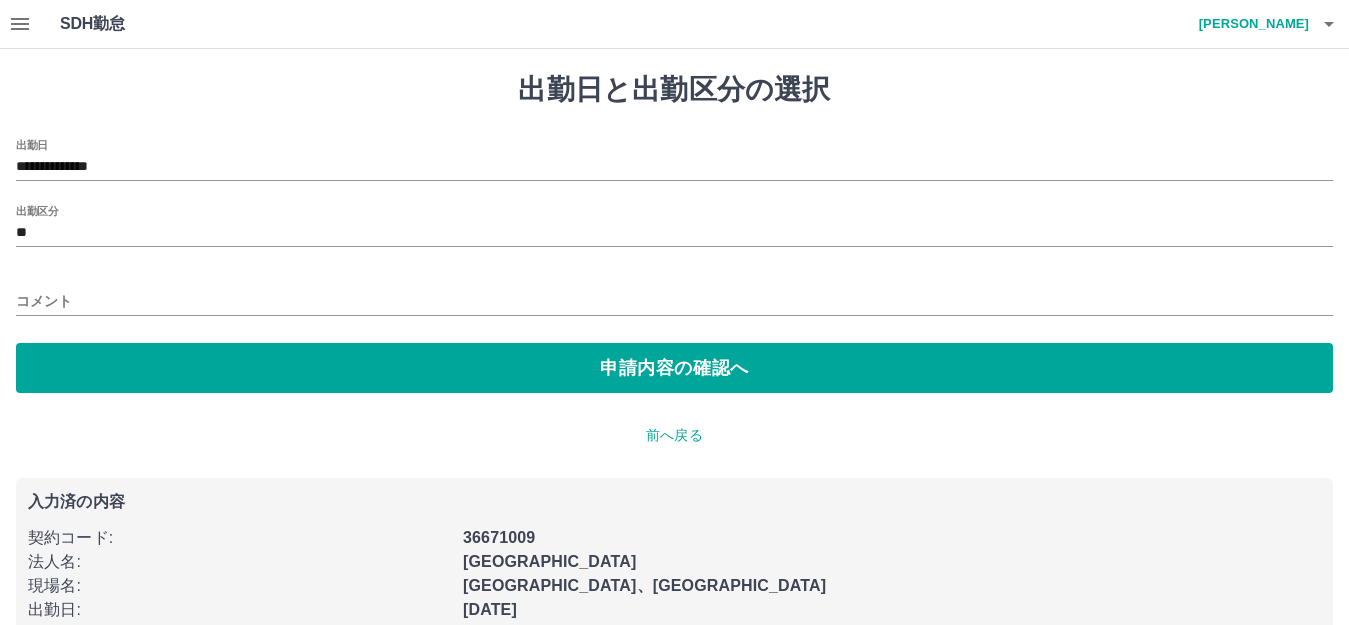 click on "出勤区分" at bounding box center (37, 210) 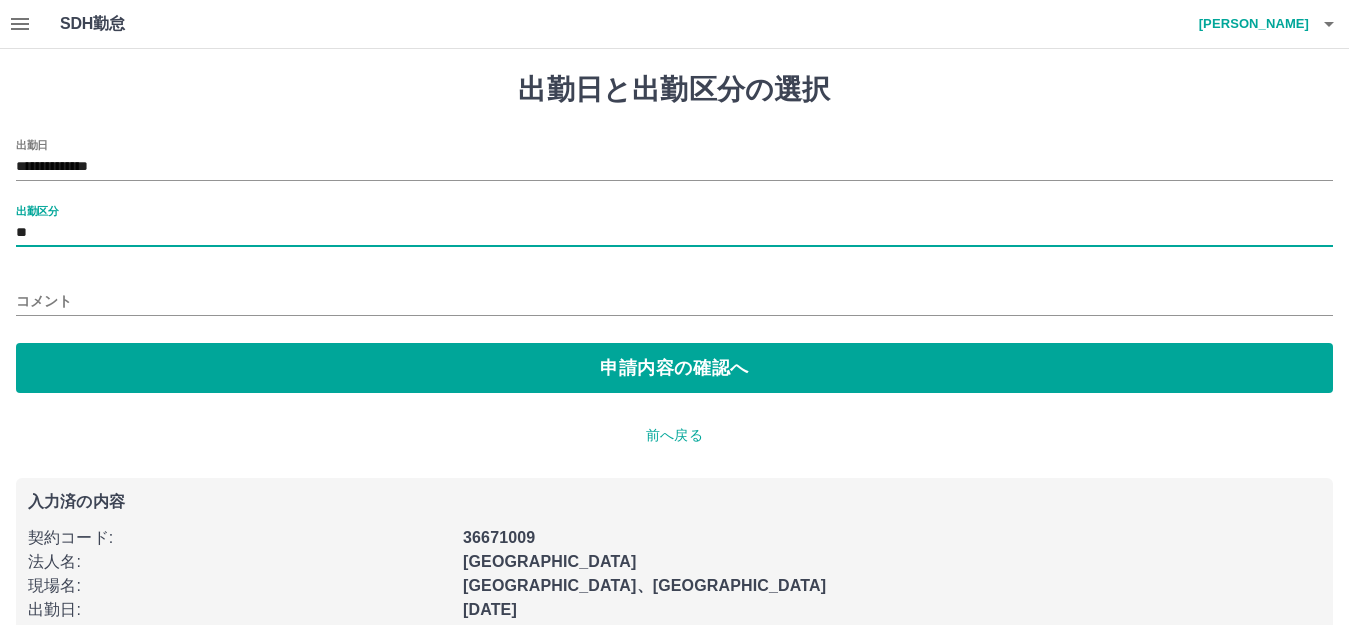 click on "出勤区分" at bounding box center [37, 210] 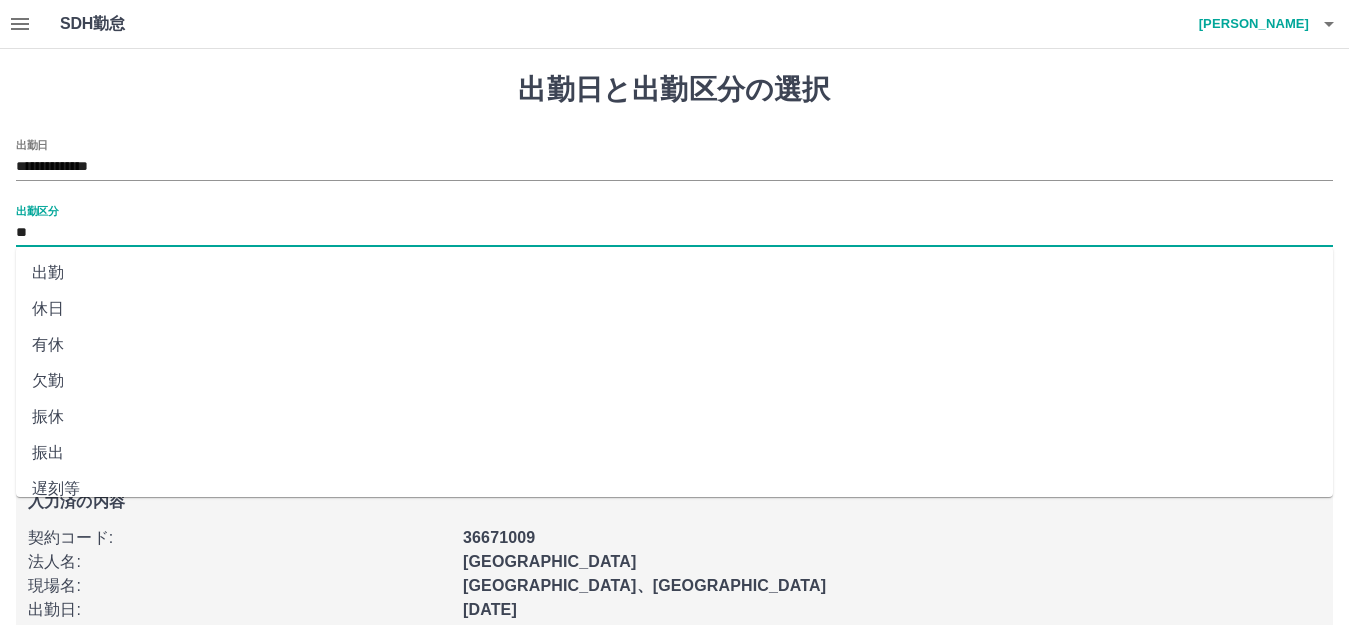 click on "**" at bounding box center [674, 233] 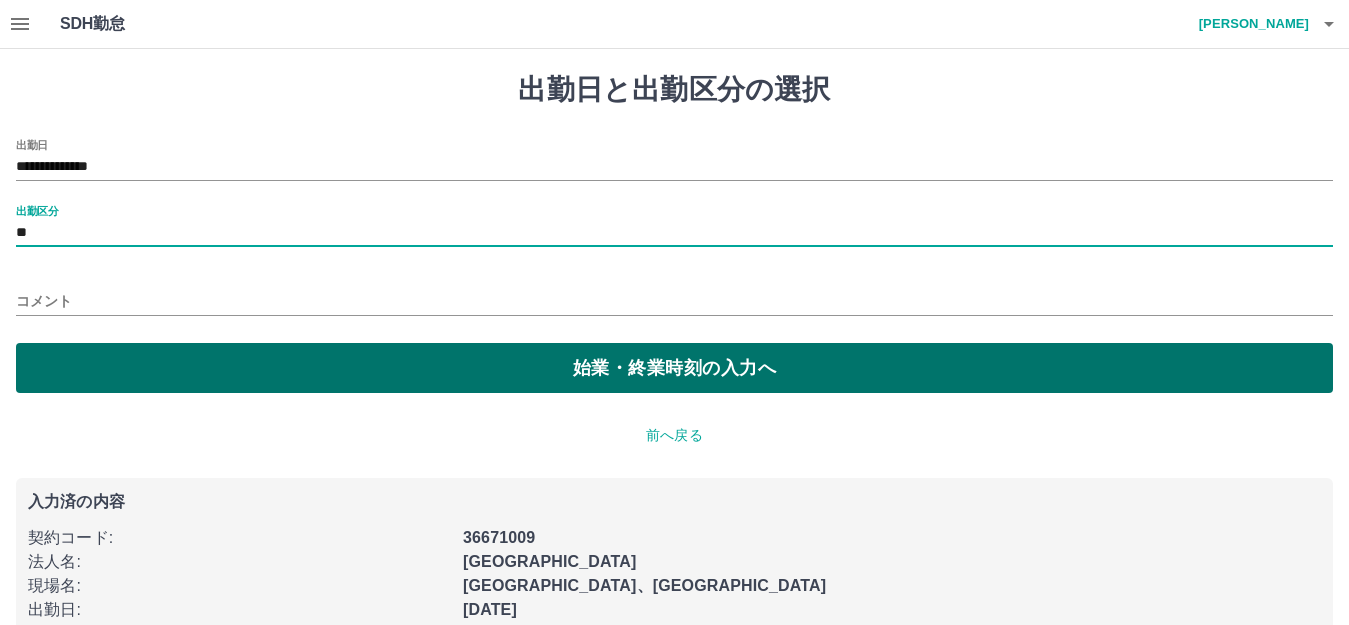 click on "始業・終業時刻の入力へ" at bounding box center (674, 368) 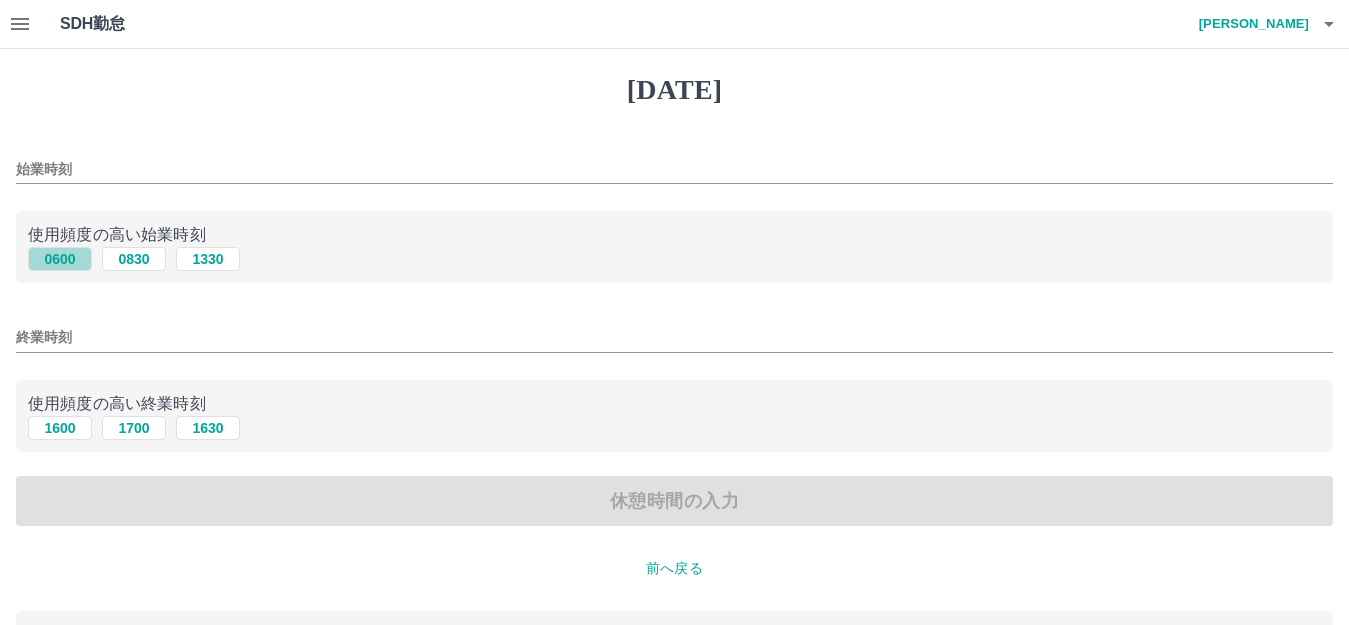 click on "0600" at bounding box center (60, 259) 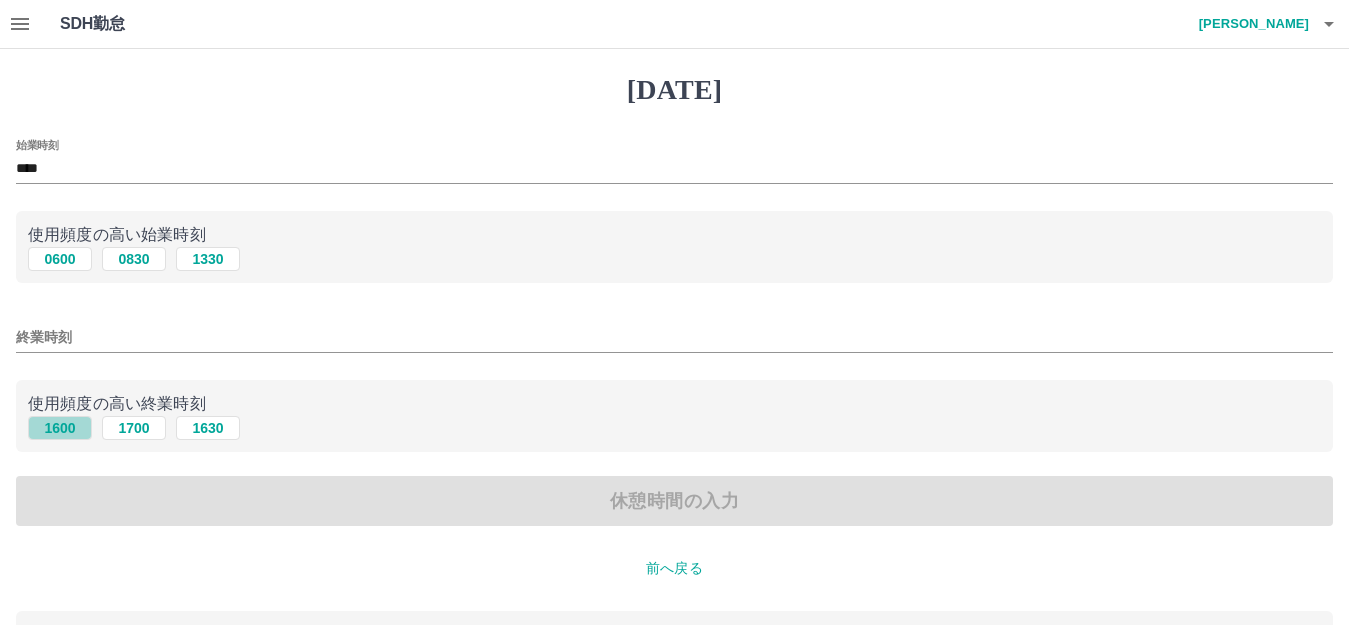 click on "1600" at bounding box center [60, 428] 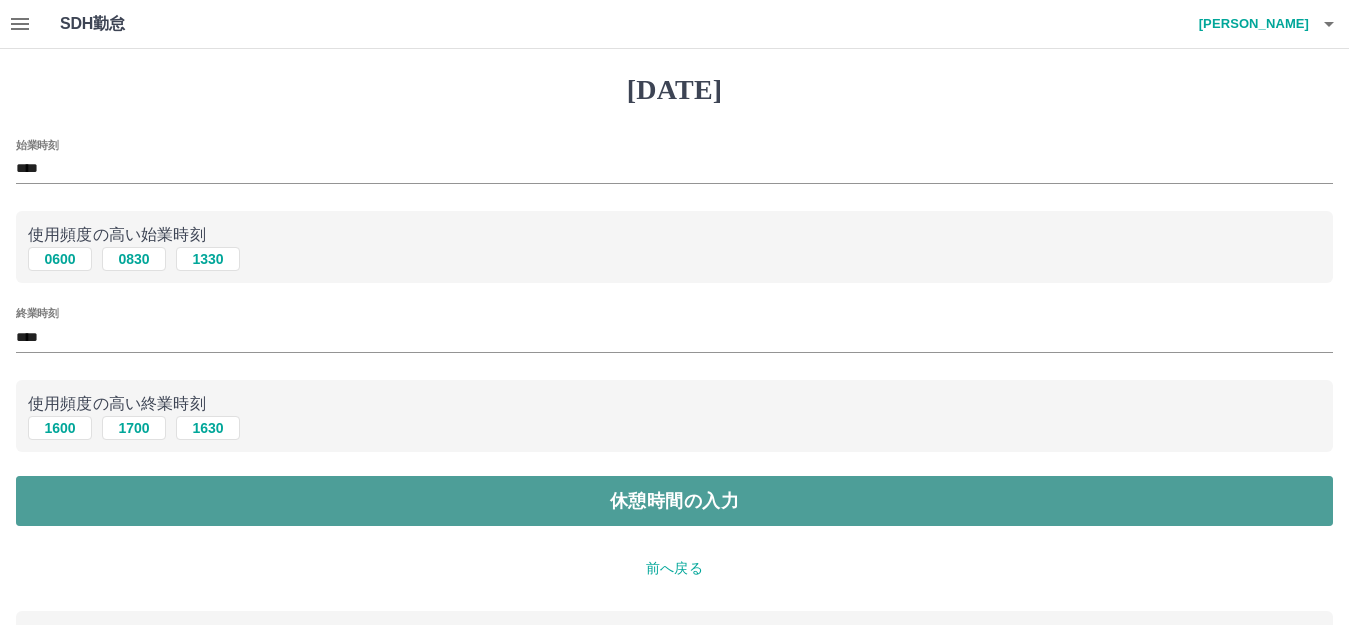click on "休憩時間の入力" at bounding box center [674, 501] 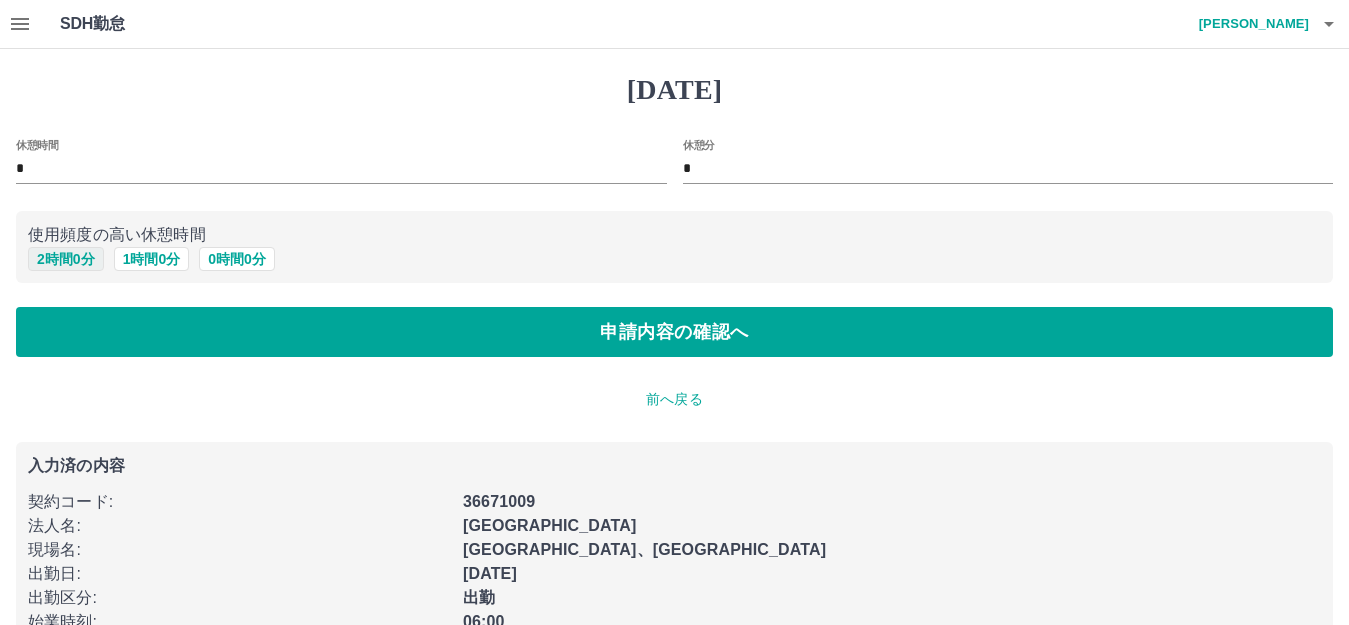 click on "2 時間 0 分" at bounding box center [66, 259] 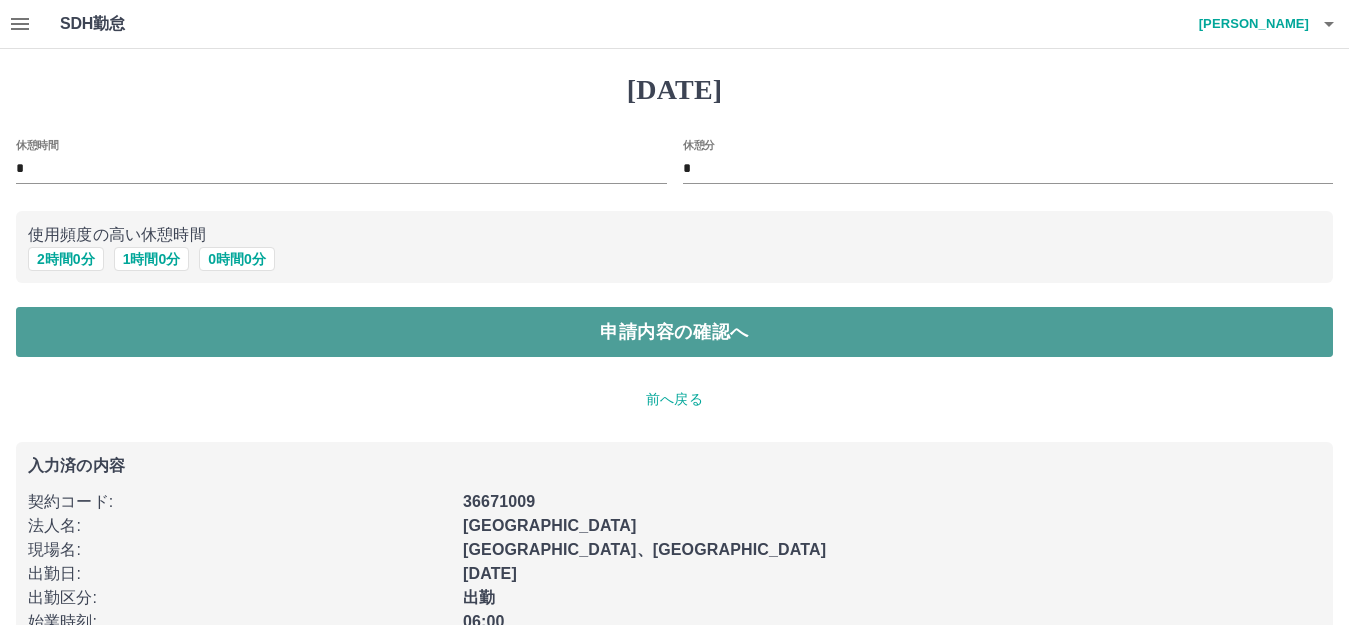 click on "申請内容の確認へ" at bounding box center [674, 332] 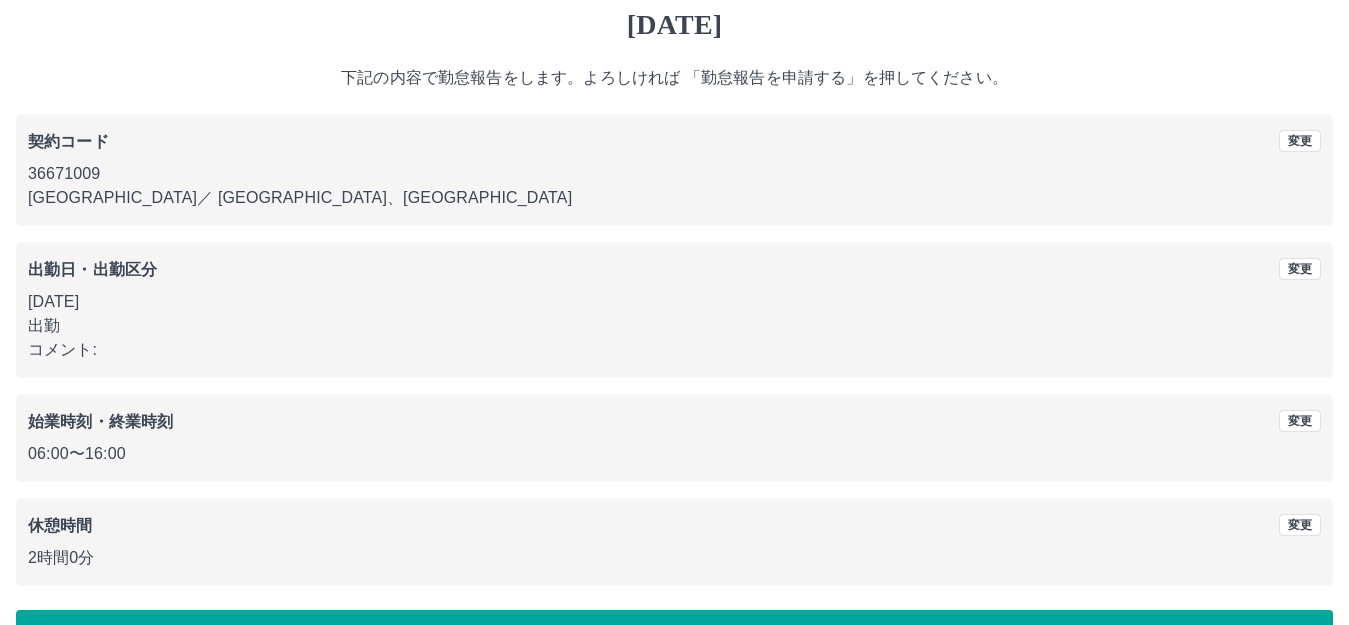 scroll, scrollTop: 100, scrollLeft: 0, axis: vertical 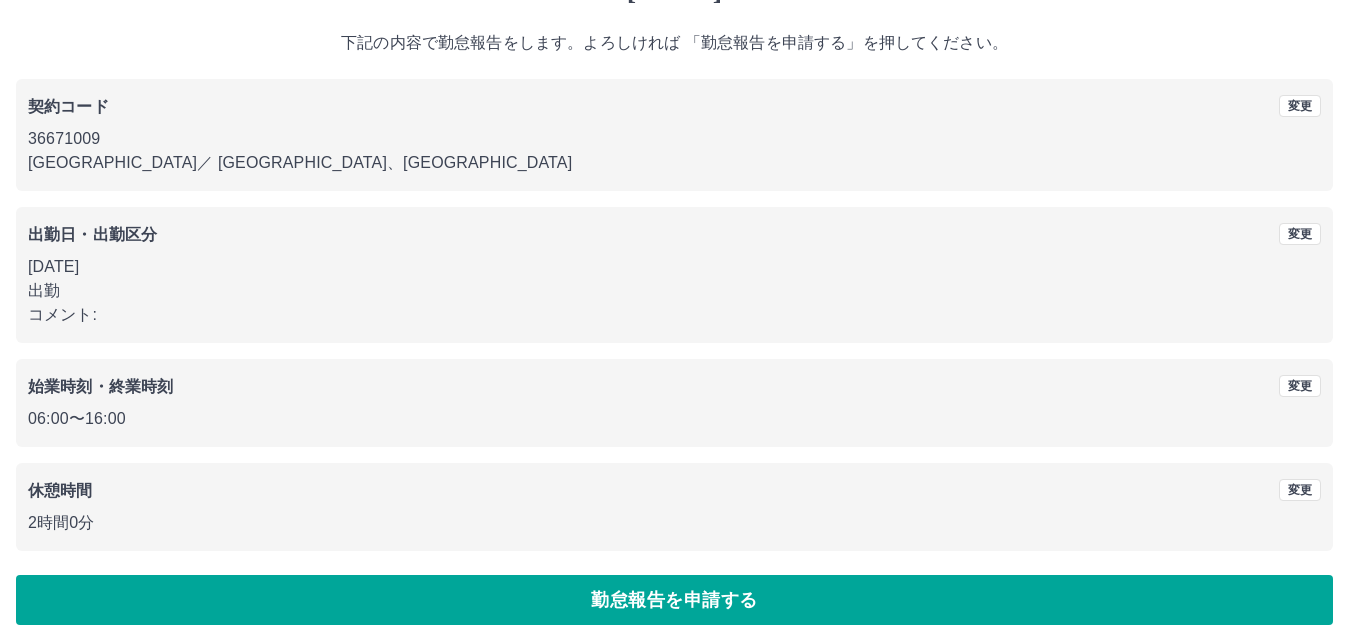 click on "出勤日・出勤区分" at bounding box center [92, 234] 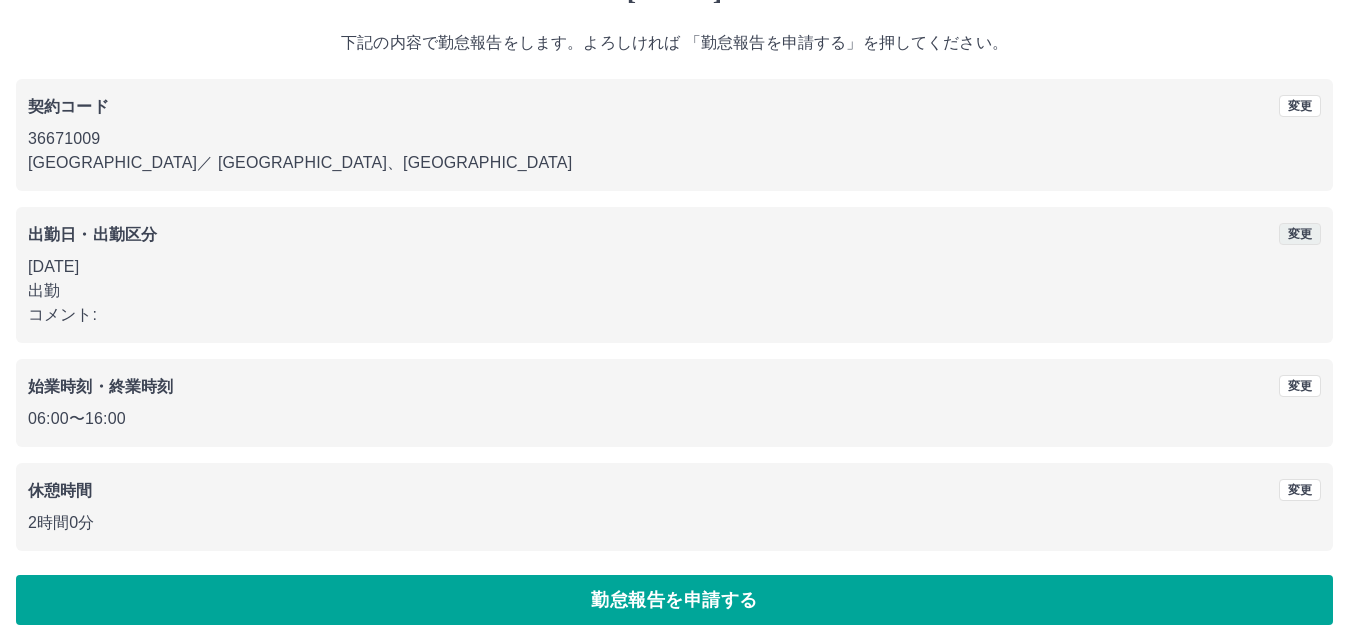 click on "変更" at bounding box center (1300, 234) 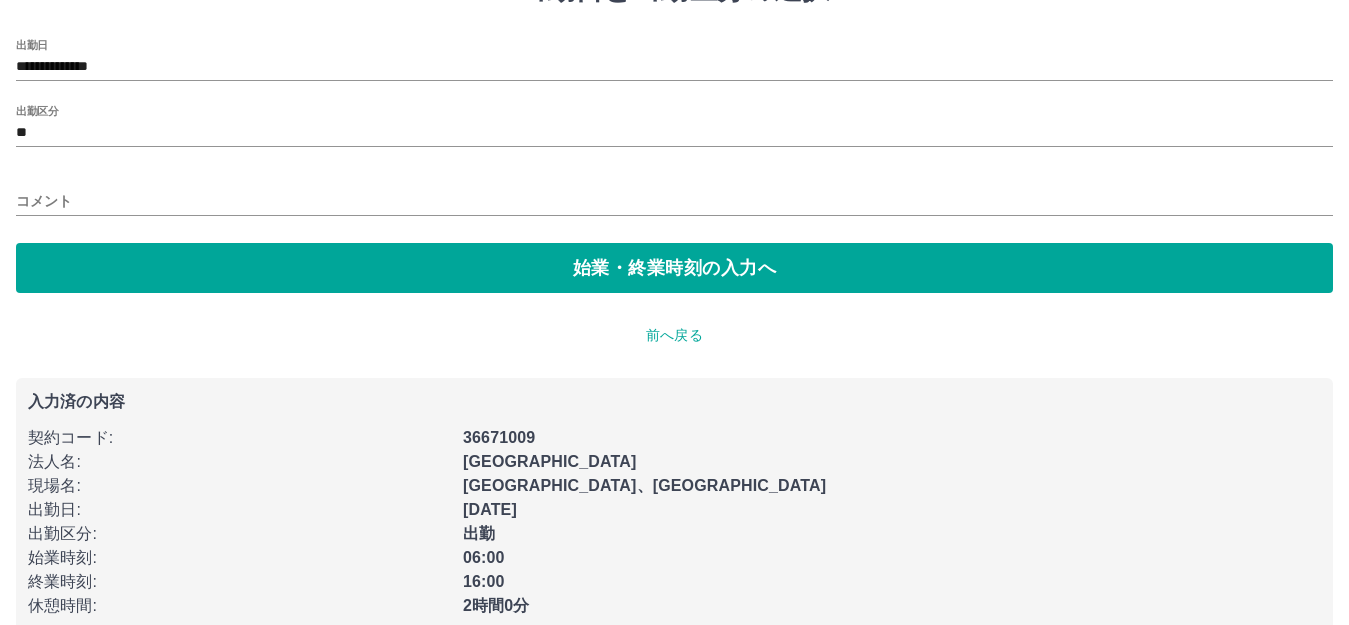 scroll, scrollTop: 0, scrollLeft: 0, axis: both 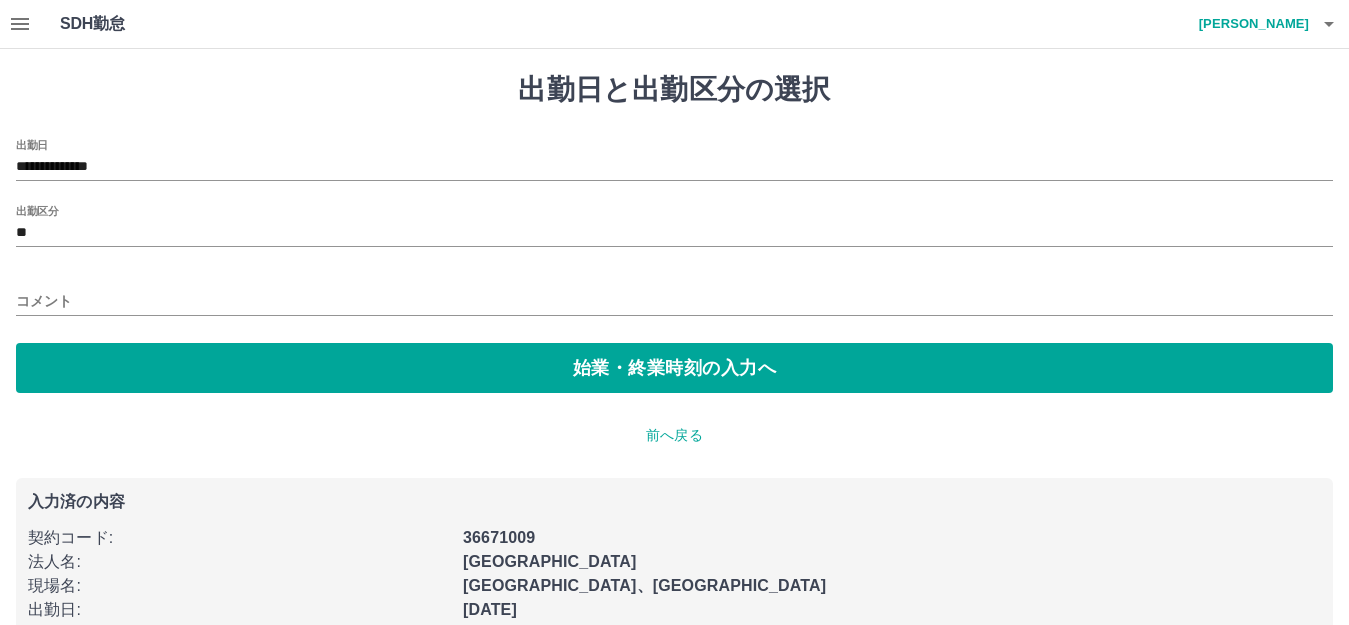 click on "出勤区分" at bounding box center [37, 210] 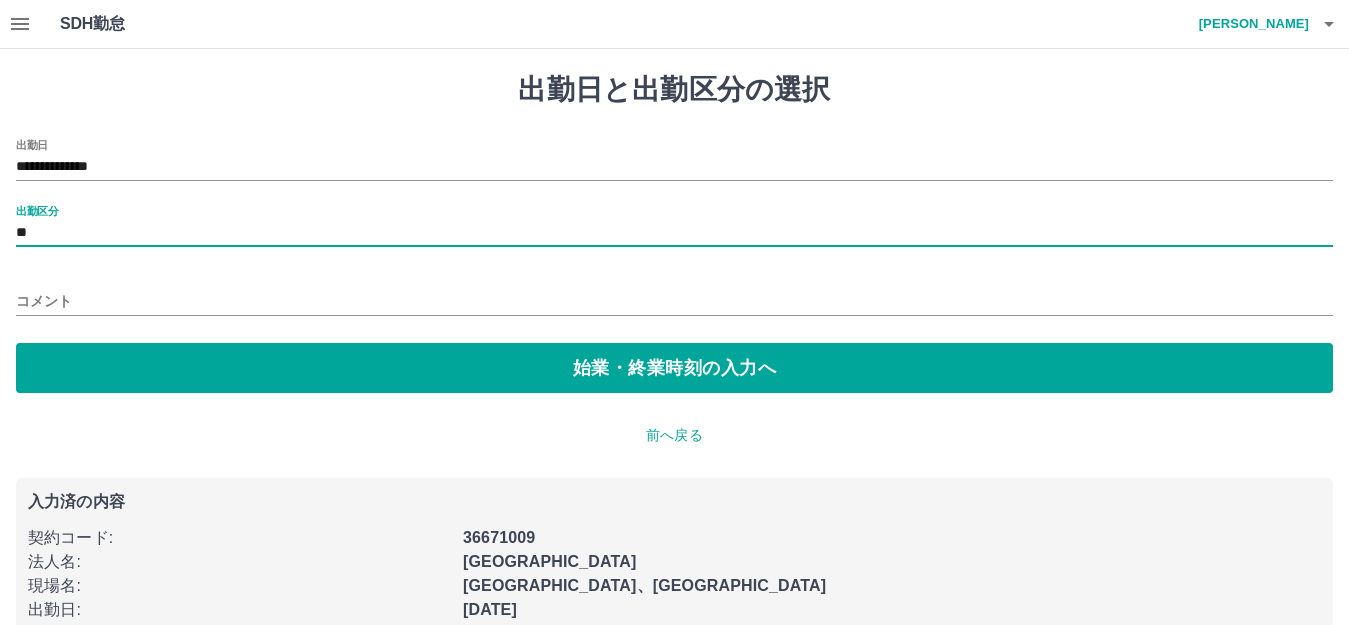 click on "出勤区分 **" at bounding box center [674, 226] 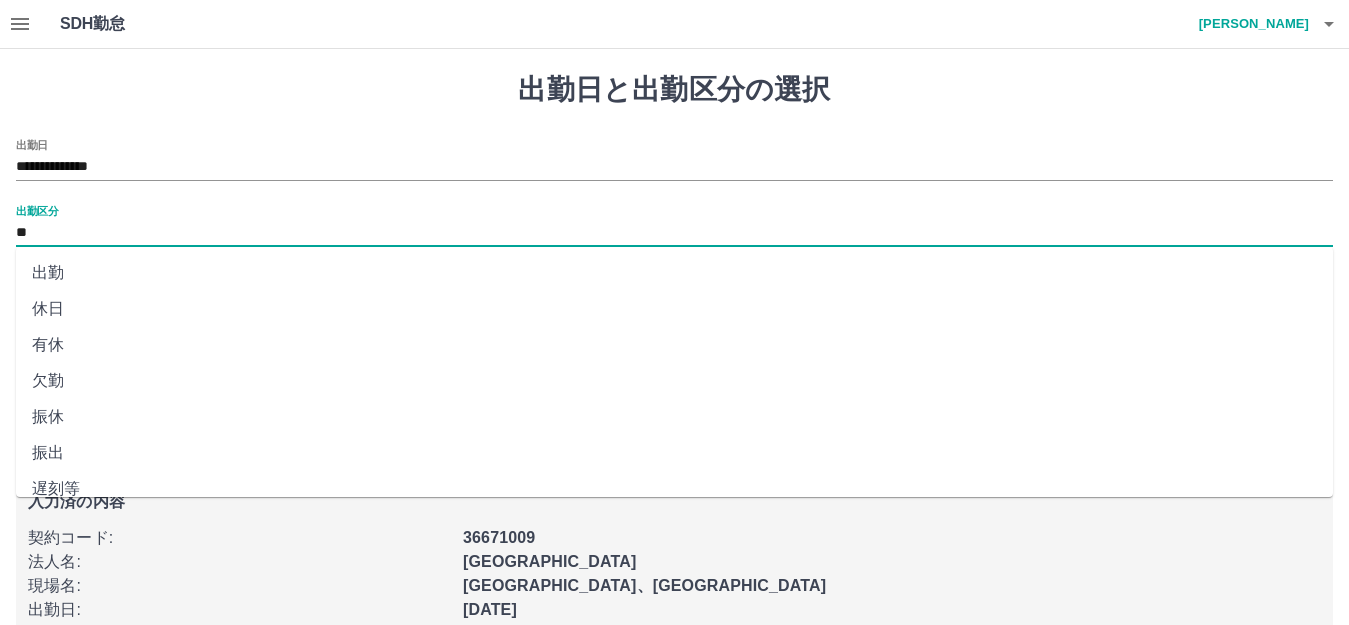 click on "**" at bounding box center [674, 233] 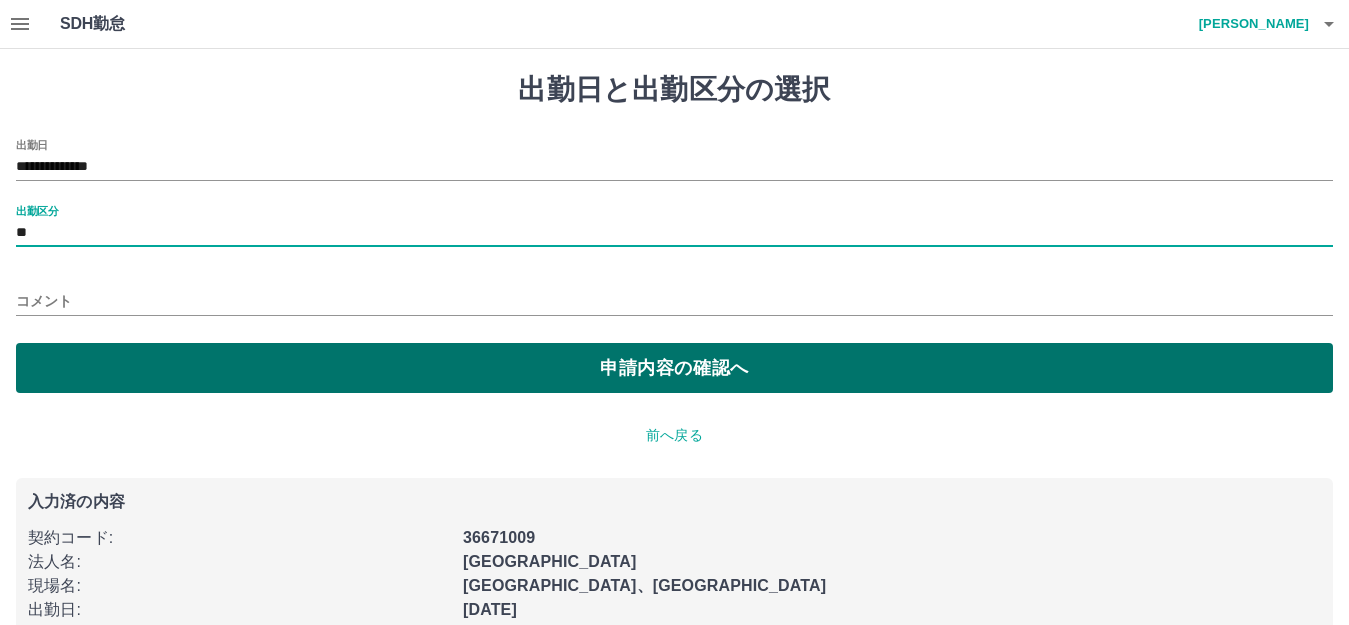 click on "申請内容の確認へ" at bounding box center (674, 368) 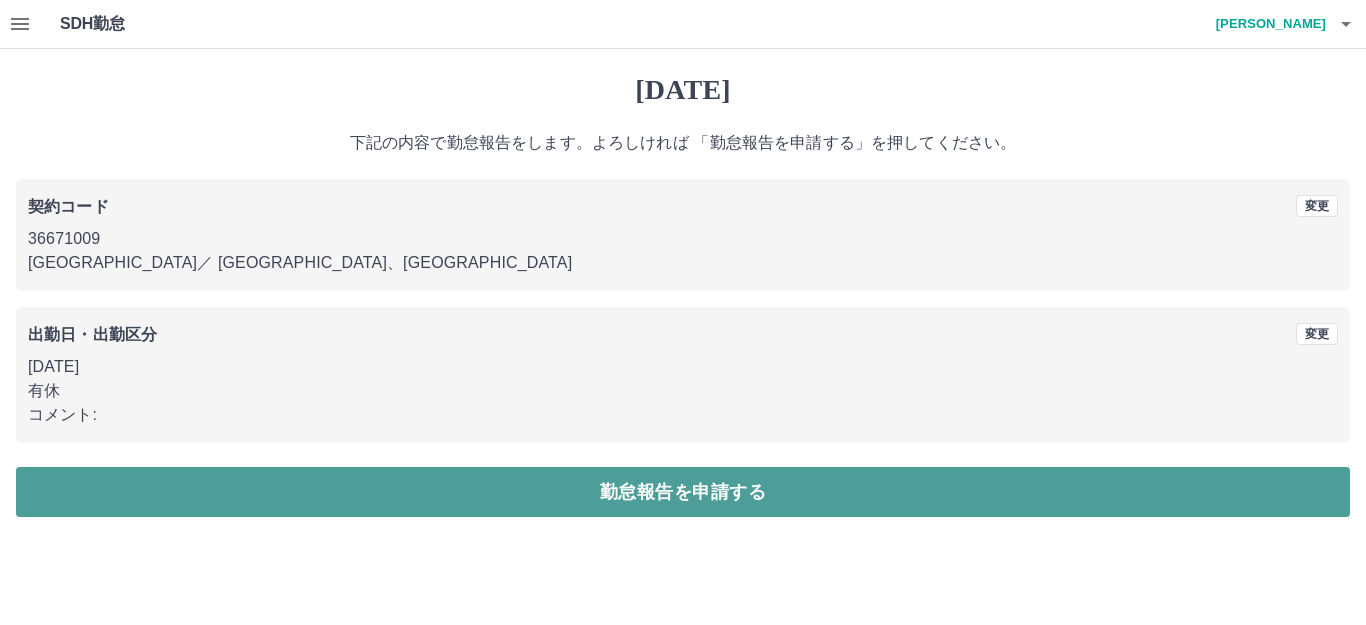click on "勤怠報告を申請する" at bounding box center (683, 492) 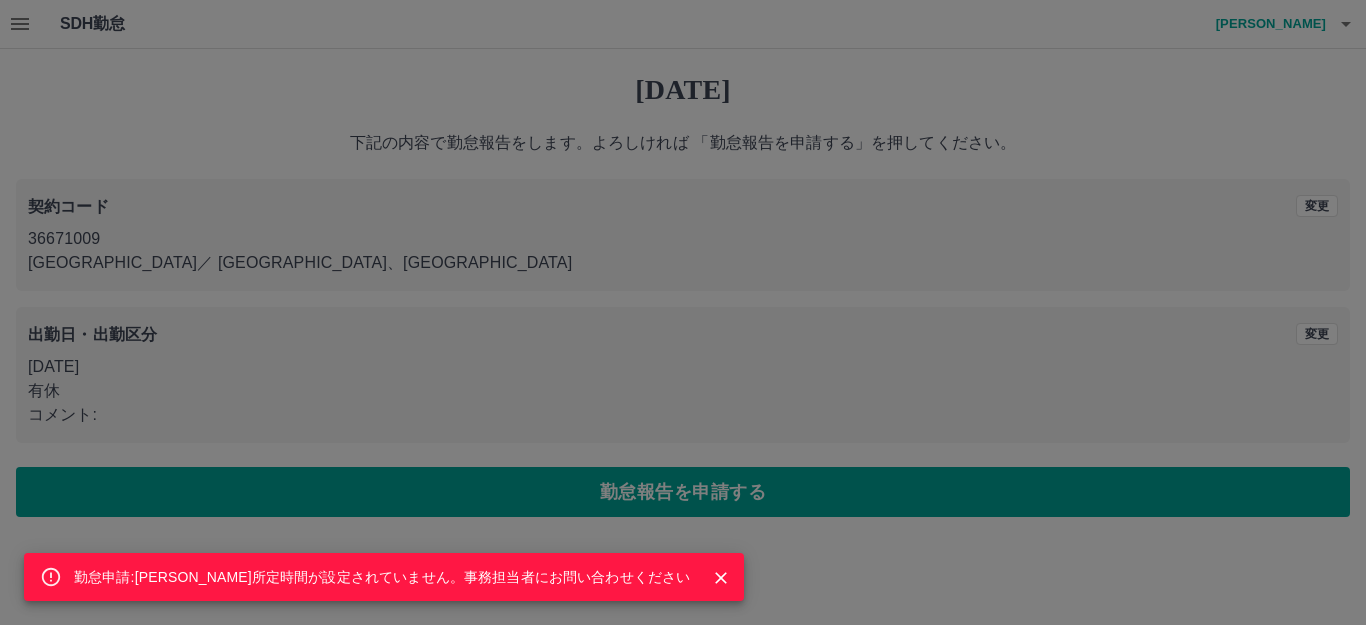 click on "勤怠申請:デフォルト所定時間が設定されていません。事務担当者にお問い合わせください" at bounding box center [683, 312] 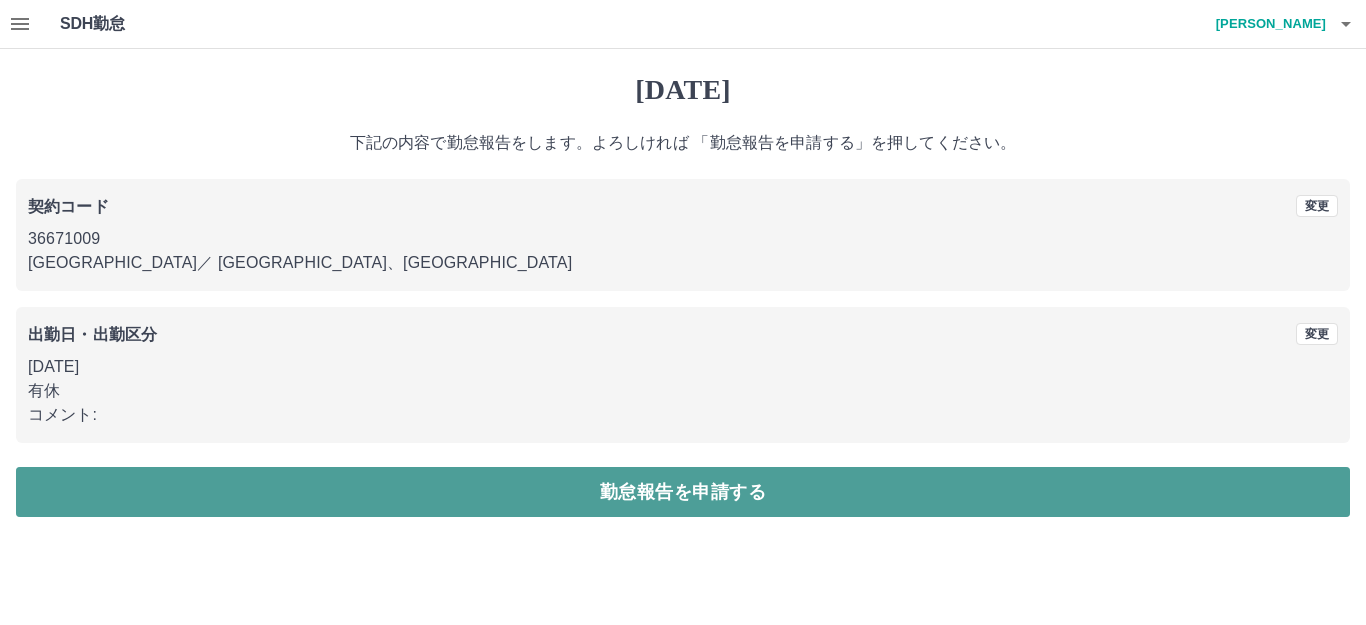 click on "勤怠報告を申請する" at bounding box center (683, 492) 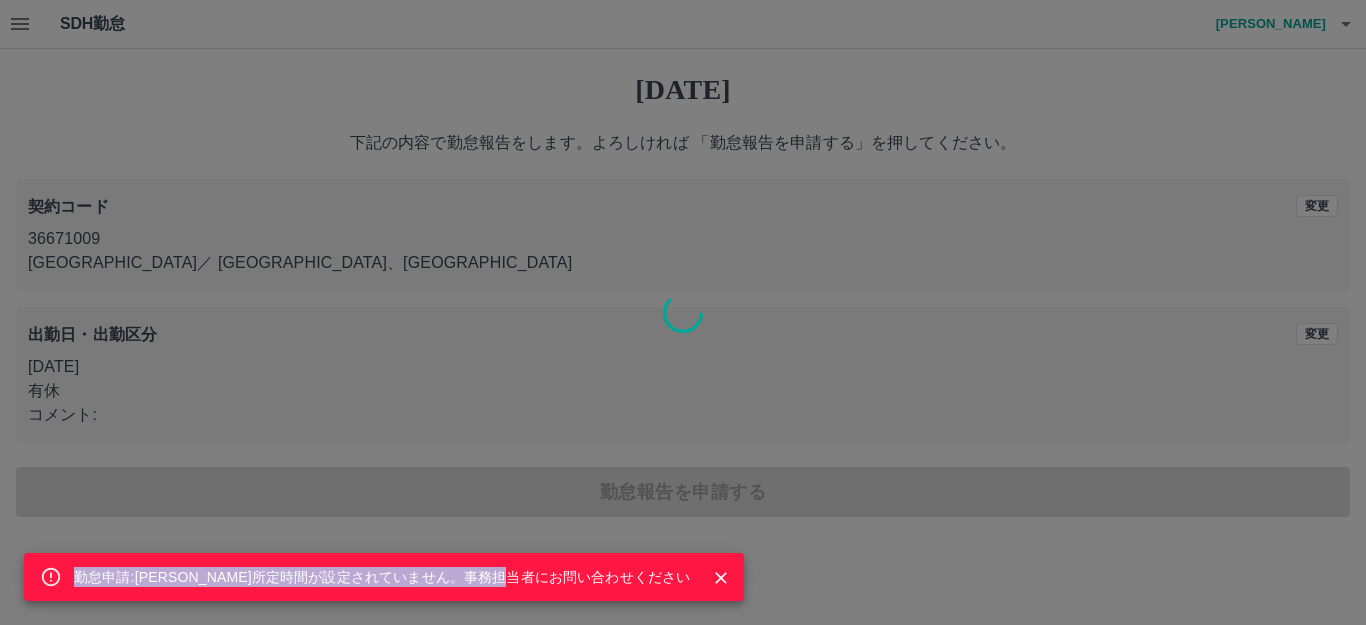 drag, startPoint x: 567, startPoint y: 574, endPoint x: 595, endPoint y: 599, distance: 37.536648 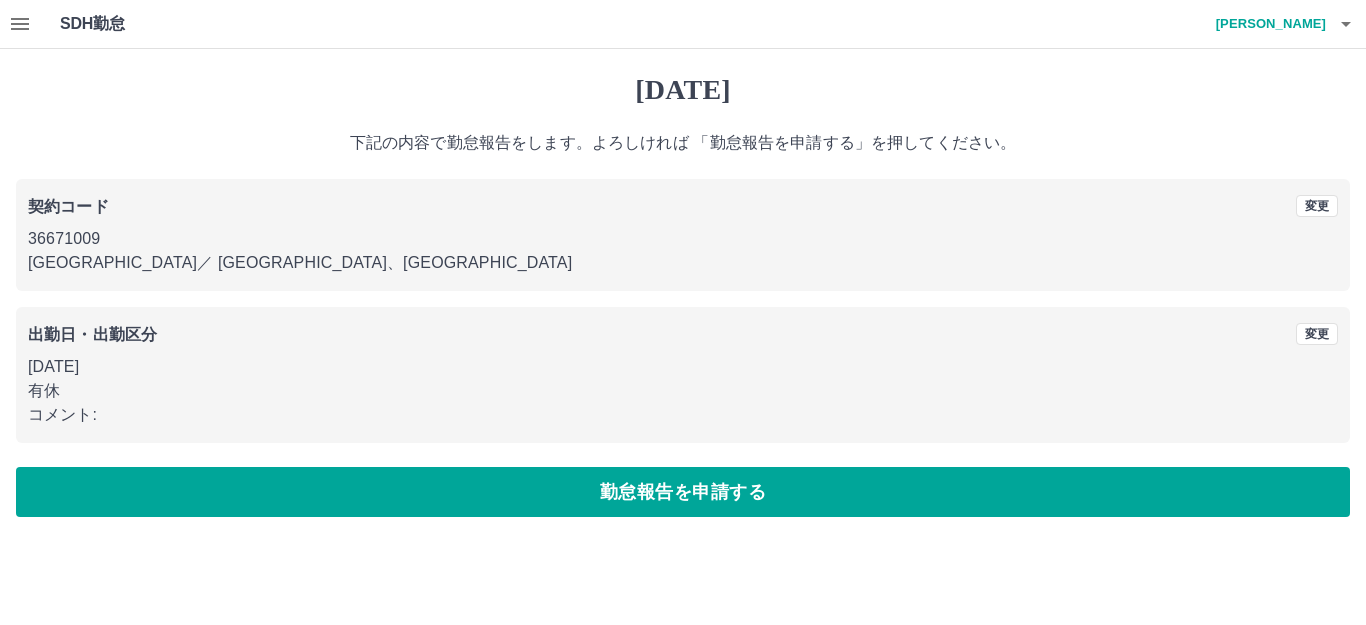 click on "SDH勤怠 大嶋　豊 勤怠申請:デフォルト所定時間が設定されていません。事務担当者にお問い合わせください 2025年07月03日(木) 下記の内容で勤怠報告をします。よろしければ 「勤怠報告を申請する」を押してください。 契約コード 変更 36671009 積丹町  ／   積丹町役場庁舎、総合文化センター 出勤日・出勤区分 変更 2025年07月03日(木) 有休 コメント:  勤怠報告を申請する SDH勤怠" at bounding box center (683, 270) 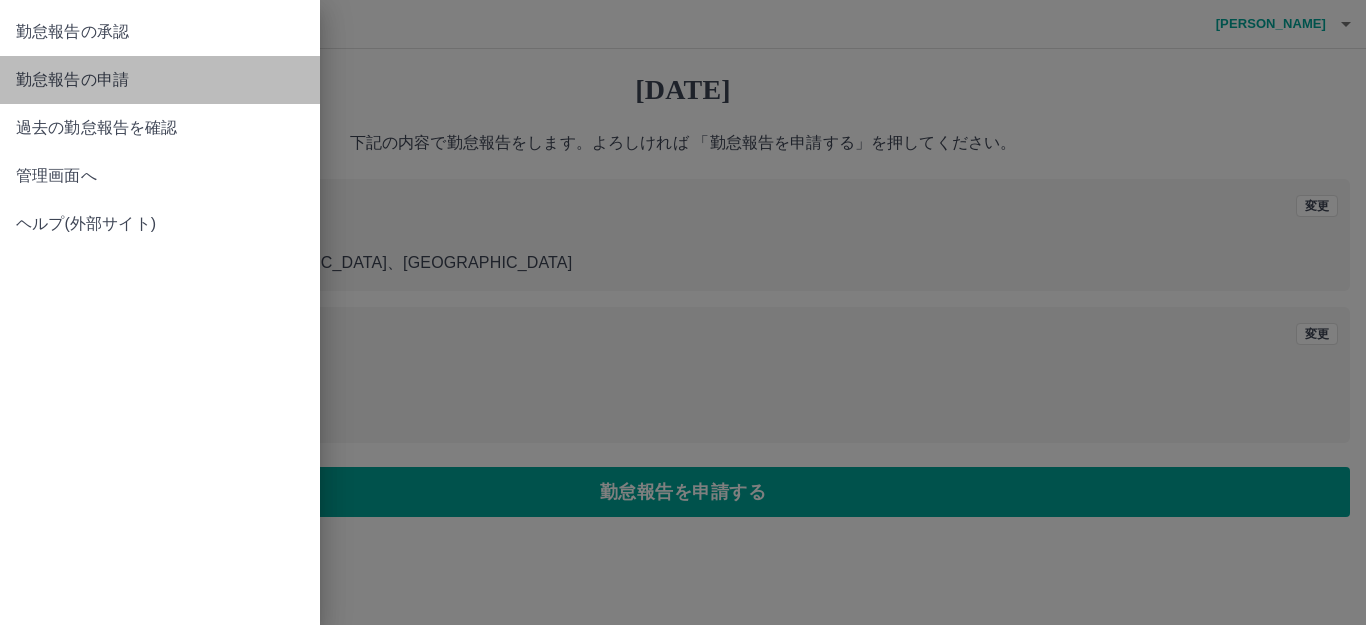 click on "勤怠報告の申請" at bounding box center [160, 80] 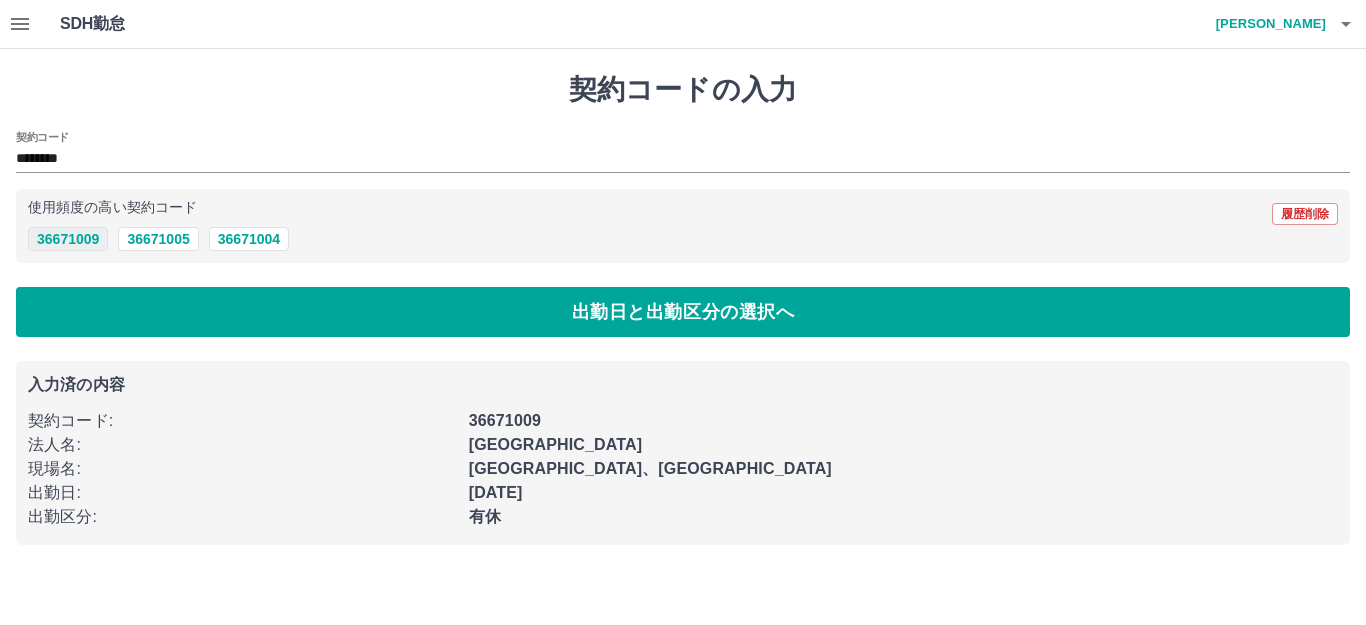 click on "36671009" at bounding box center [68, 239] 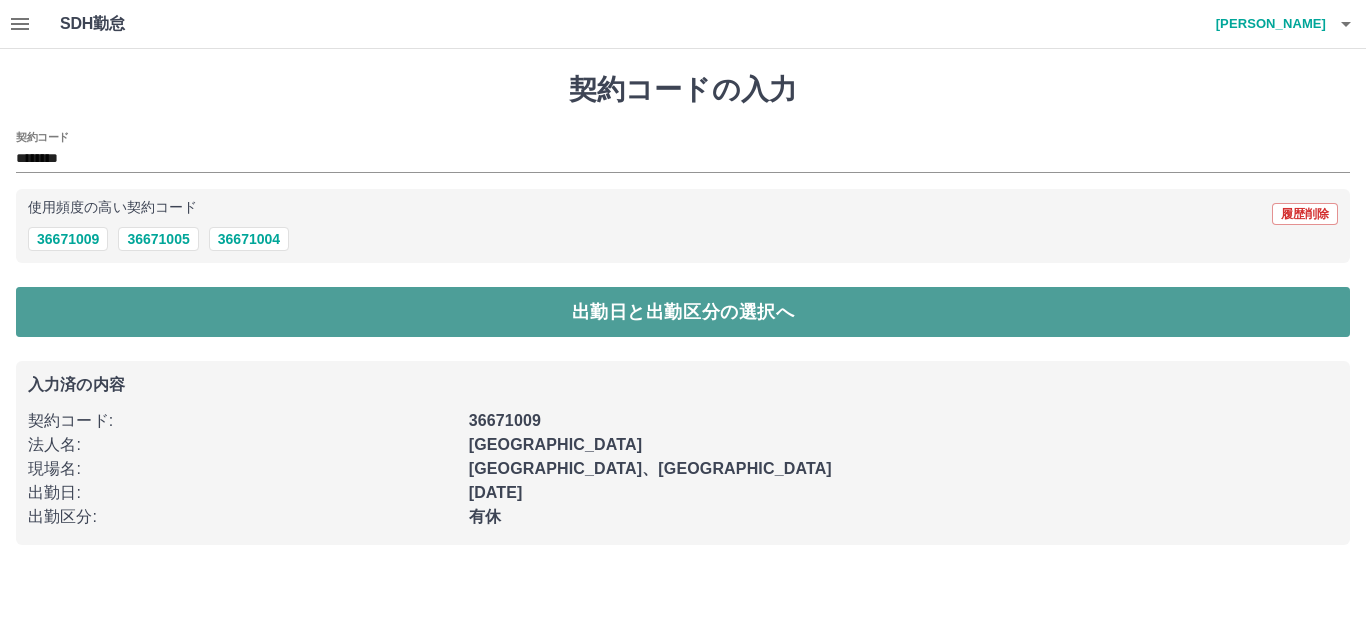 click on "出勤日と出勤区分の選択へ" at bounding box center [683, 312] 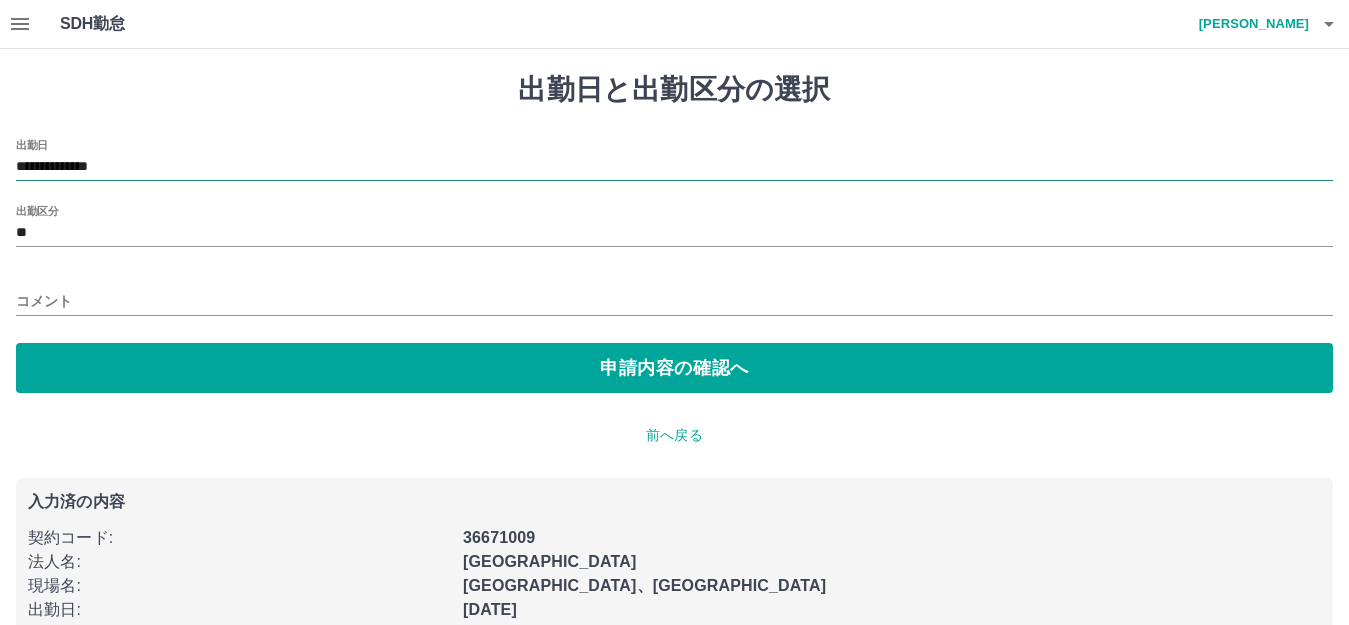 click on "**********" at bounding box center [674, 167] 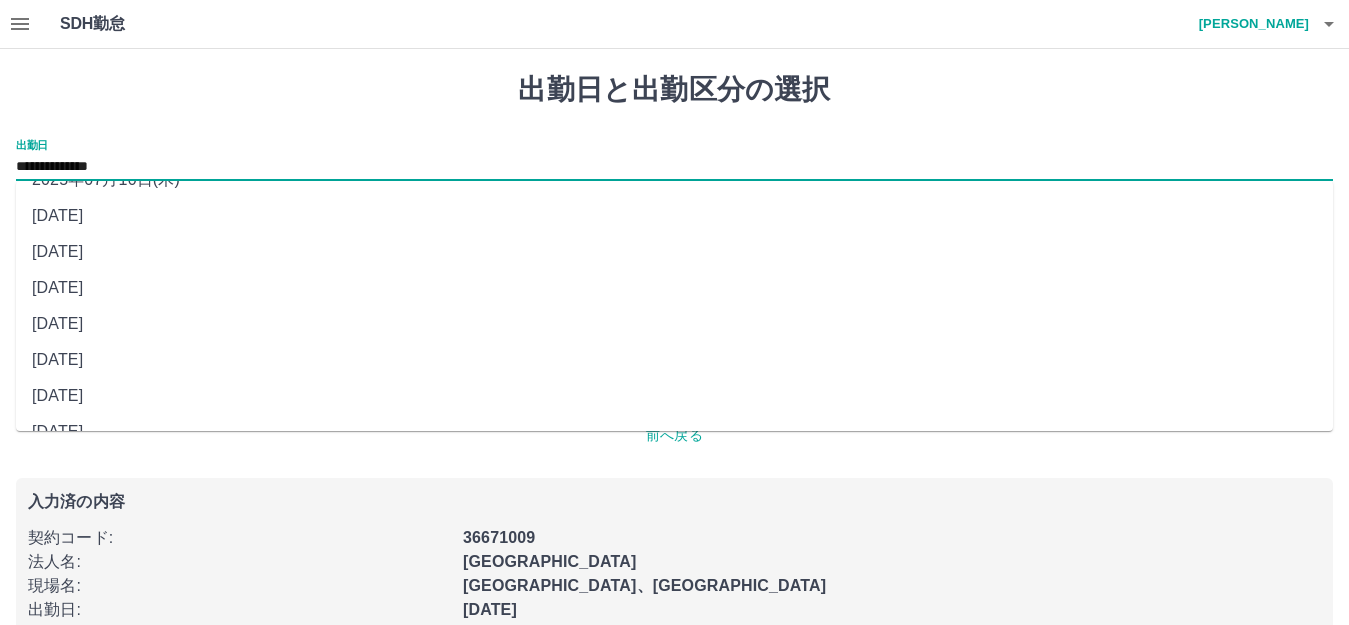 scroll, scrollTop: 90, scrollLeft: 0, axis: vertical 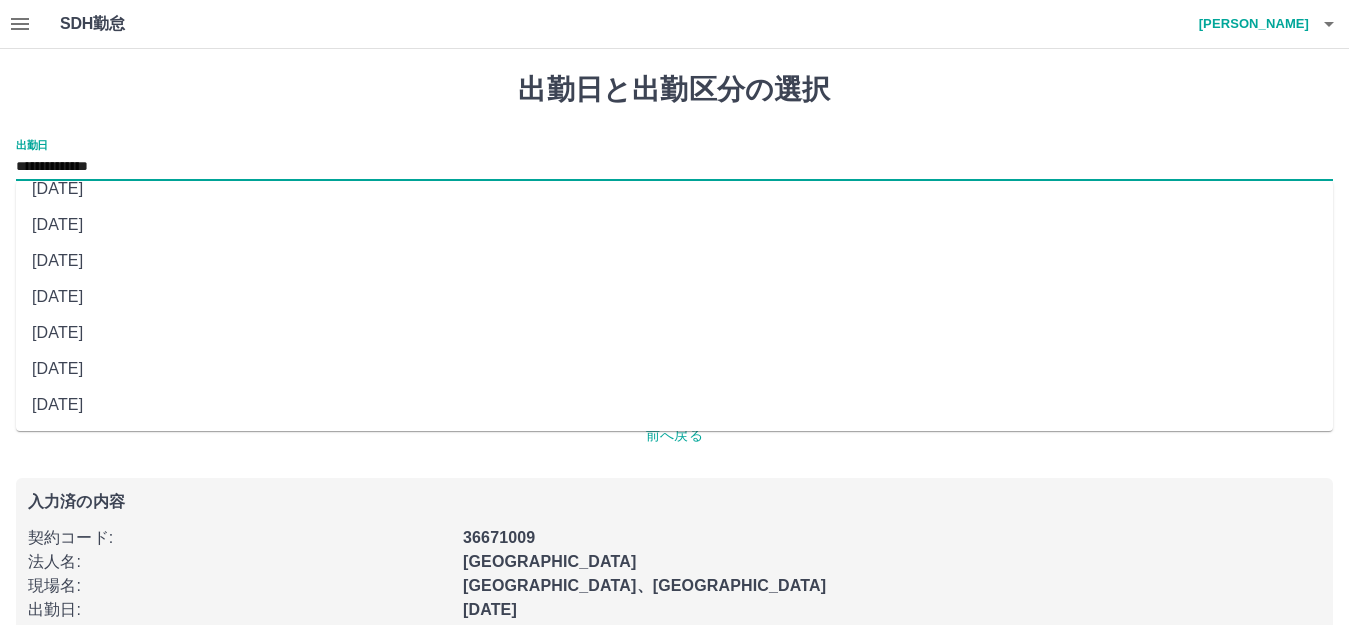 click on "2025年07月04日(金)" at bounding box center [674, 369] 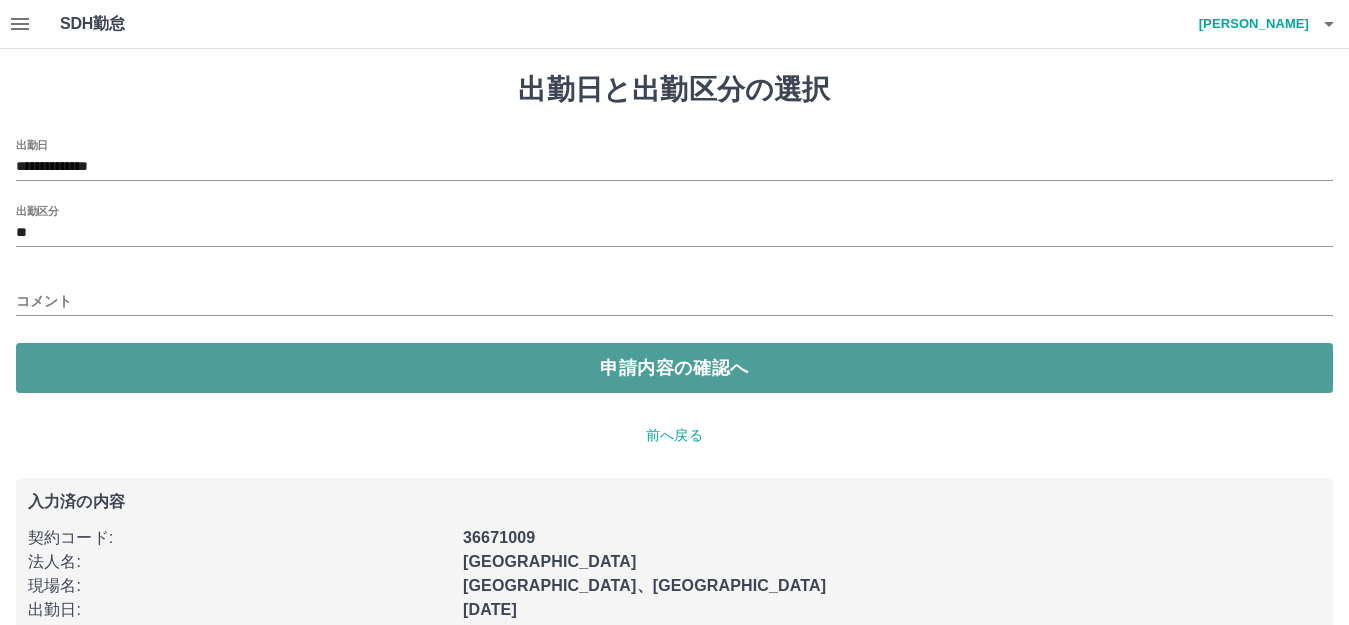 click on "申請内容の確認へ" at bounding box center [674, 368] 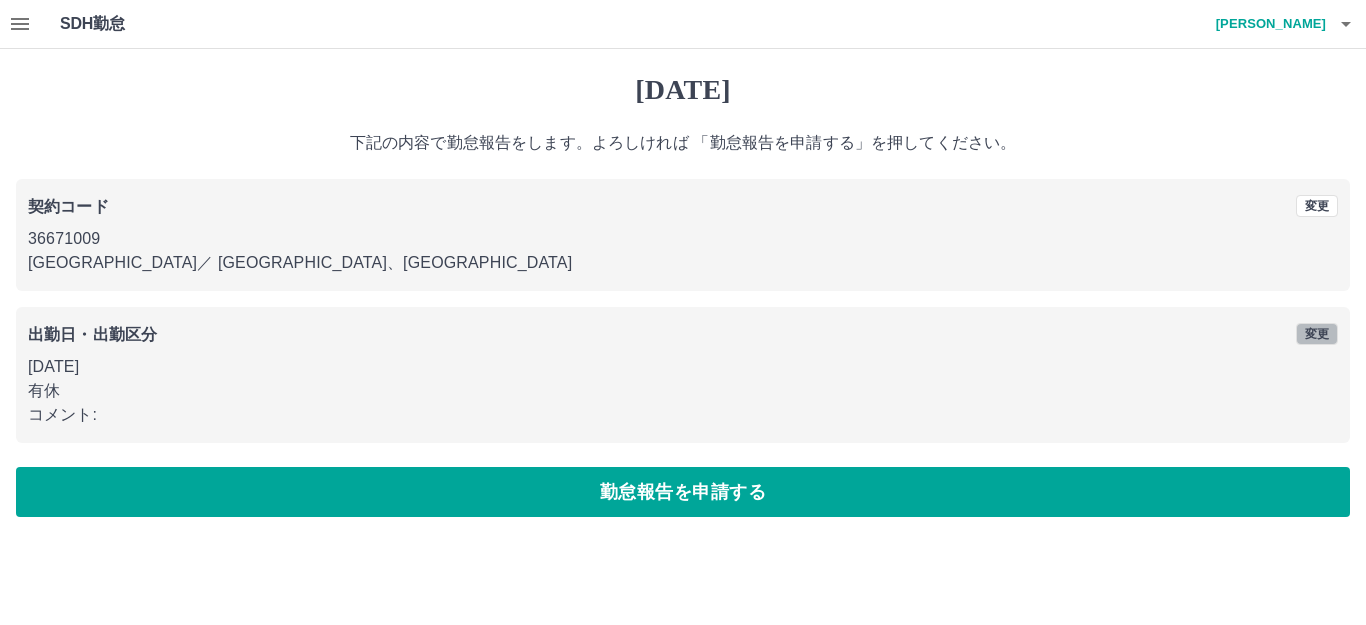 click on "変更" at bounding box center (1317, 334) 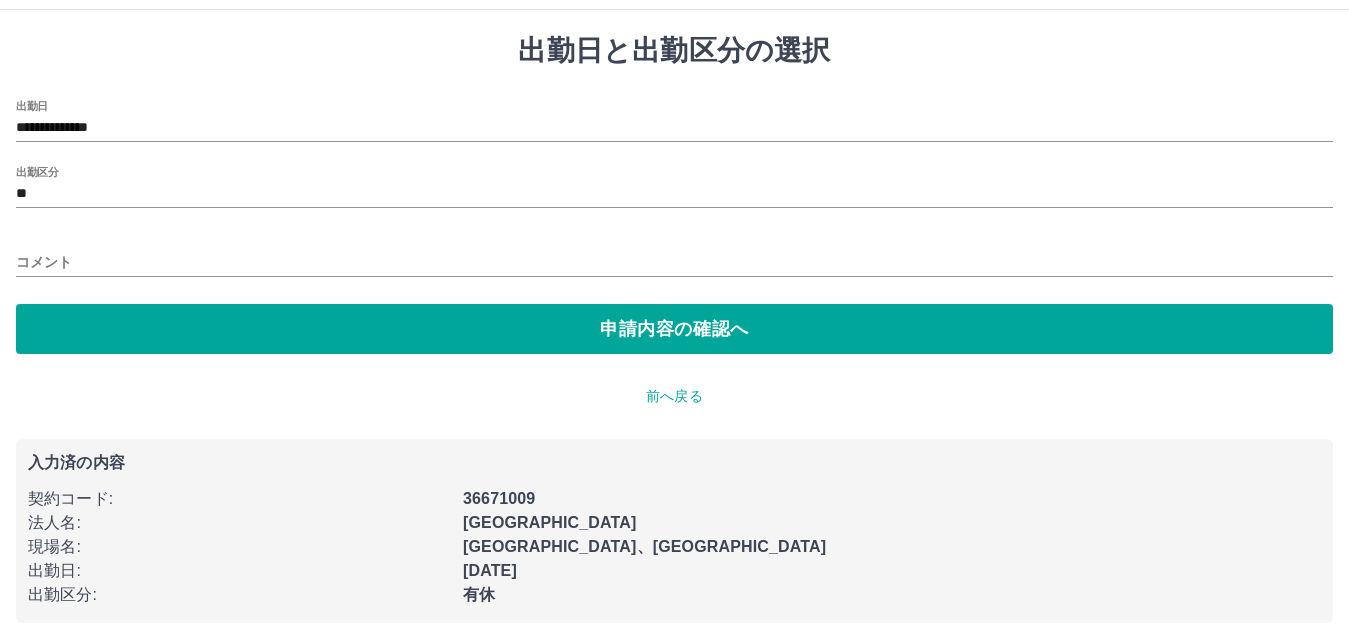 scroll, scrollTop: 61, scrollLeft: 0, axis: vertical 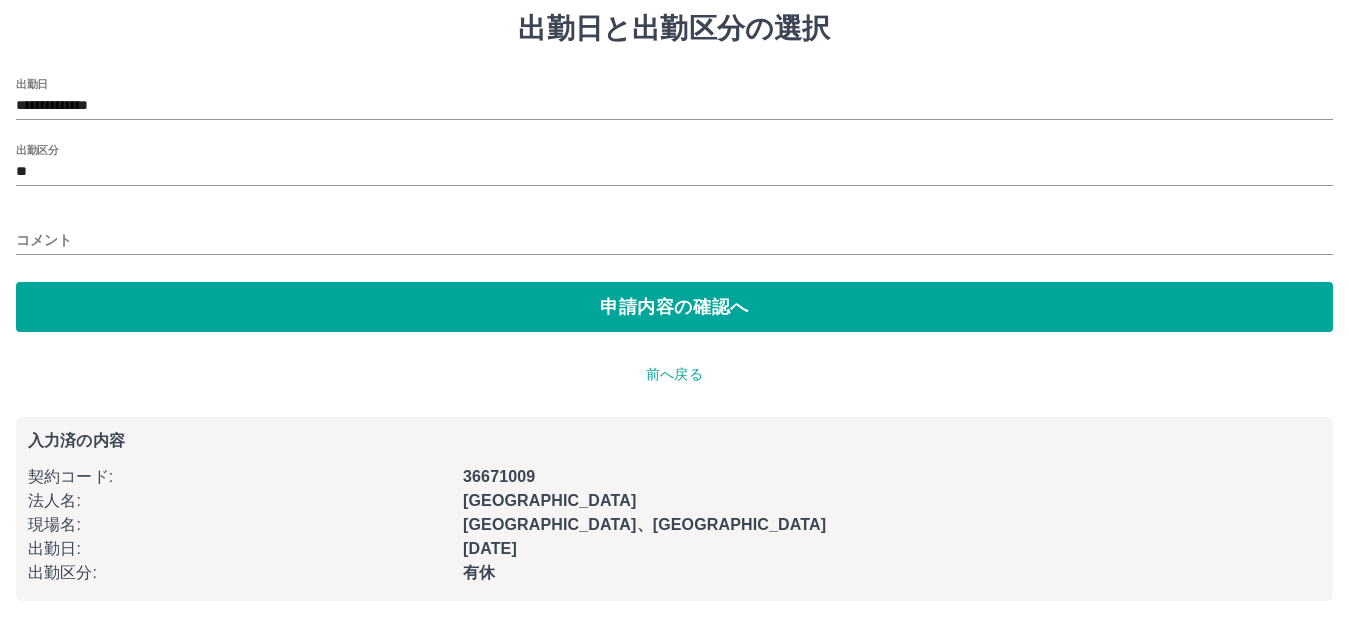 click on "出勤区分" at bounding box center (37, 149) 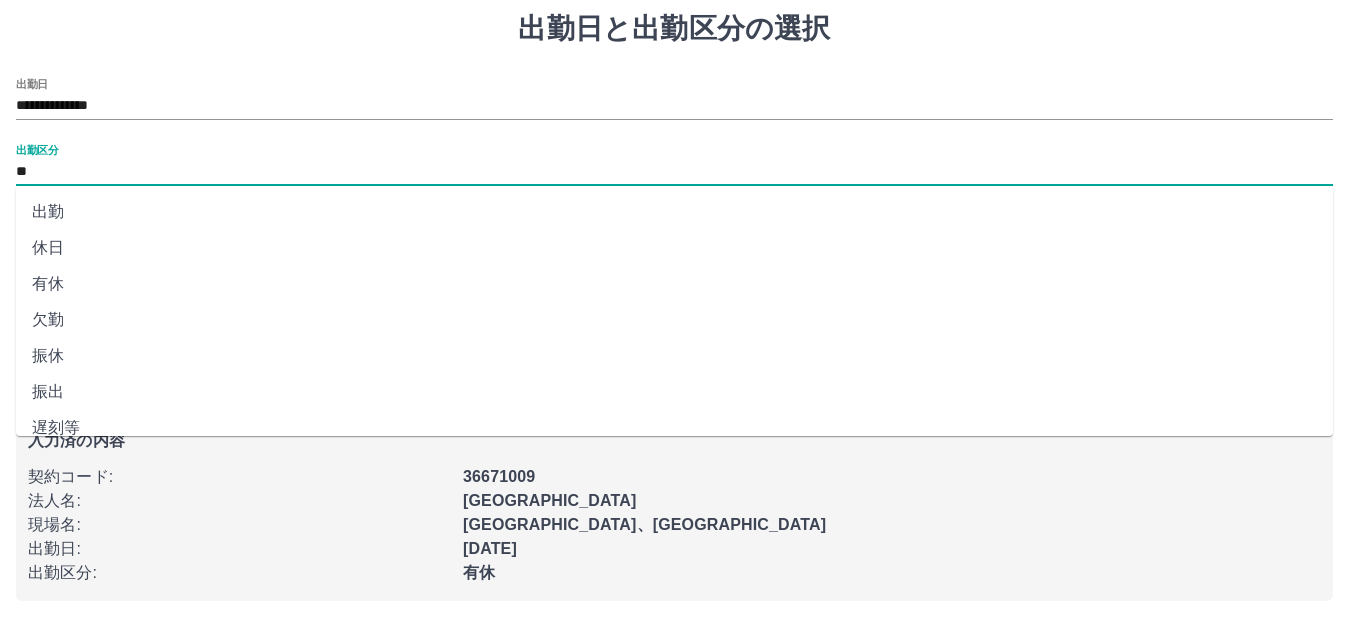 click on "**" at bounding box center (674, 172) 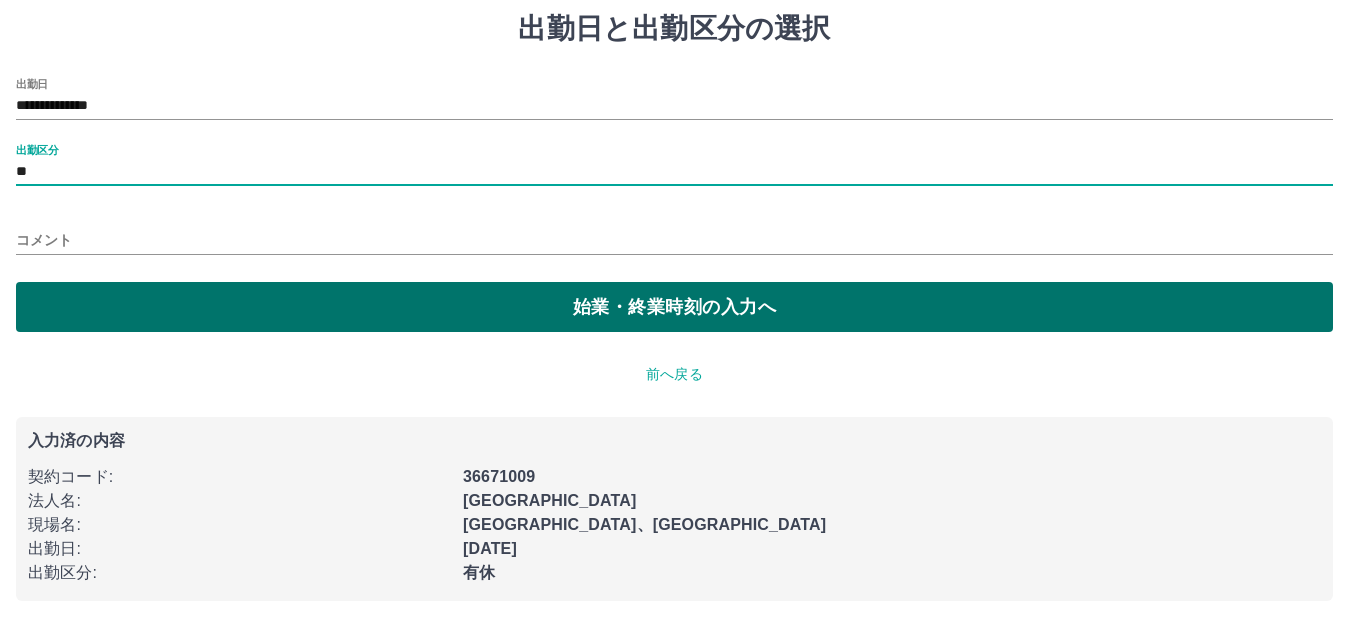 click on "始業・終業時刻の入力へ" at bounding box center [674, 307] 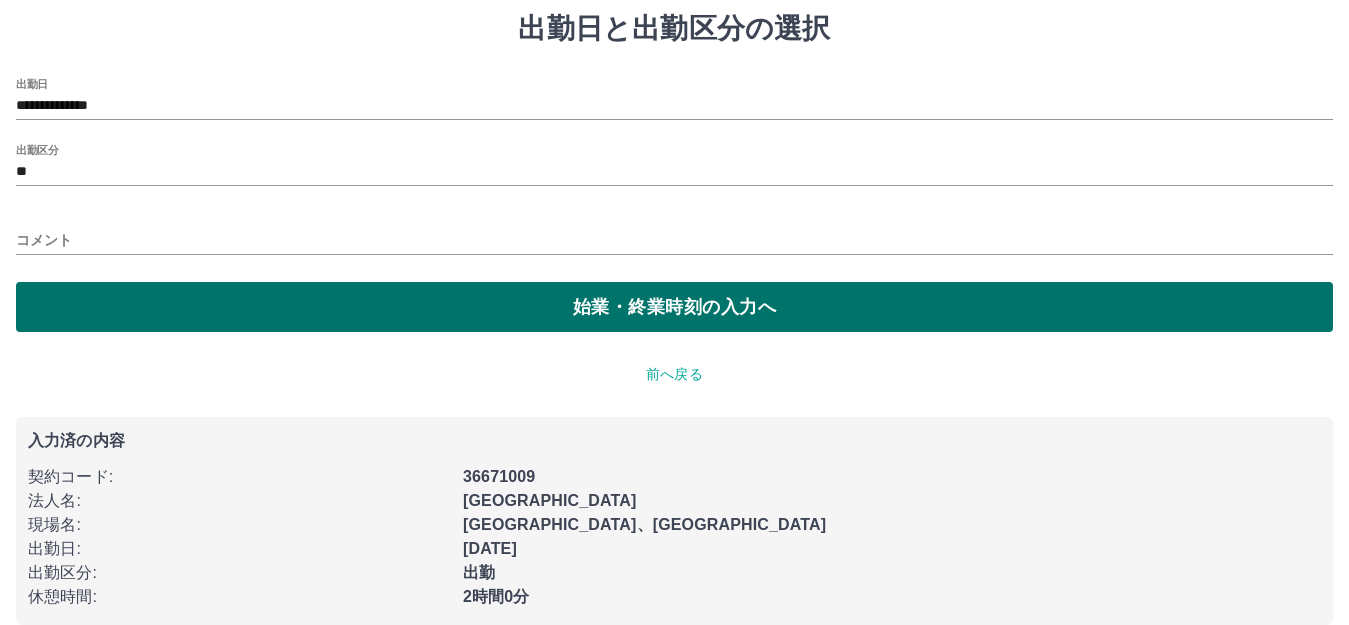 scroll, scrollTop: 0, scrollLeft: 0, axis: both 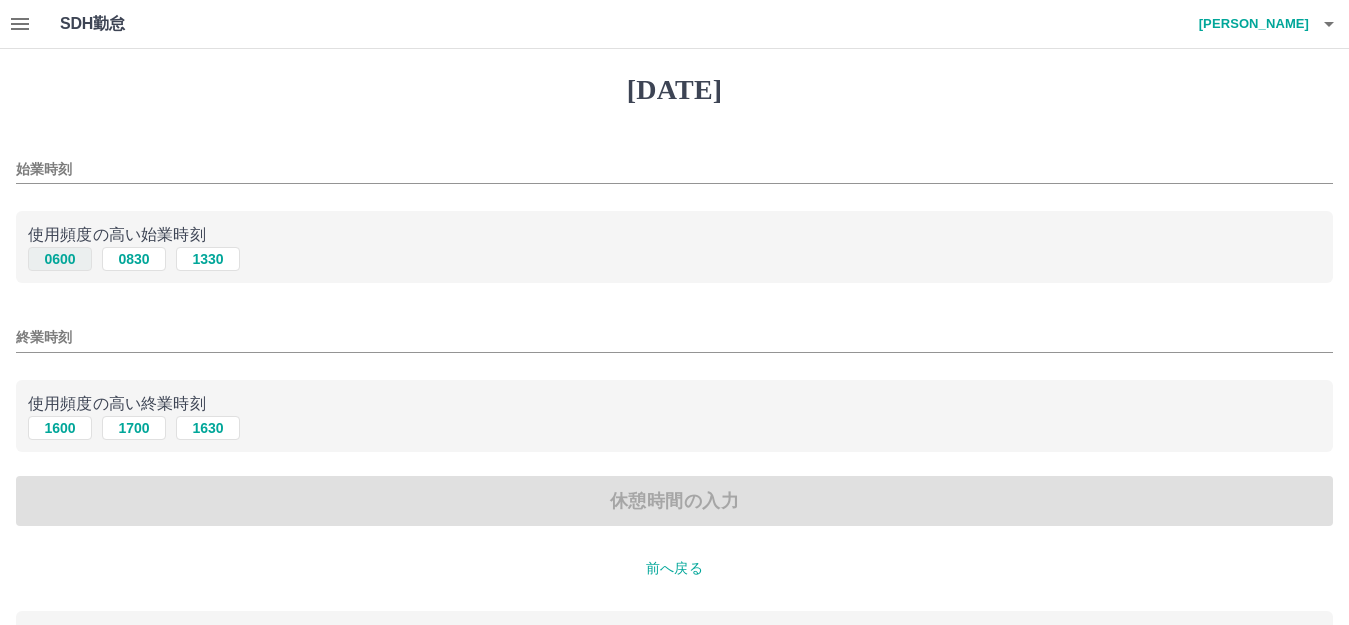 click on "0600" at bounding box center (60, 259) 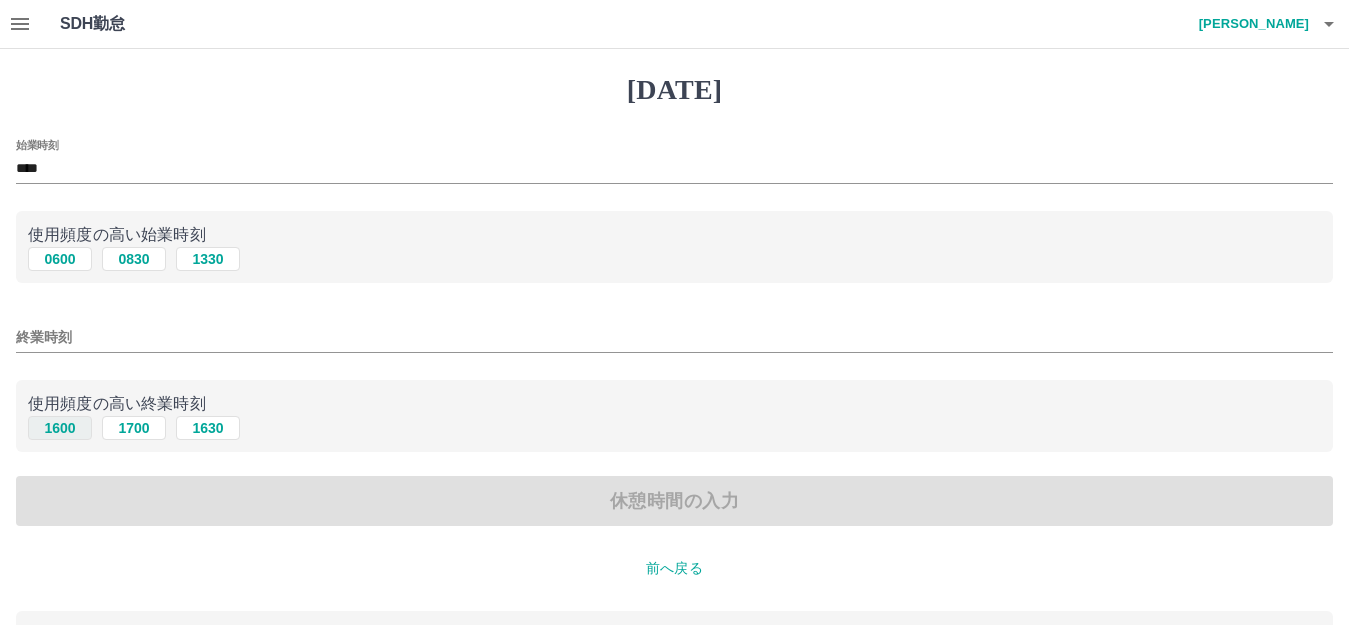 click on "1600" at bounding box center [60, 428] 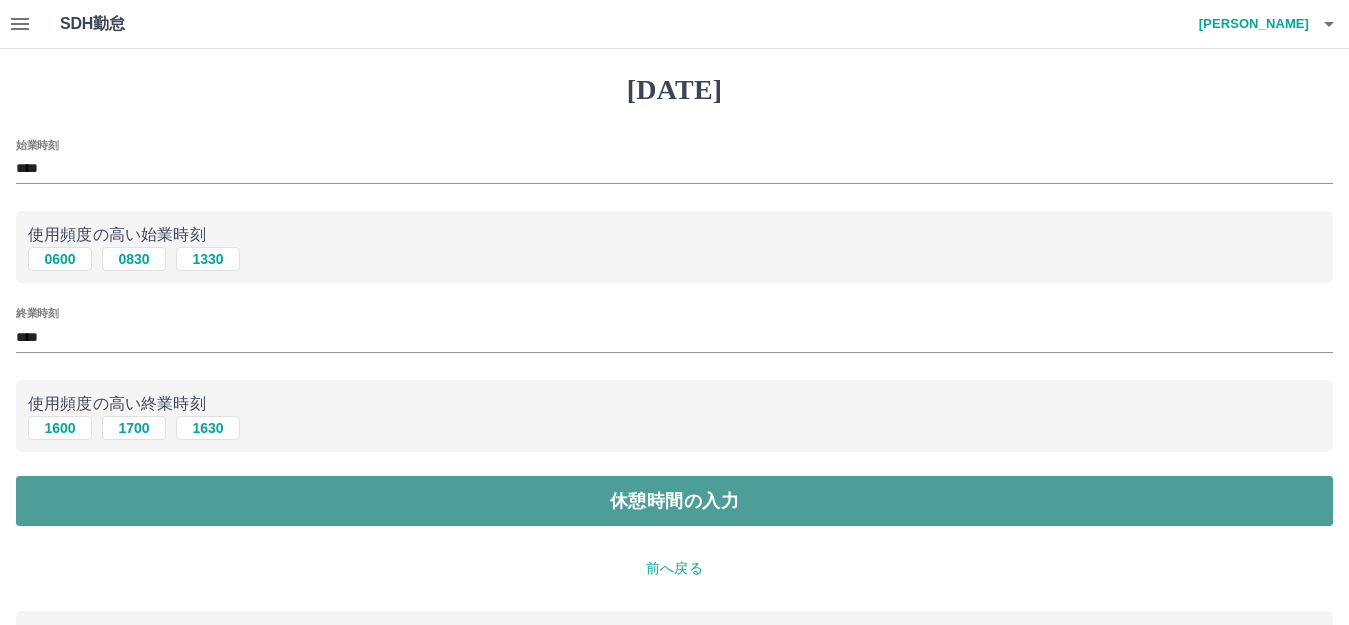 click on "休憩時間の入力" at bounding box center (674, 501) 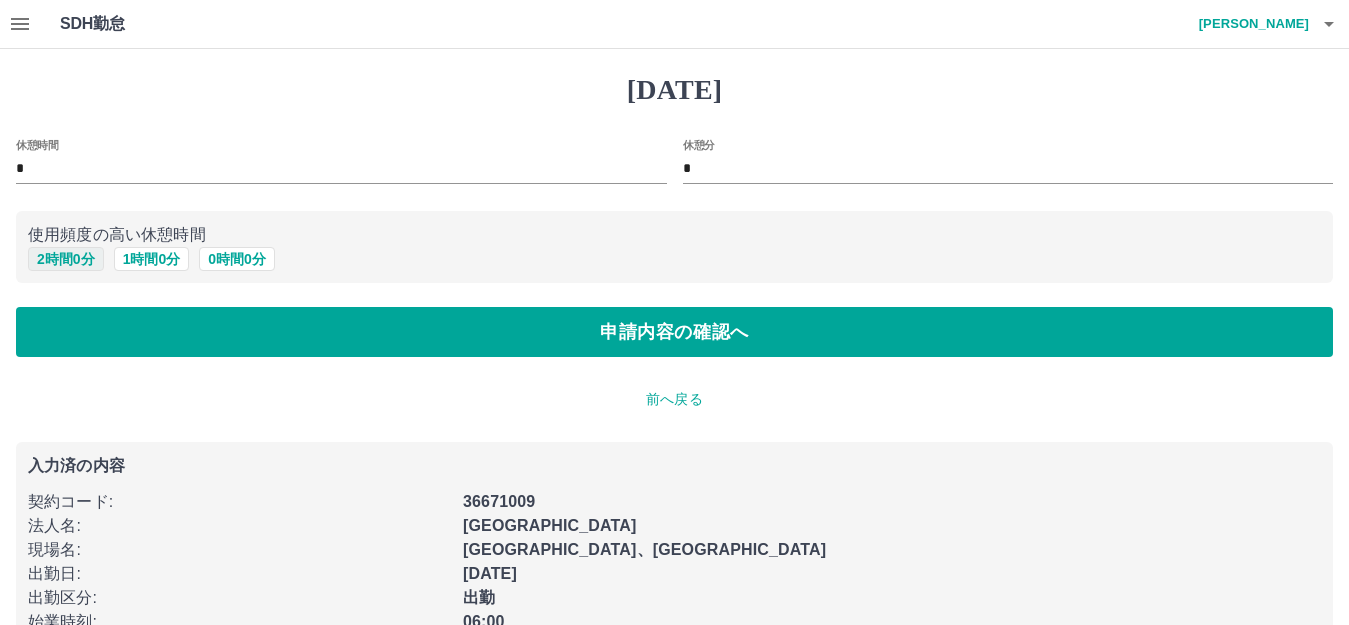 click on "2 時間 0 分" at bounding box center [66, 259] 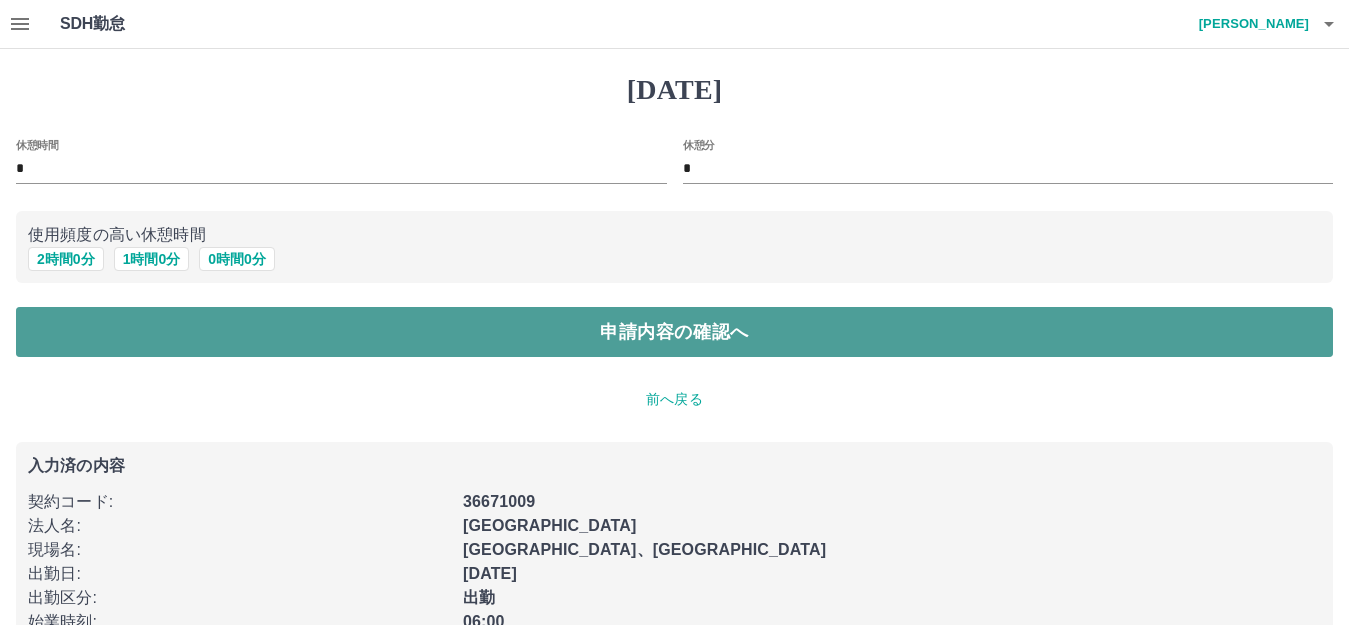 click on "申請内容の確認へ" at bounding box center [674, 332] 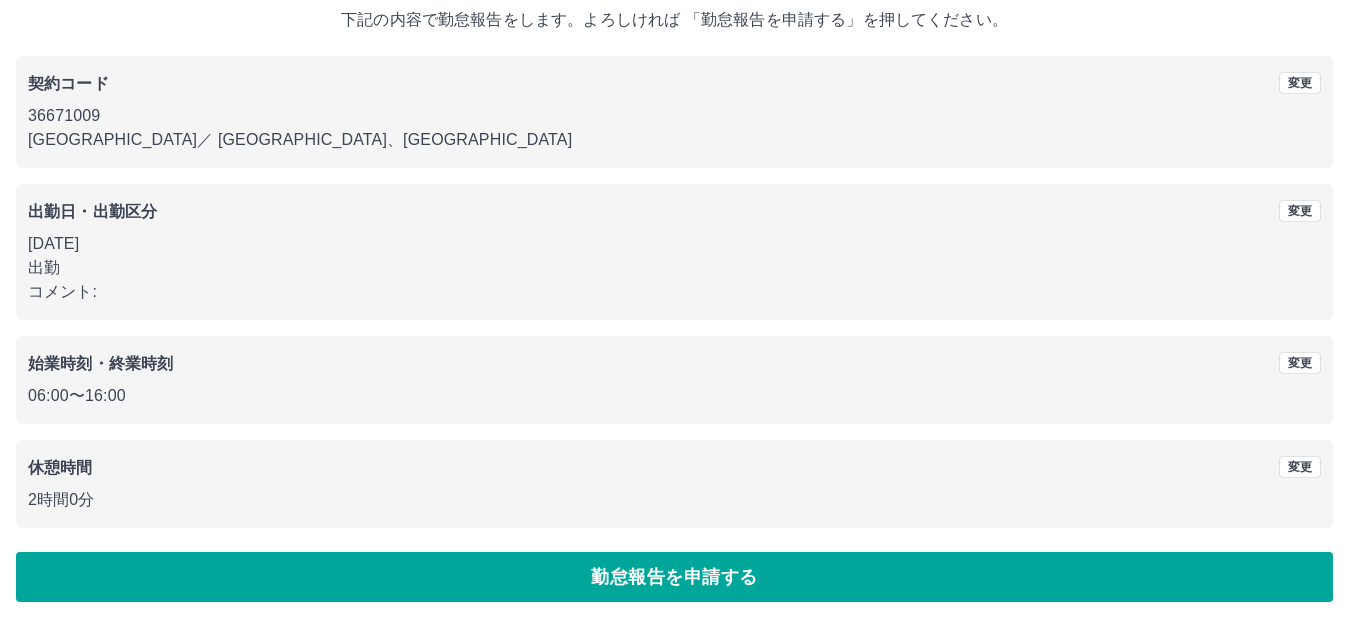 scroll, scrollTop: 124, scrollLeft: 0, axis: vertical 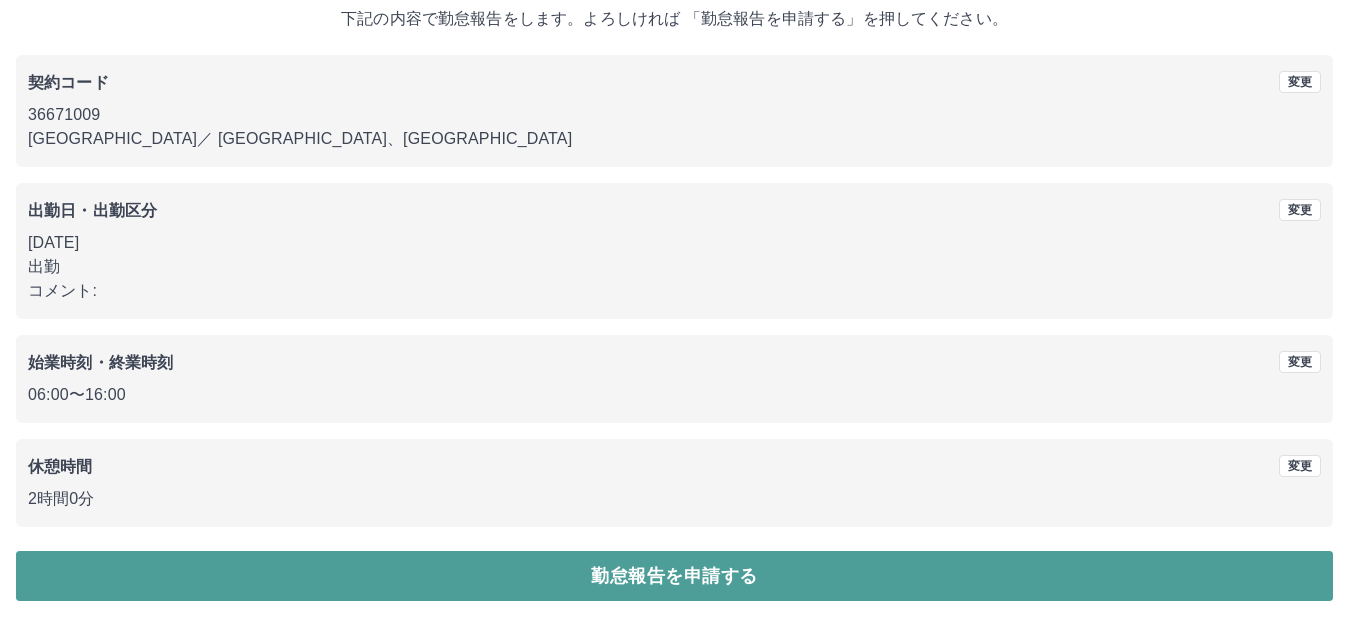 click on "勤怠報告を申請する" at bounding box center (674, 576) 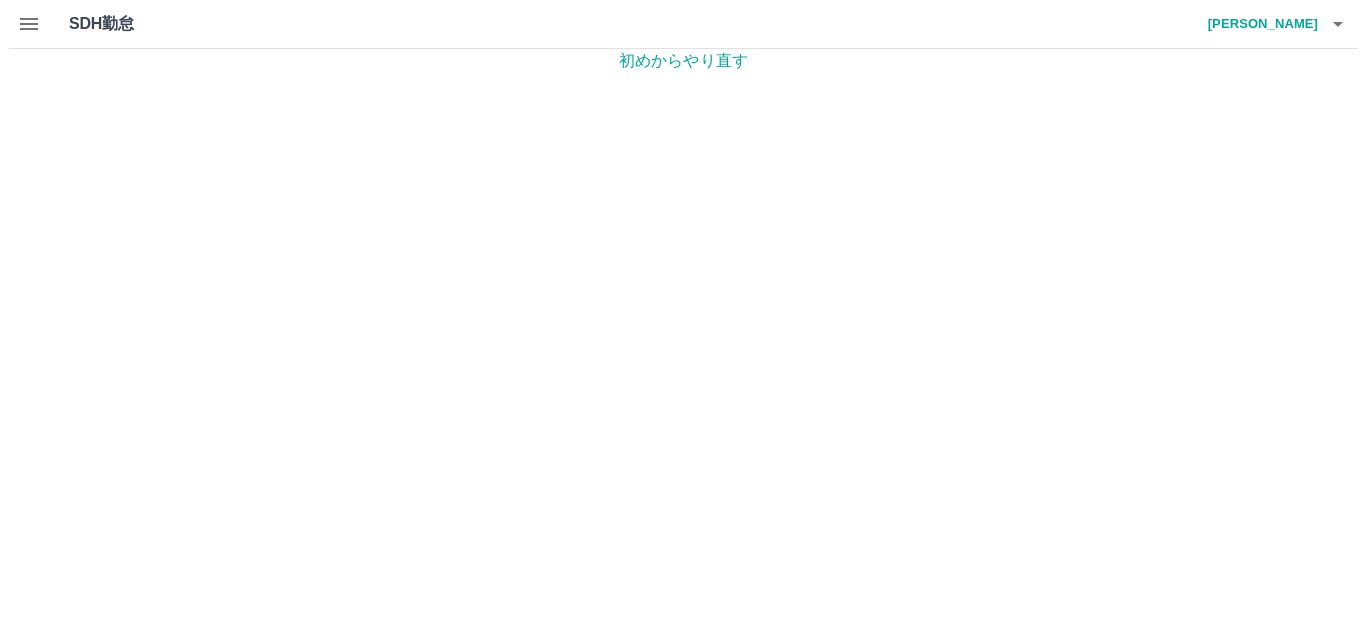 scroll, scrollTop: 0, scrollLeft: 0, axis: both 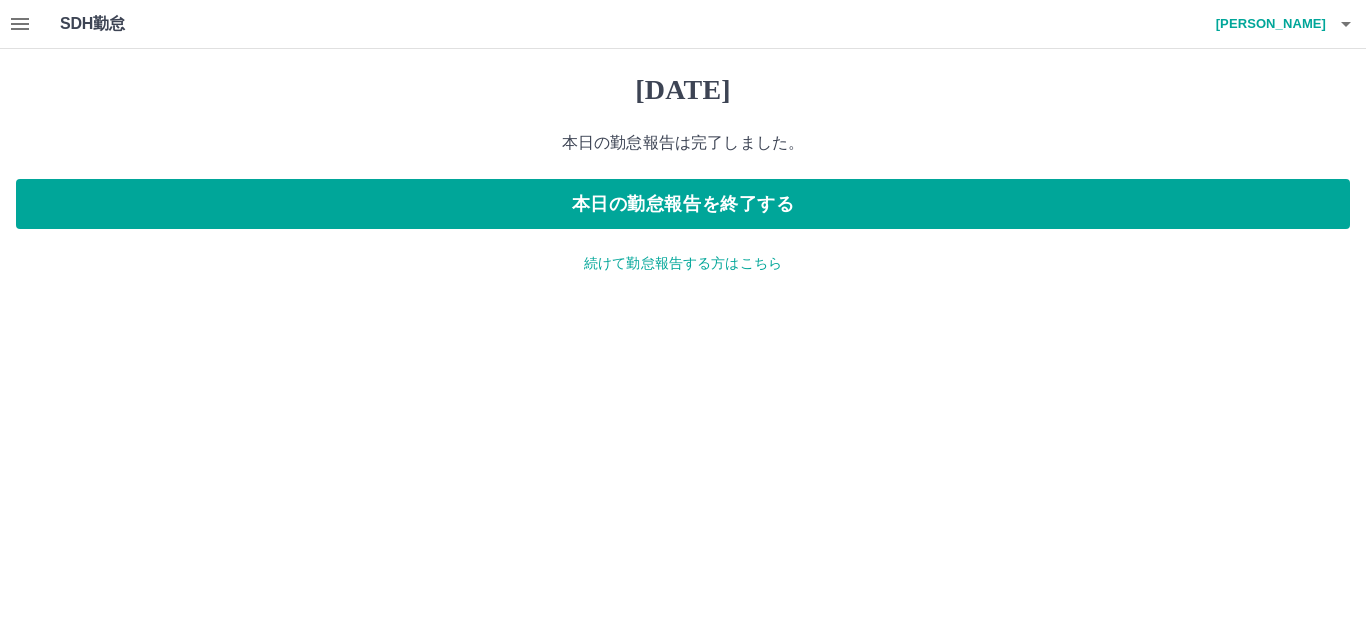 click on "続けて勤怠報告する方はこちら" at bounding box center (683, 263) 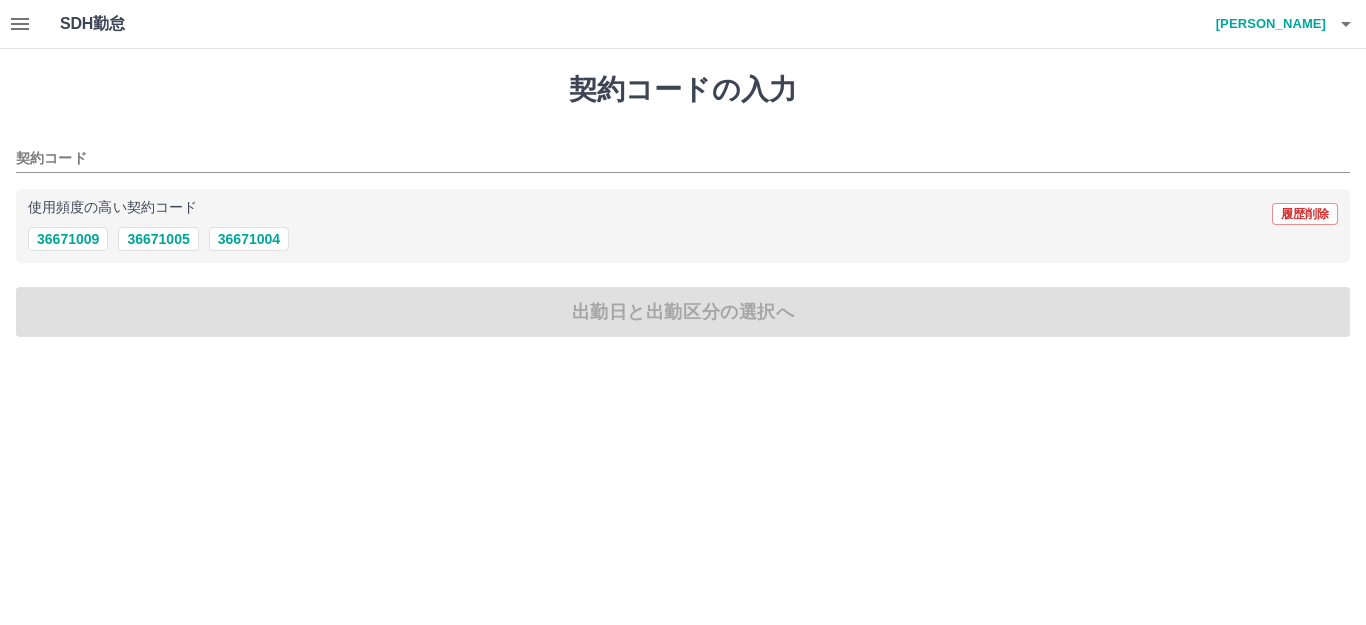click on "SDH勤怠 大嶋　豊 契約コードの入力 契約コード 使用頻度の高い契約コード 履歴削除 36671009 36671005 36671004 出勤日と出勤区分の選択へ SDH勤怠" at bounding box center (683, 180) 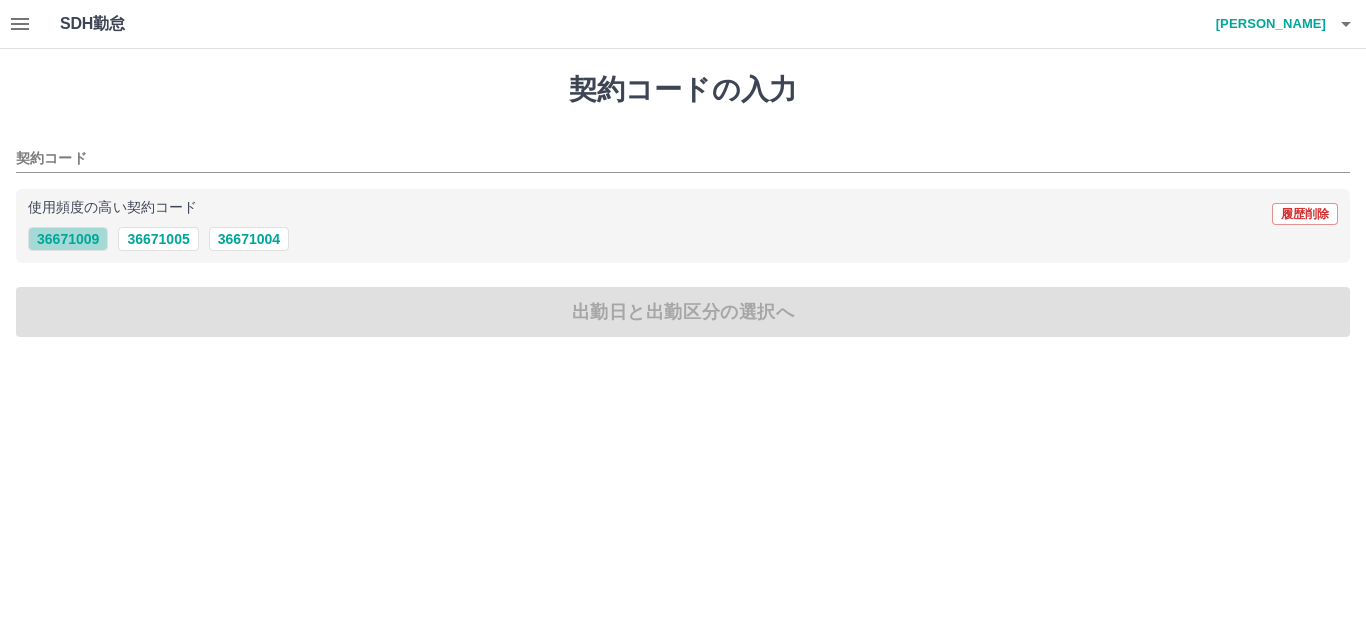 click on "36671009" at bounding box center [68, 239] 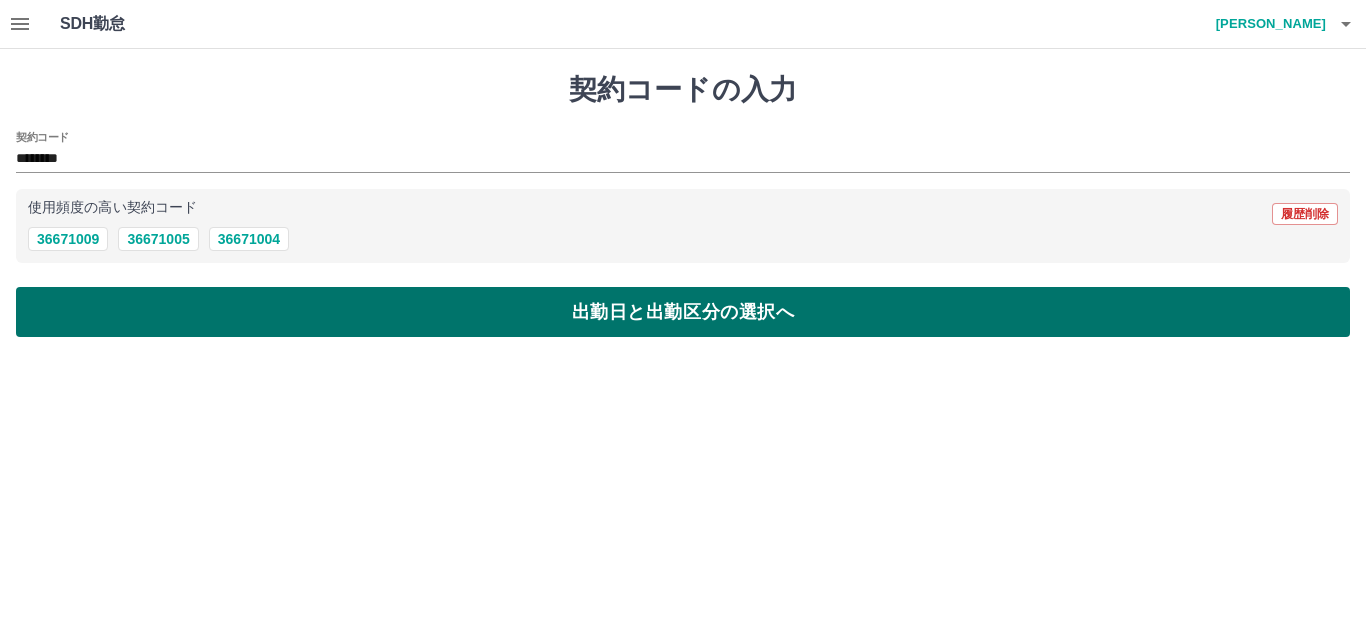 click on "出勤日と出勤区分の選択へ" at bounding box center (683, 312) 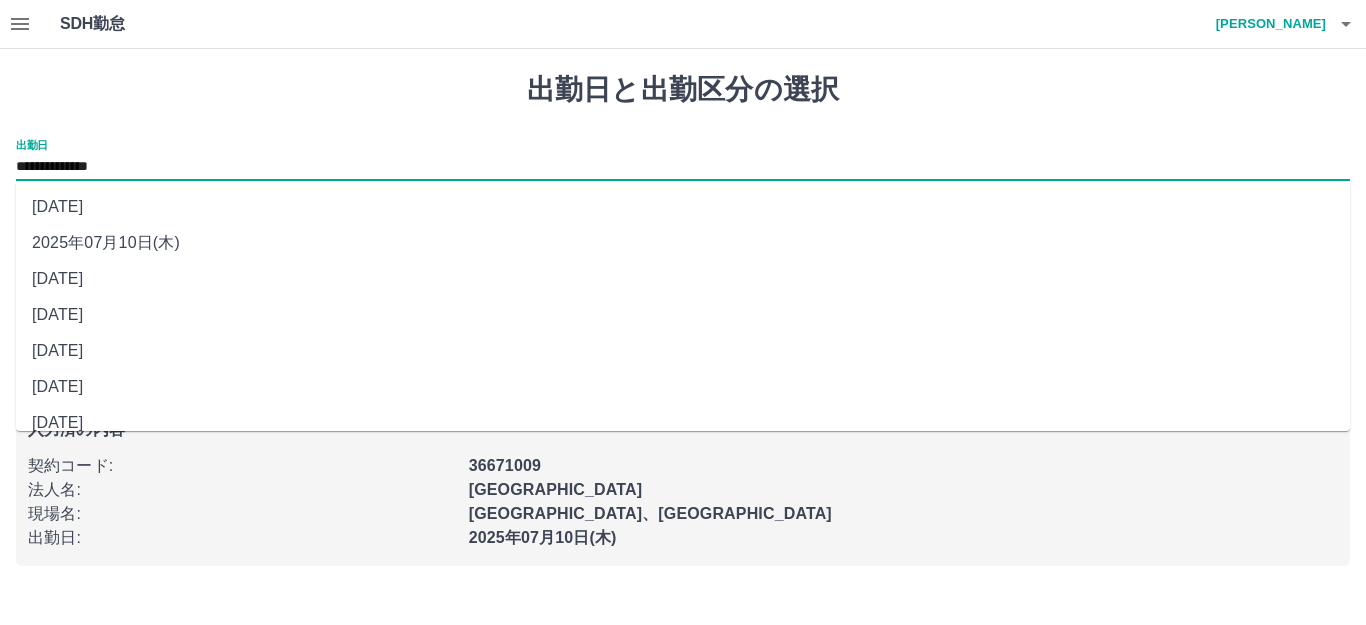 click on "**********" at bounding box center [683, 167] 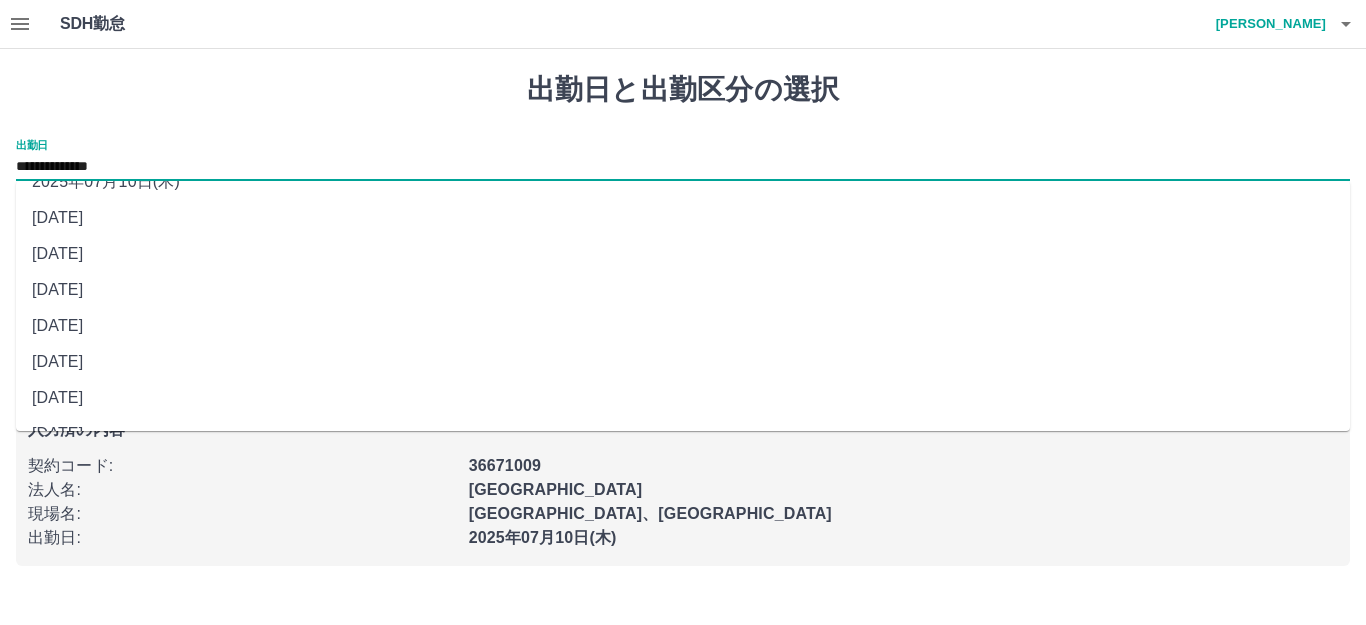 scroll, scrollTop: 90, scrollLeft: 0, axis: vertical 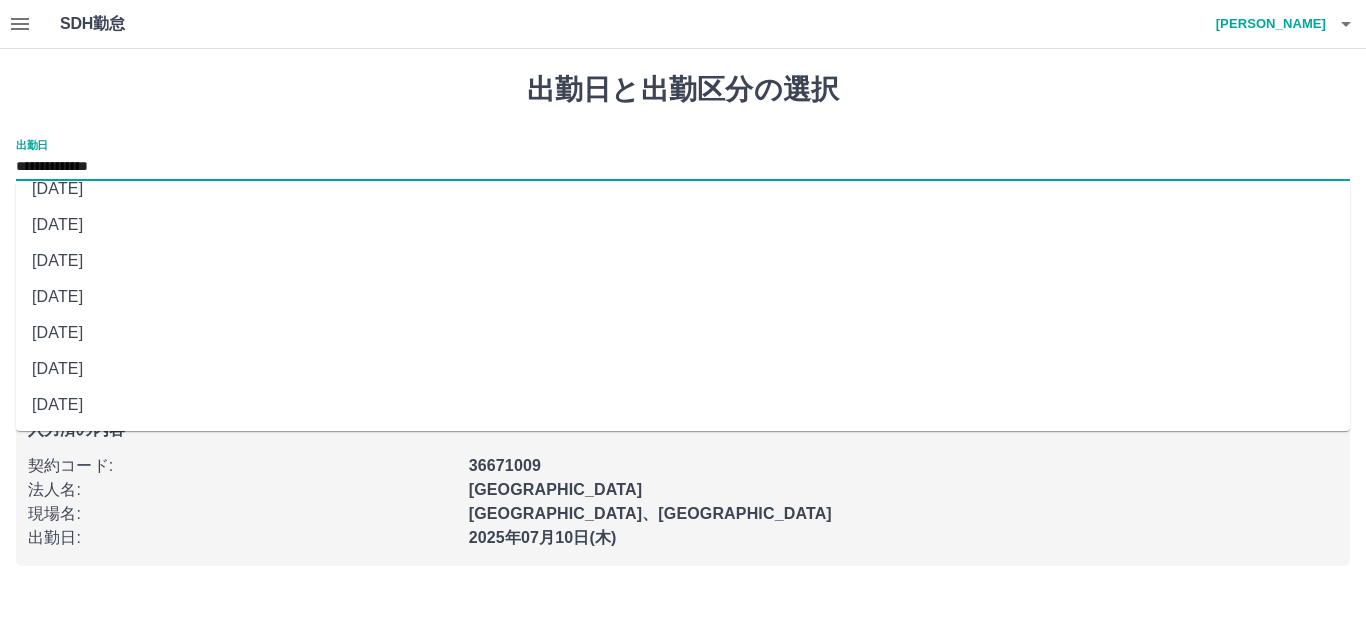 click on "2025年07月05日(土)" at bounding box center (683, 333) 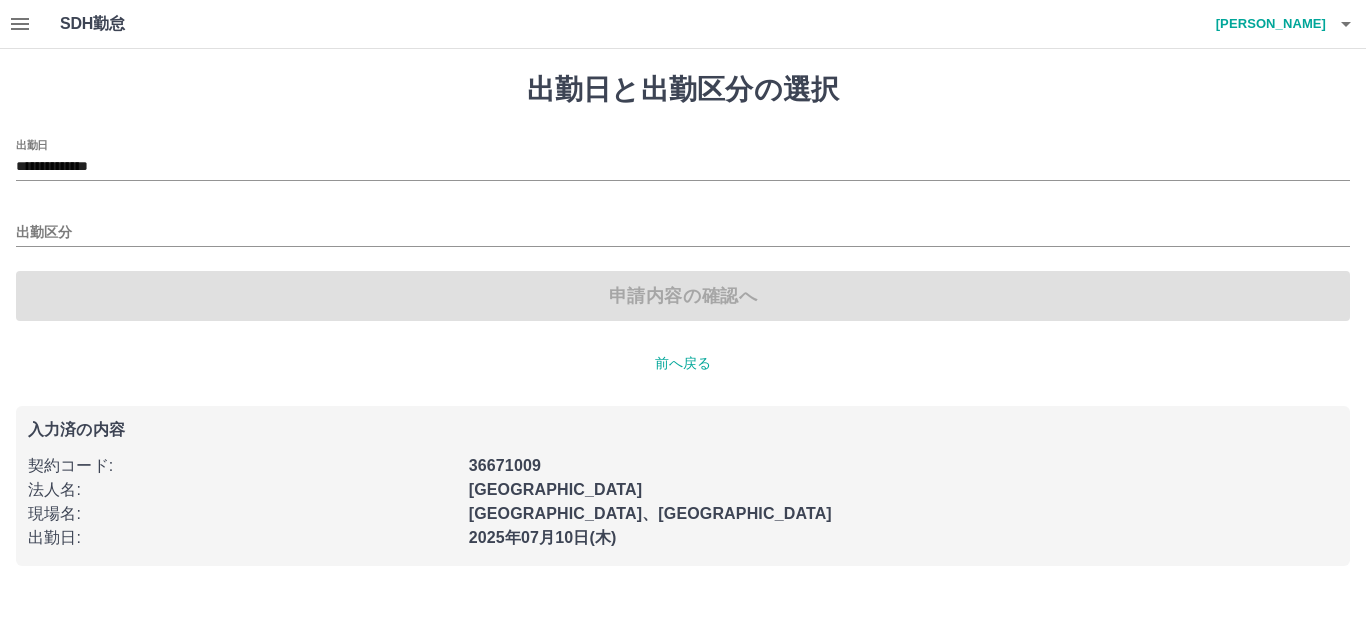 click on "申請内容の確認へ" at bounding box center (683, 296) 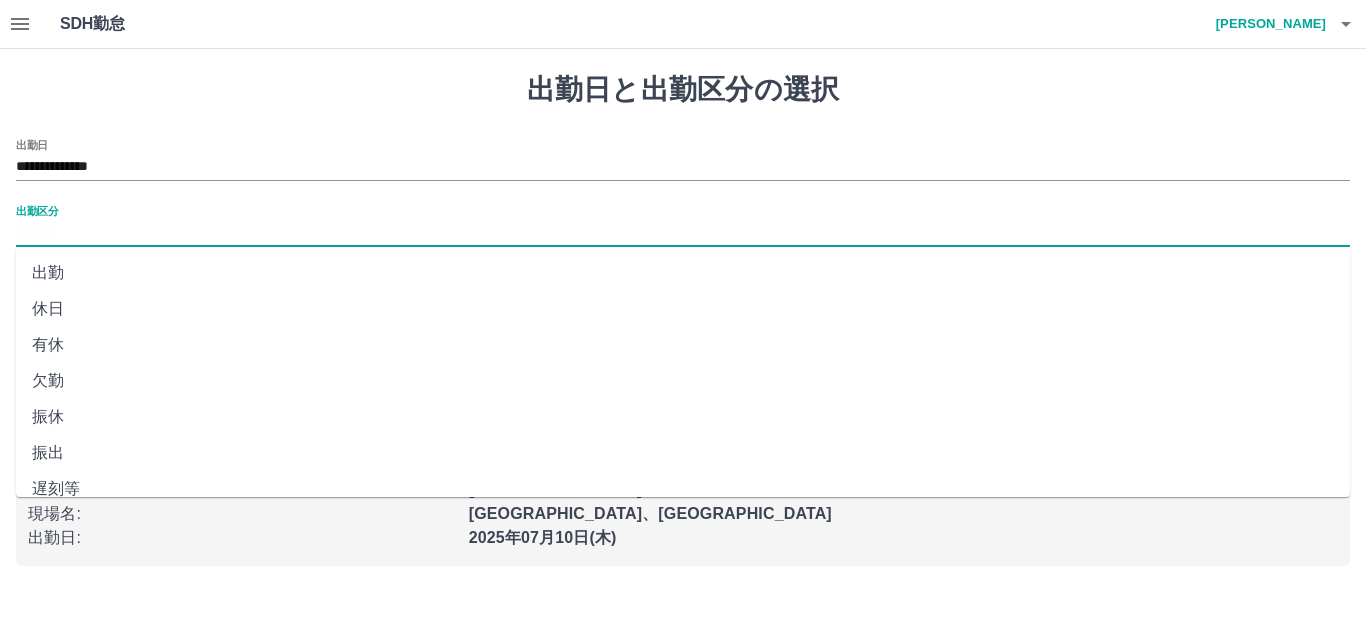 click on "出勤区分" at bounding box center [683, 233] 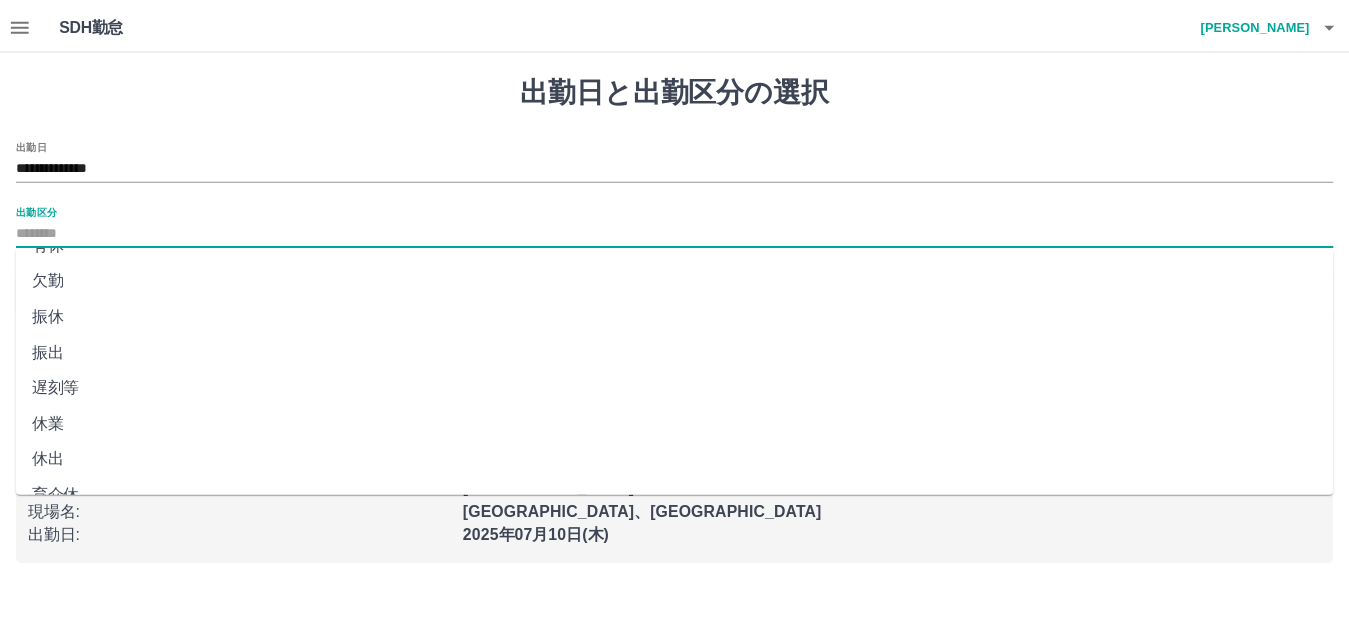 scroll, scrollTop: 200, scrollLeft: 0, axis: vertical 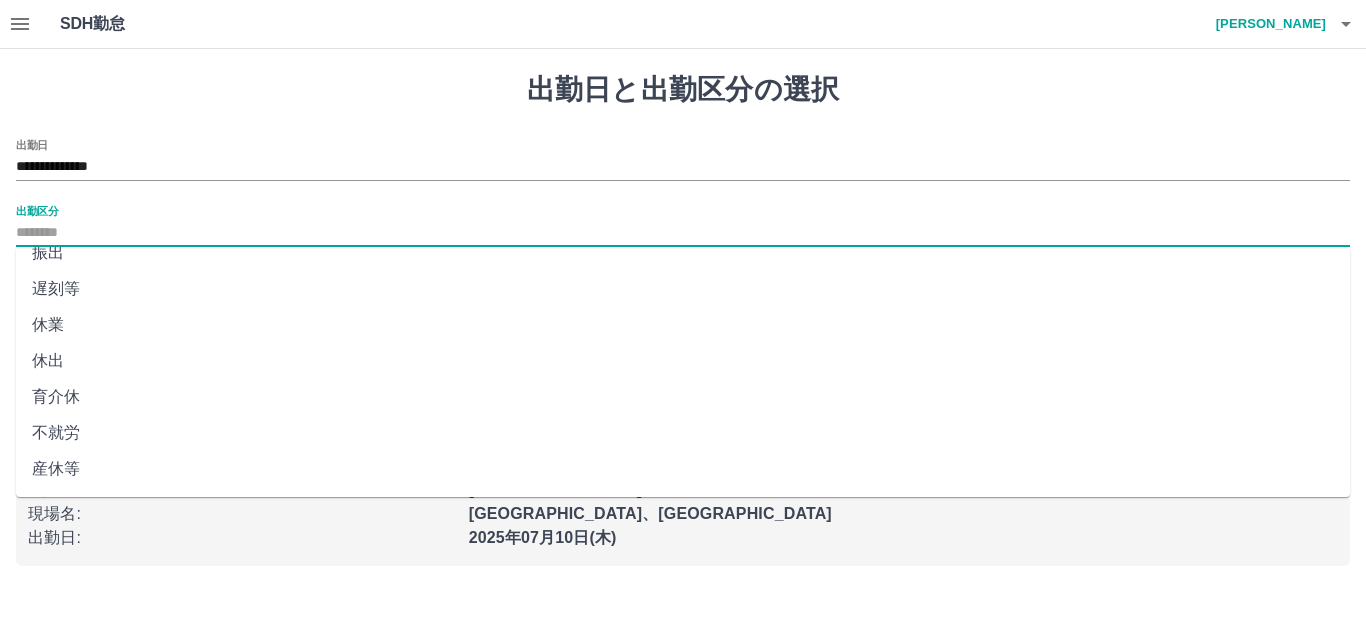 click on "休出" at bounding box center [683, 361] 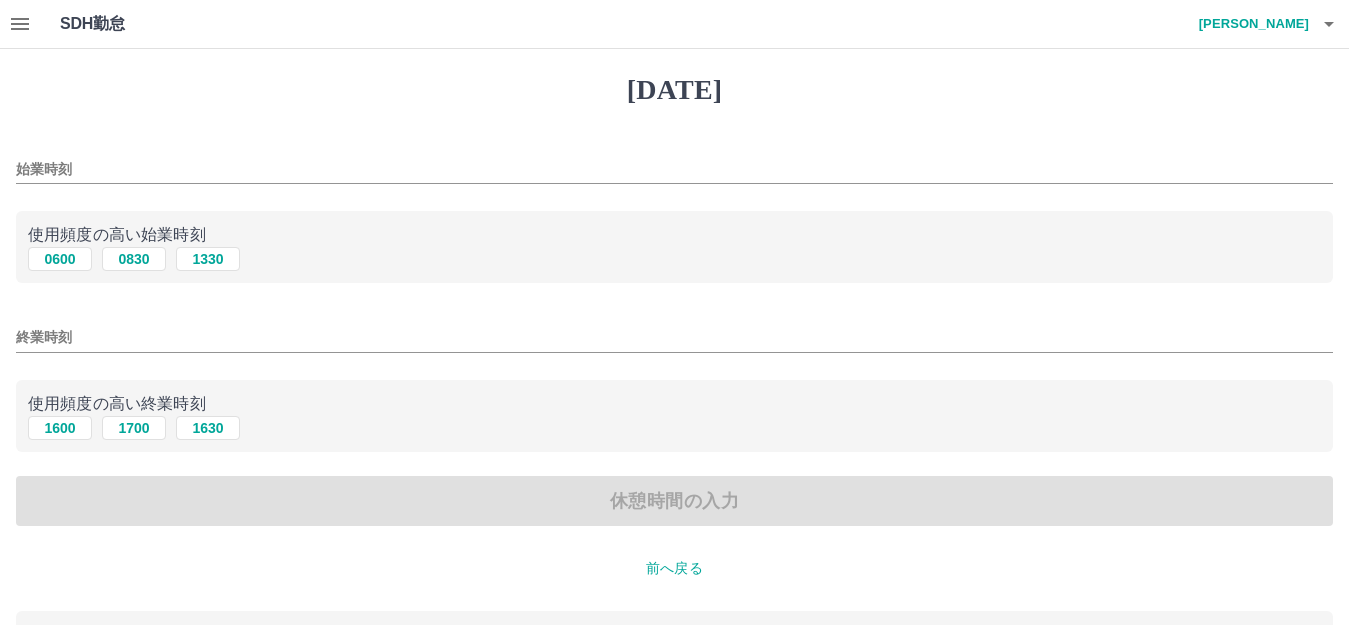 click on "始業時刻" at bounding box center (674, 169) 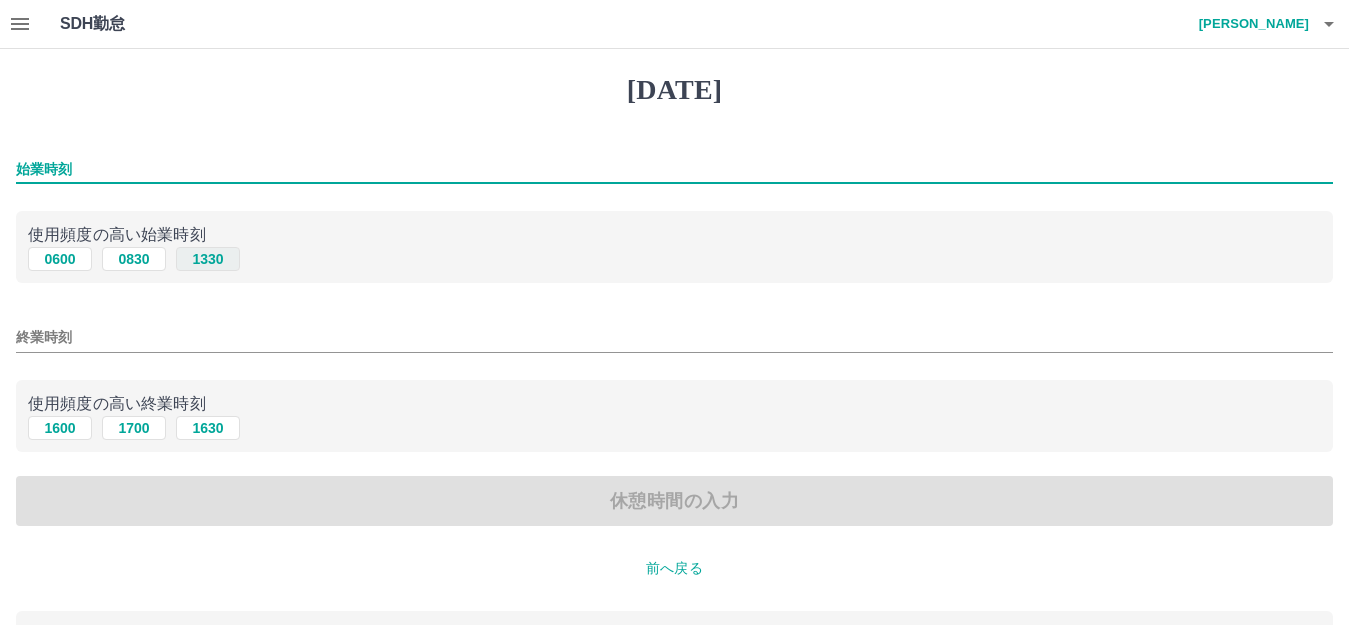 type on "****" 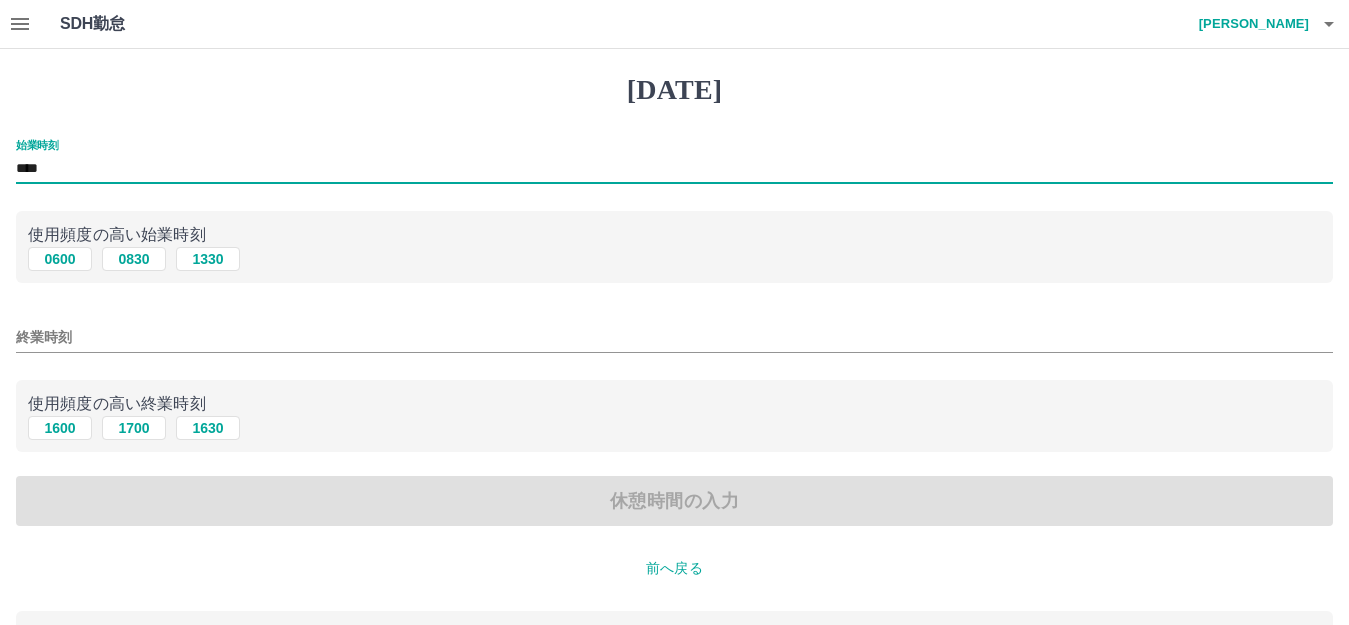 click on "終業時刻" at bounding box center (674, 337) 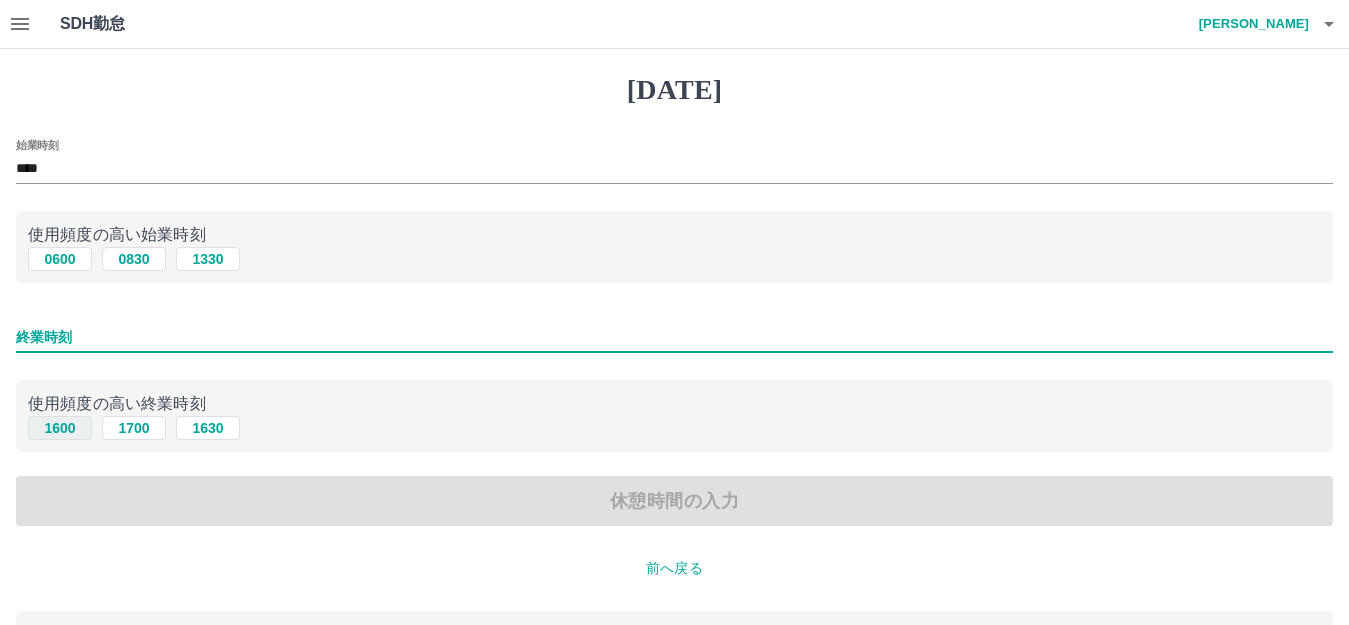 click on "1600" at bounding box center [60, 428] 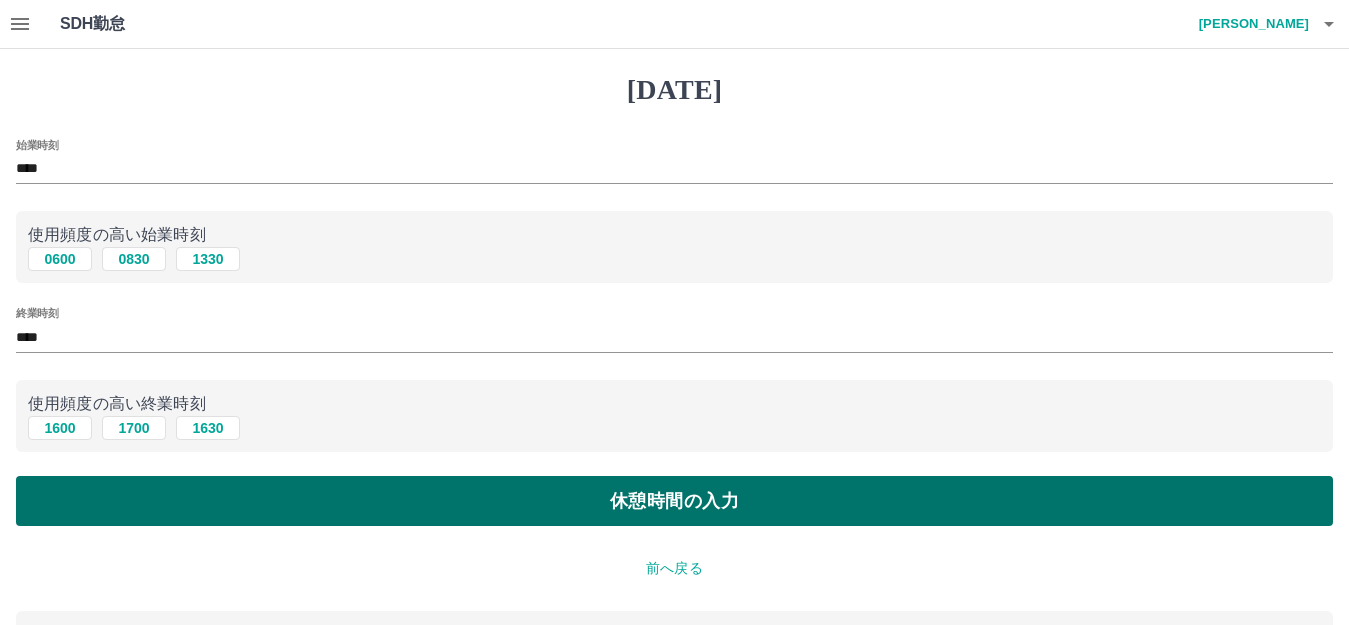 click on "休憩時間の入力" at bounding box center (674, 501) 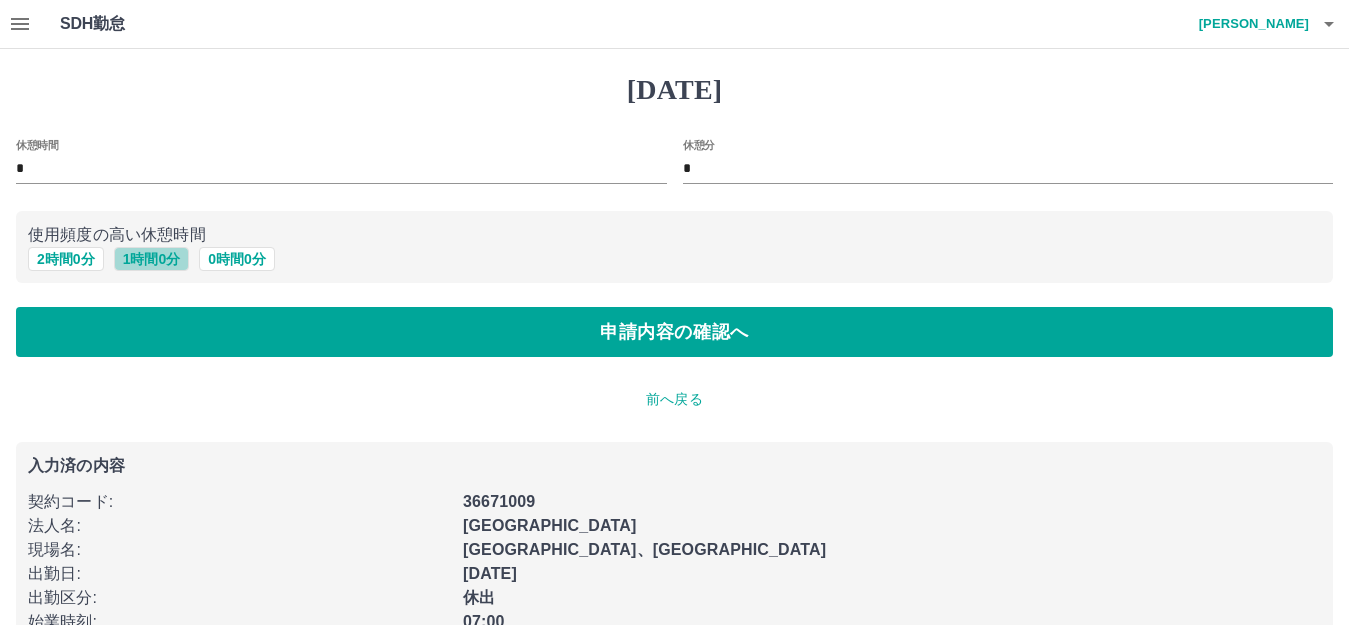 click on "1 時間 0 分" at bounding box center [152, 259] 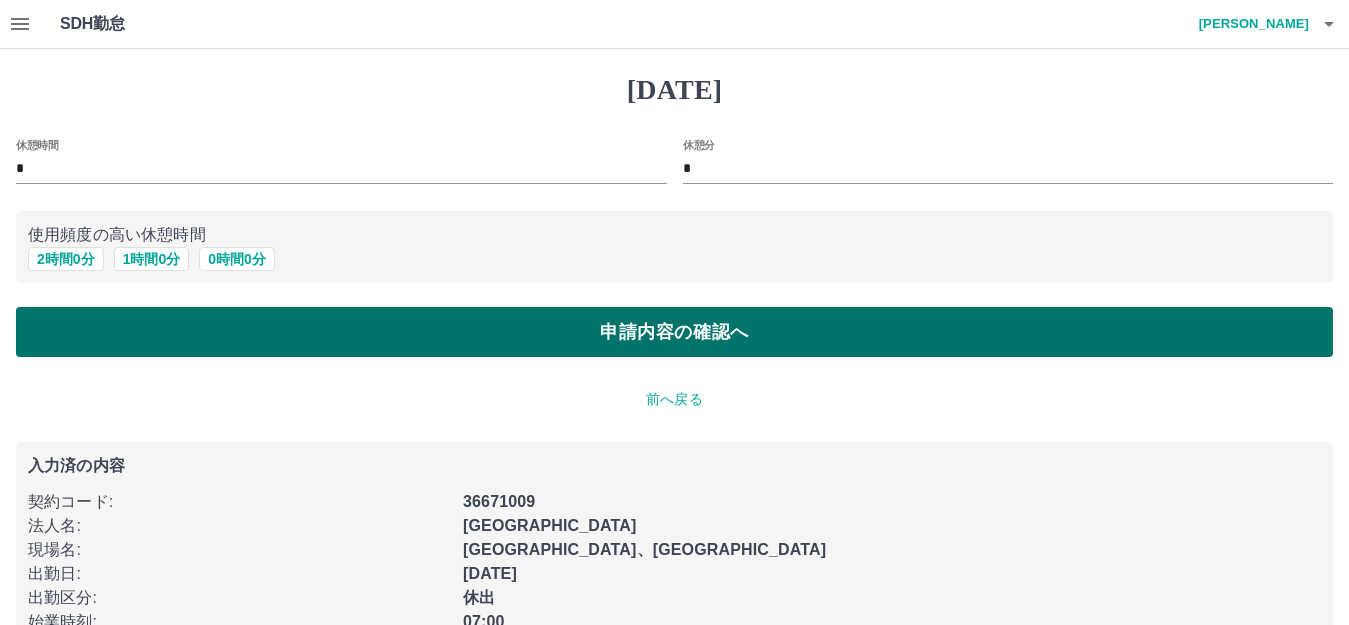 click on "申請内容の確認へ" at bounding box center [674, 332] 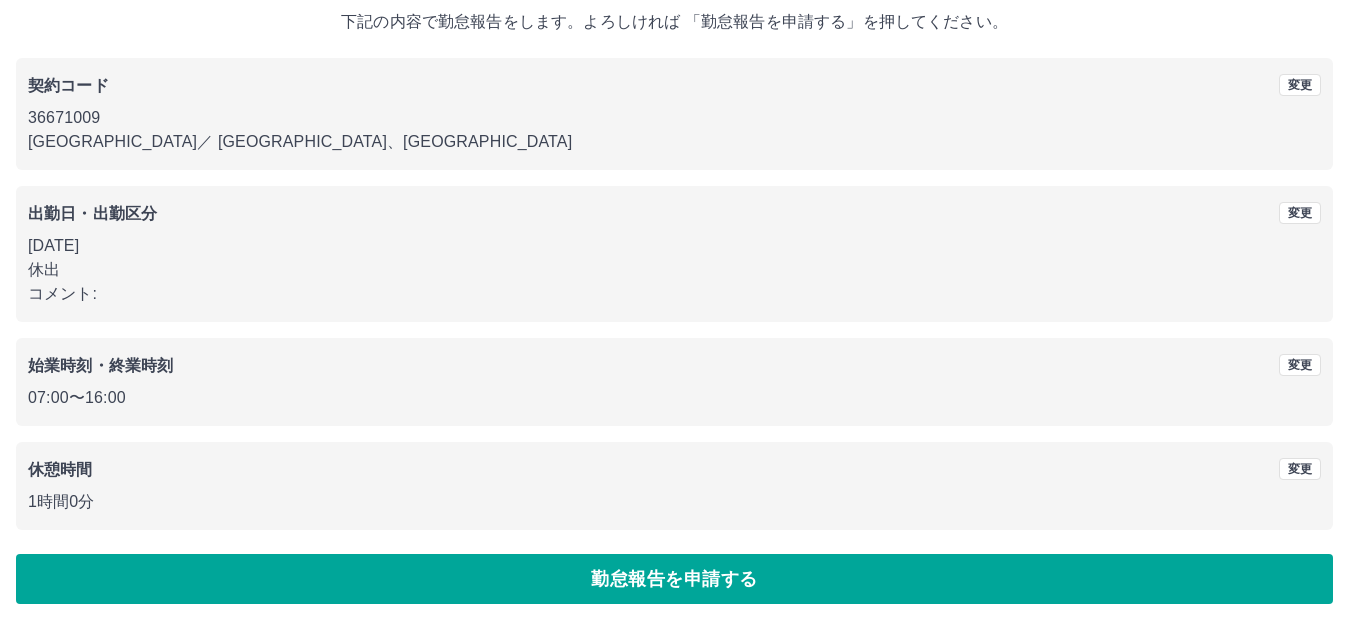 scroll, scrollTop: 124, scrollLeft: 0, axis: vertical 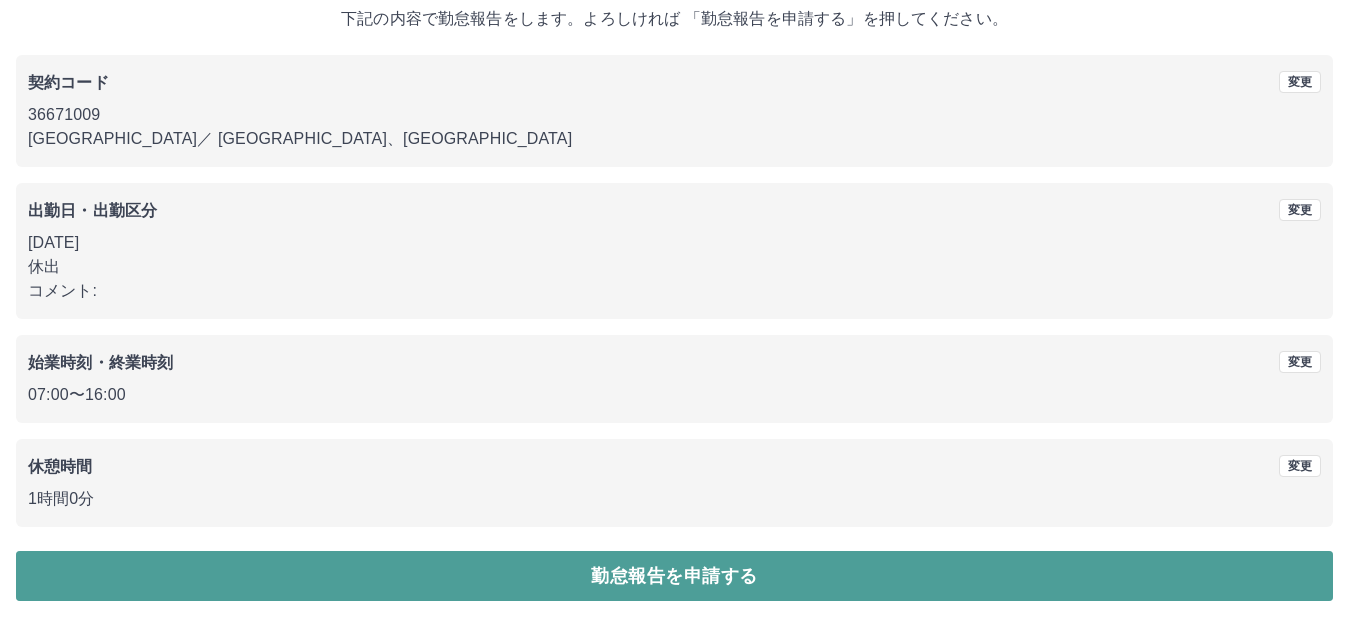 click on "勤怠報告を申請する" at bounding box center (674, 576) 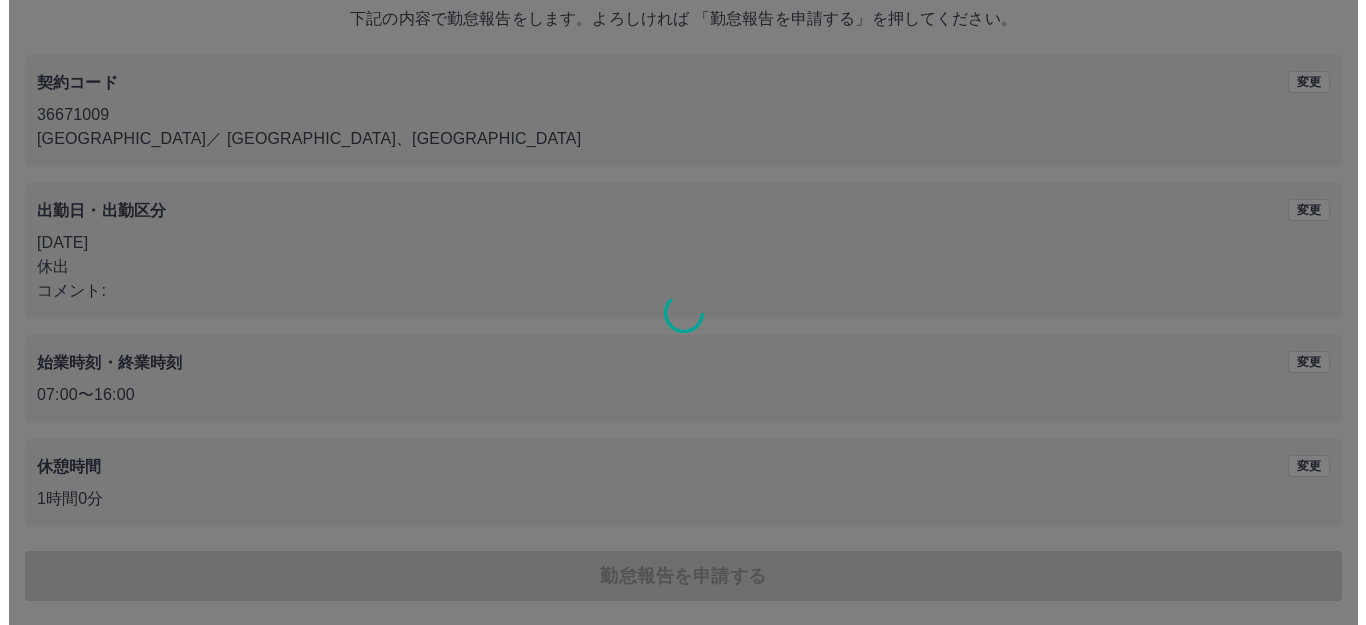 scroll, scrollTop: 0, scrollLeft: 0, axis: both 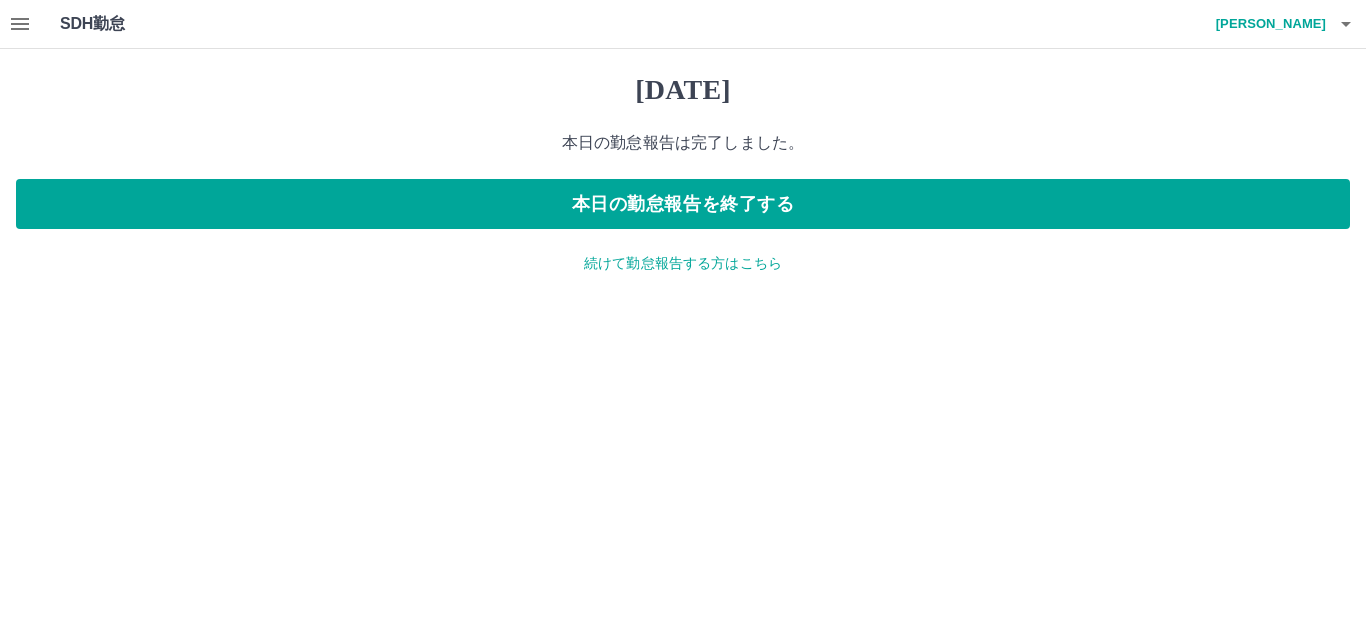 click on "続けて勤怠報告する方はこちら" at bounding box center [683, 263] 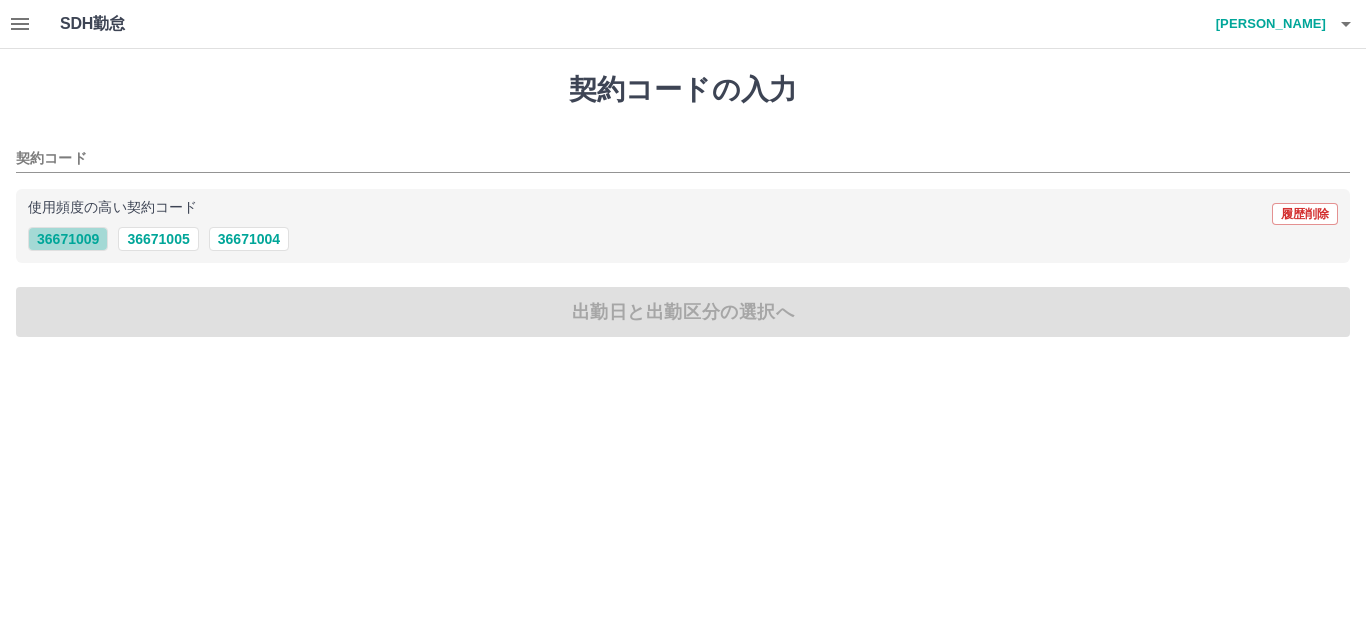 click on "36671009" at bounding box center (68, 239) 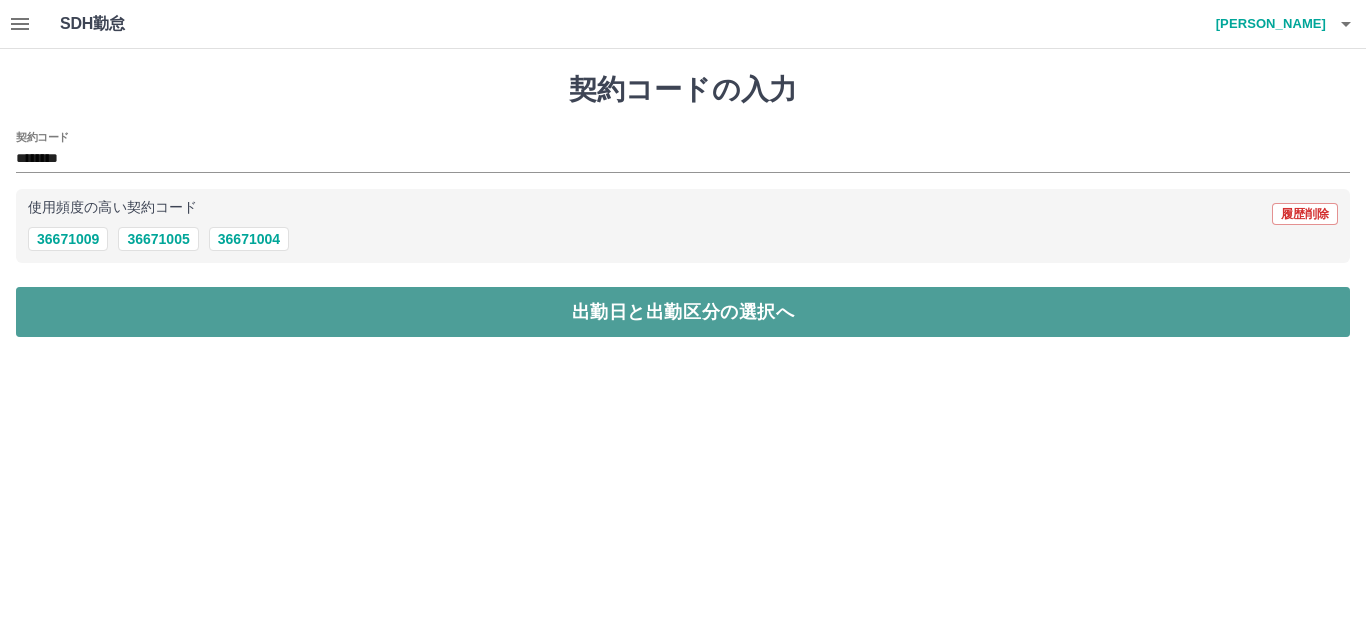 click on "出勤日と出勤区分の選択へ" at bounding box center [683, 312] 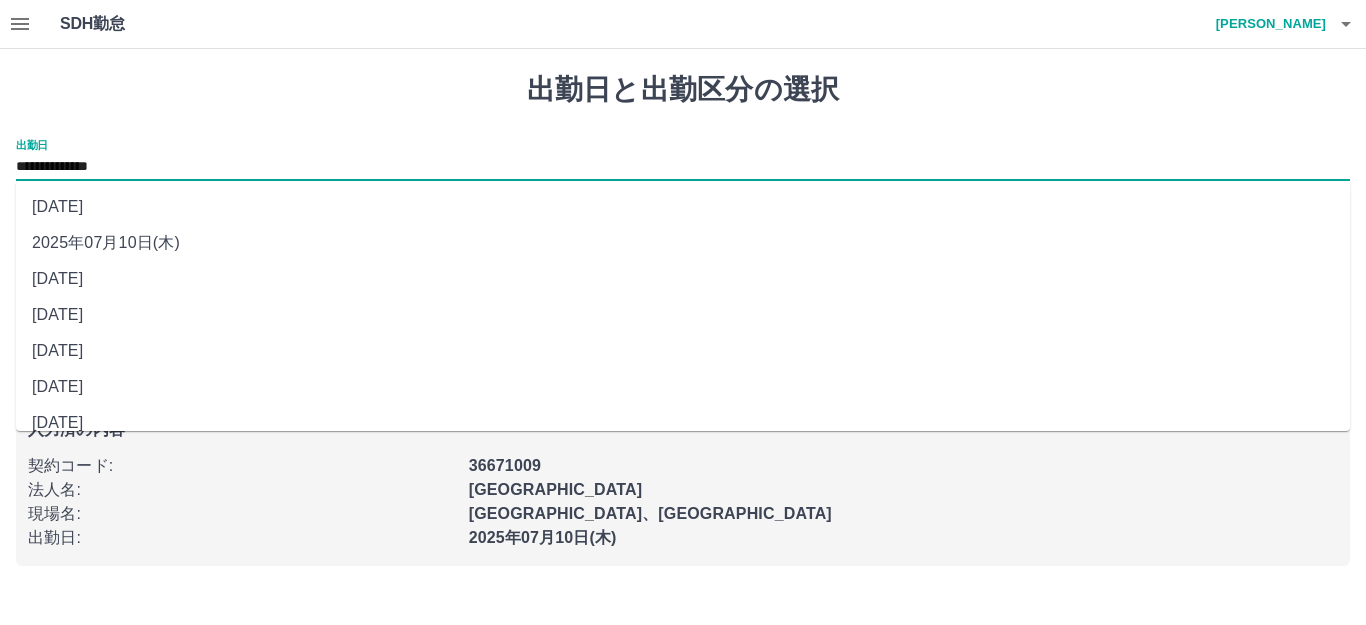 click on "**********" at bounding box center [683, 167] 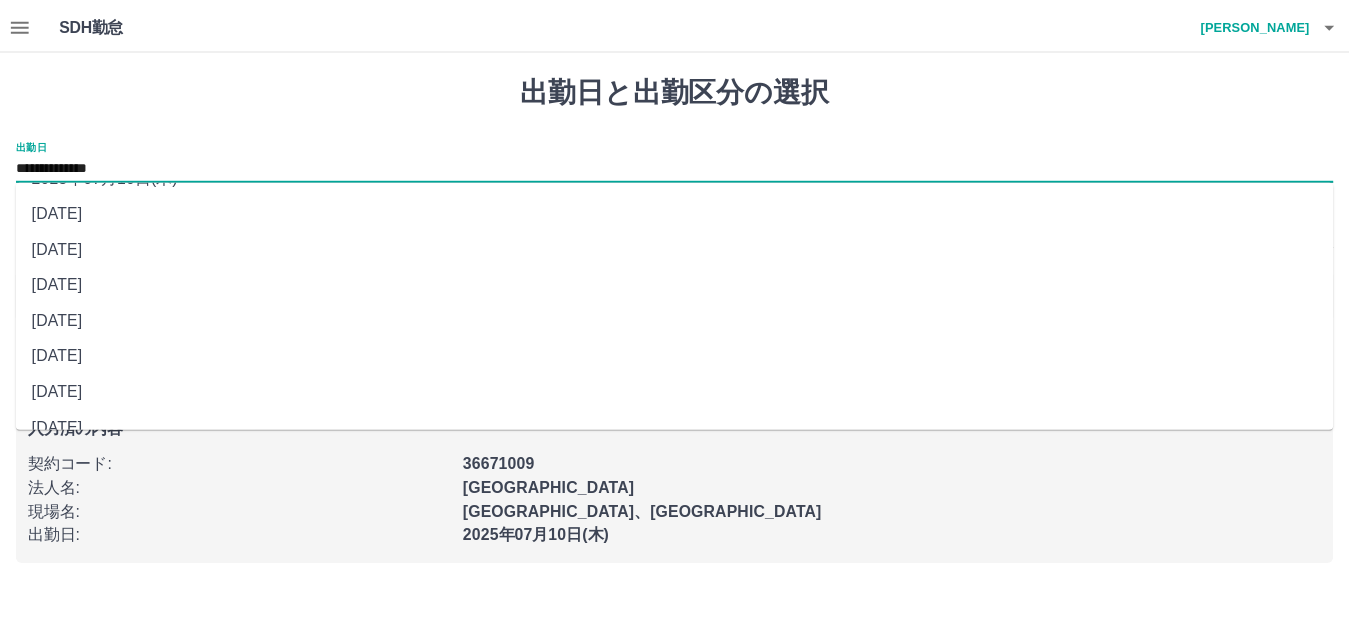 scroll, scrollTop: 90, scrollLeft: 0, axis: vertical 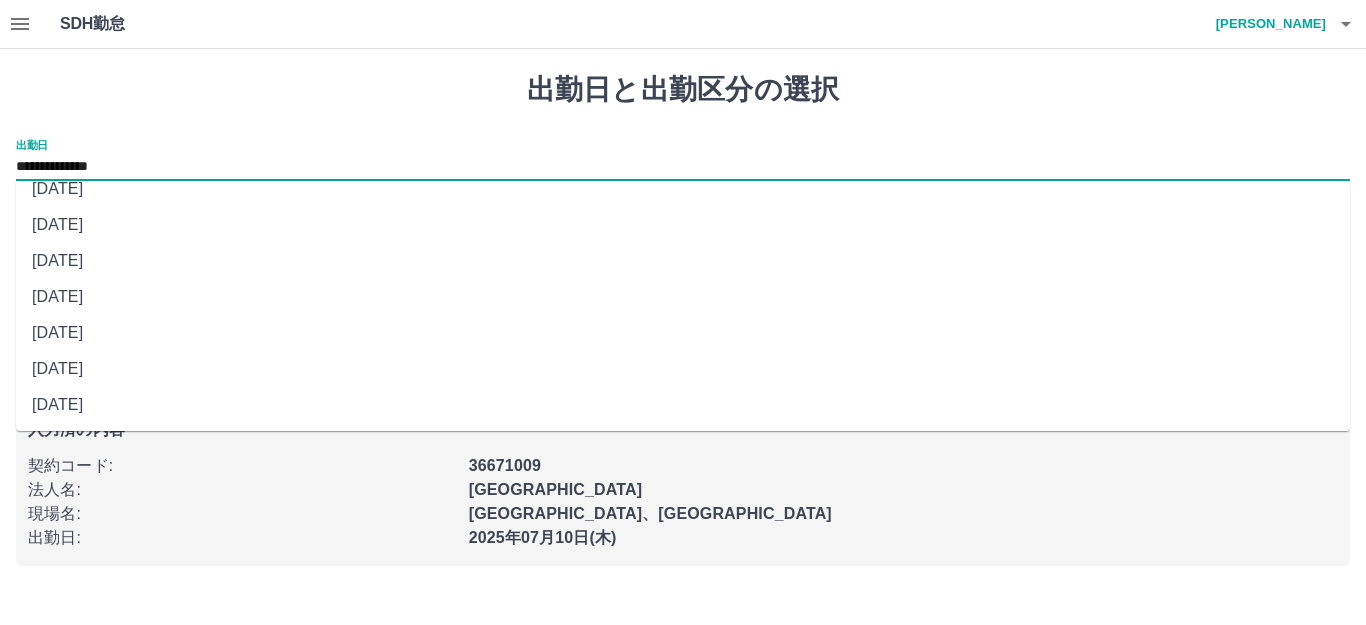 click on "2025年07月07日(月)" at bounding box center (683, 261) 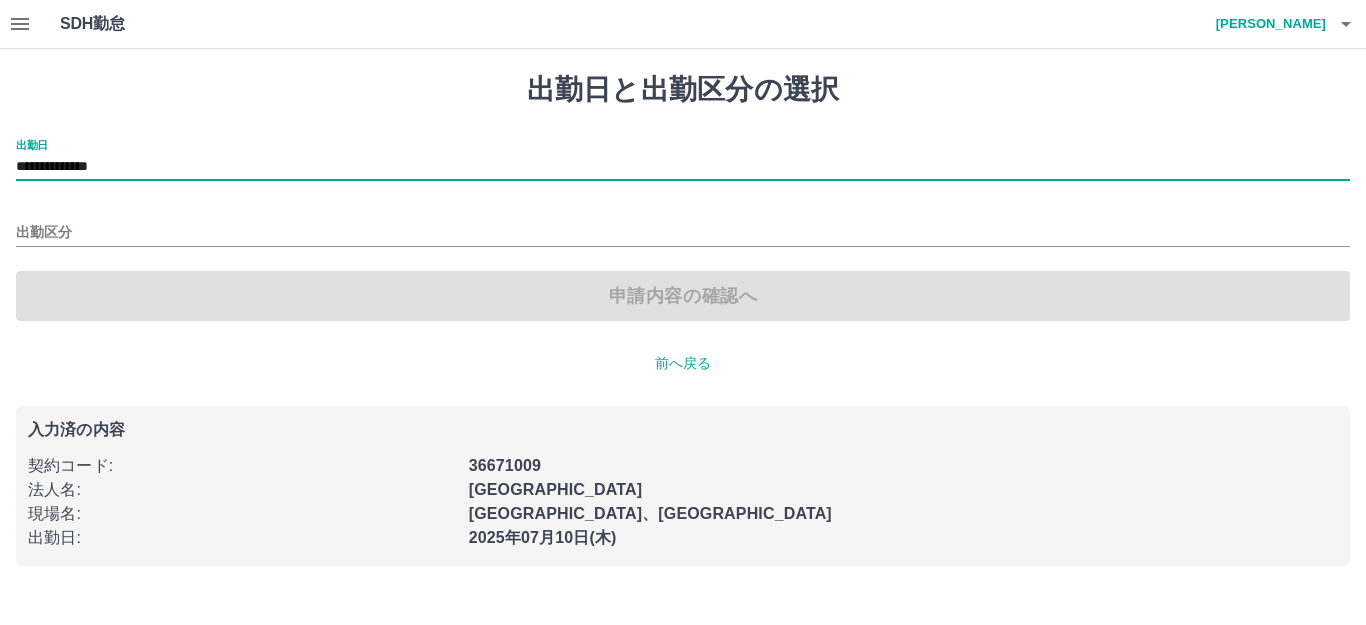 click on "申請内容の確認へ" at bounding box center [683, 296] 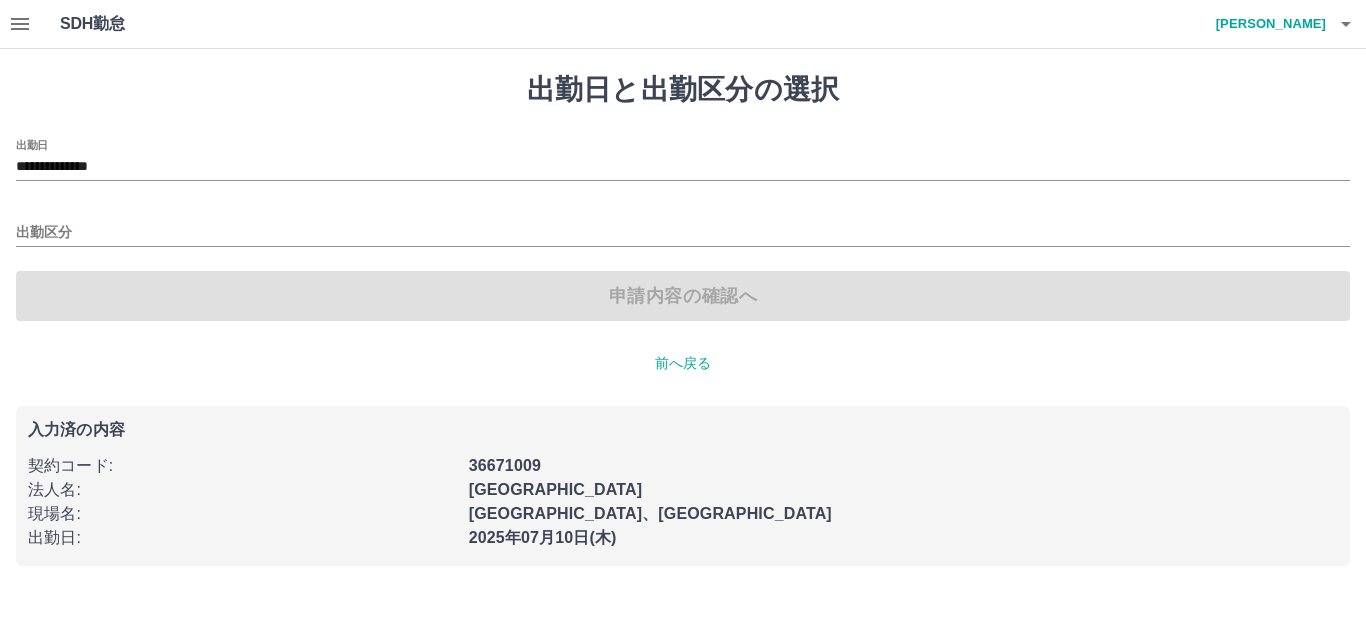 click on "申請内容の確認へ" at bounding box center (683, 296) 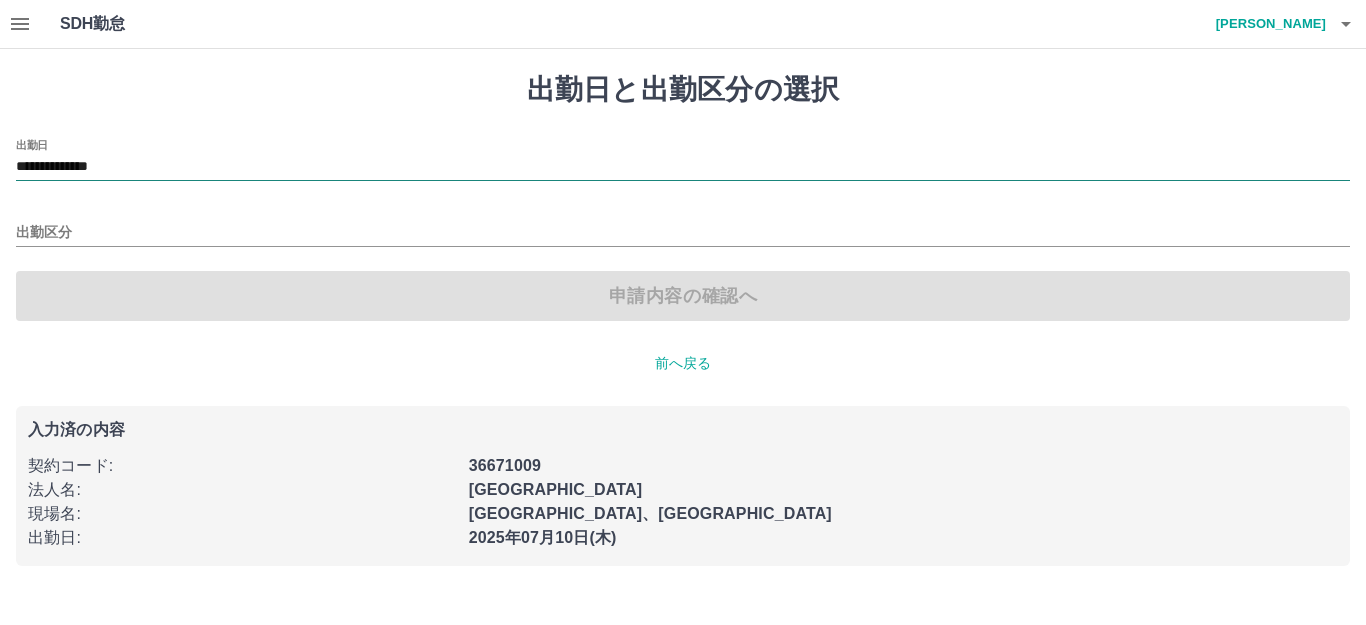 click on "**********" at bounding box center [683, 167] 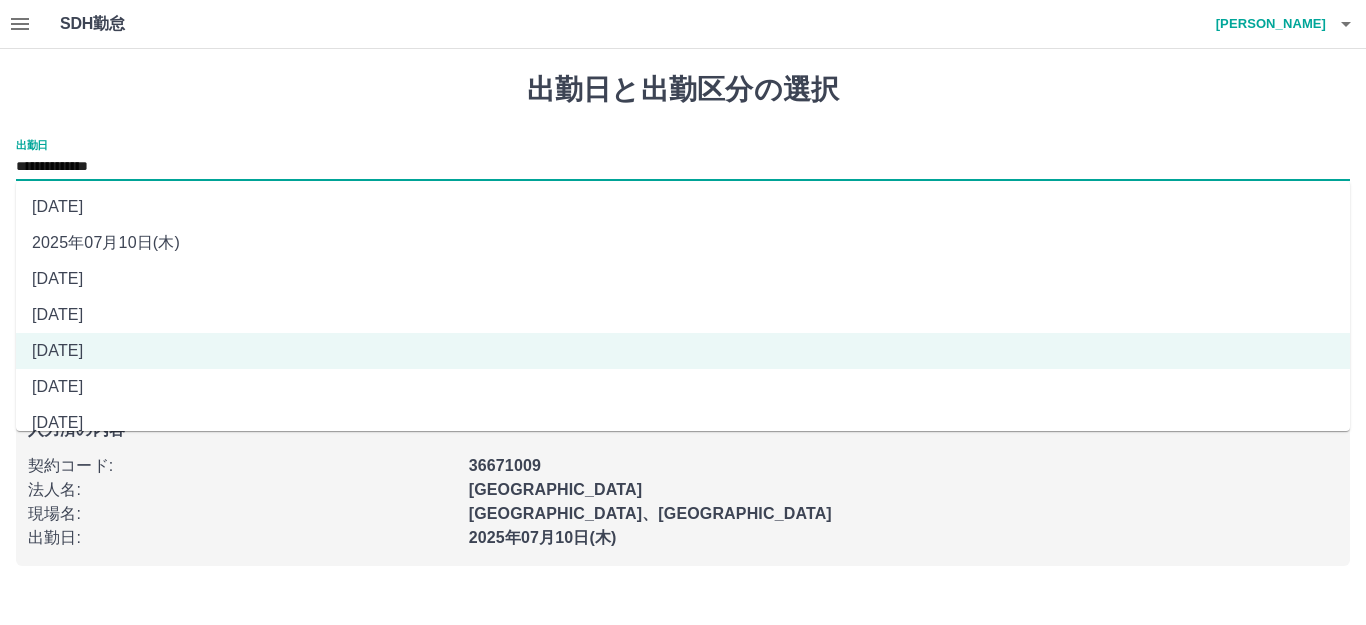 click on "2025年07月10日(木)" at bounding box center (683, 243) 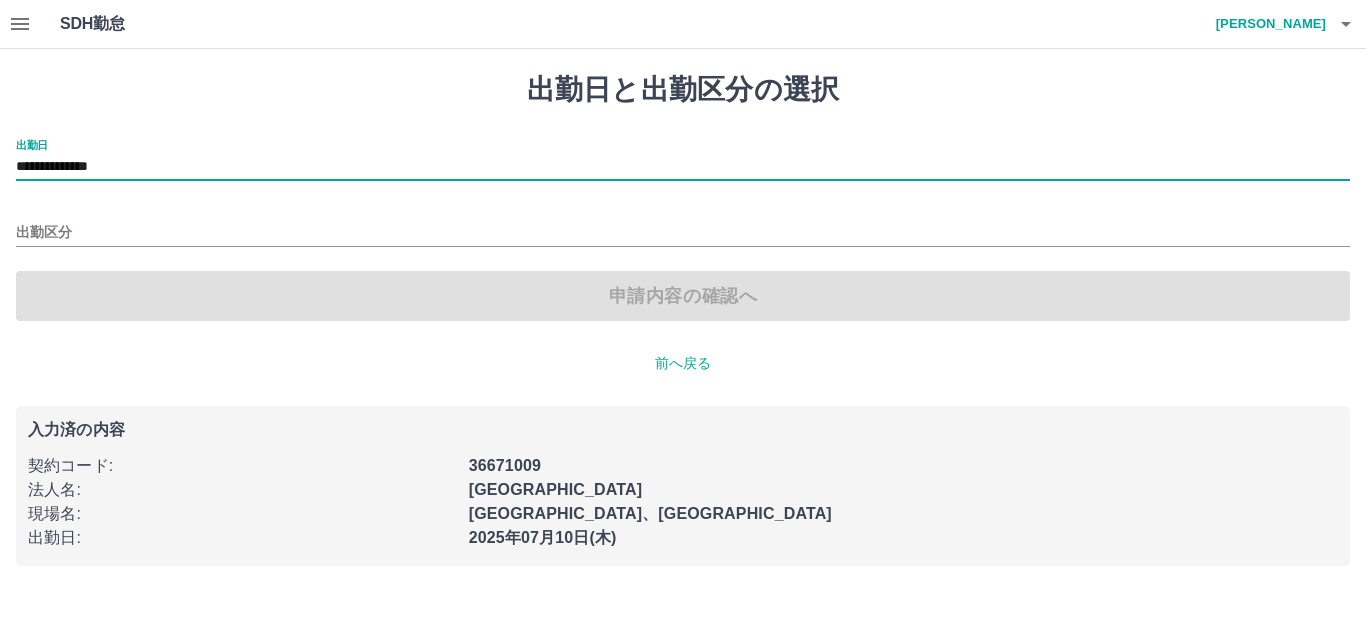 click on "**********" at bounding box center [683, 167] 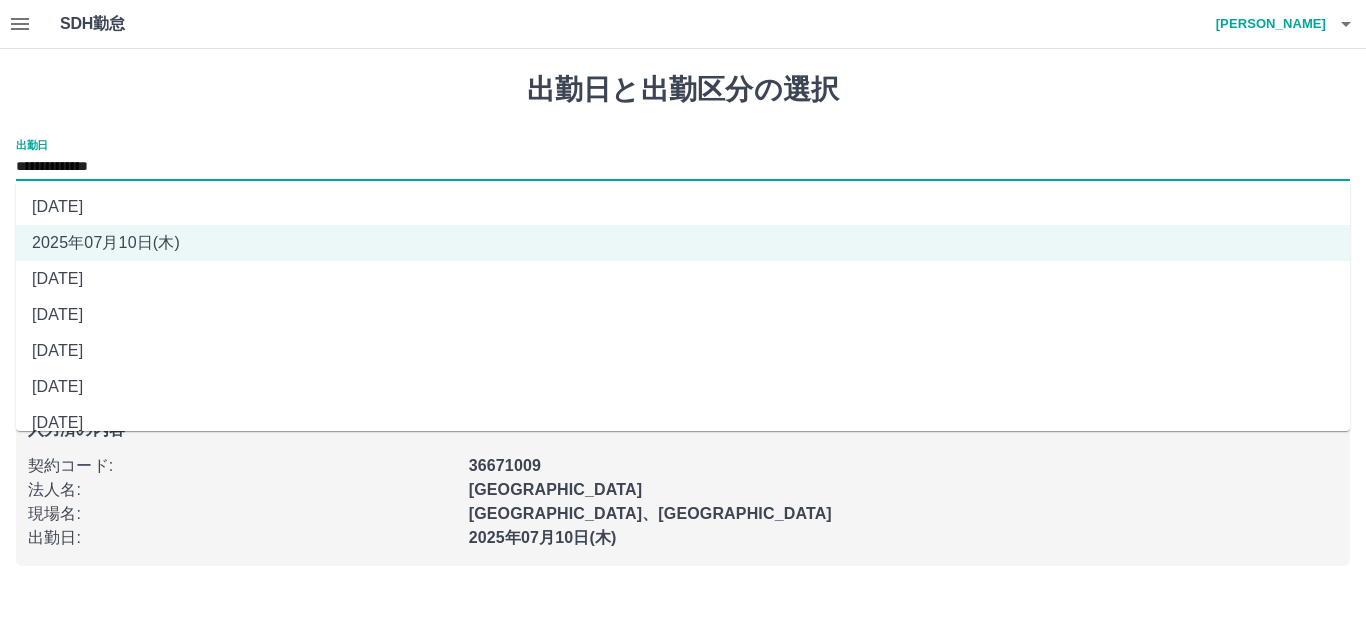 click on "2025年07月07日(月)" at bounding box center [683, 351] 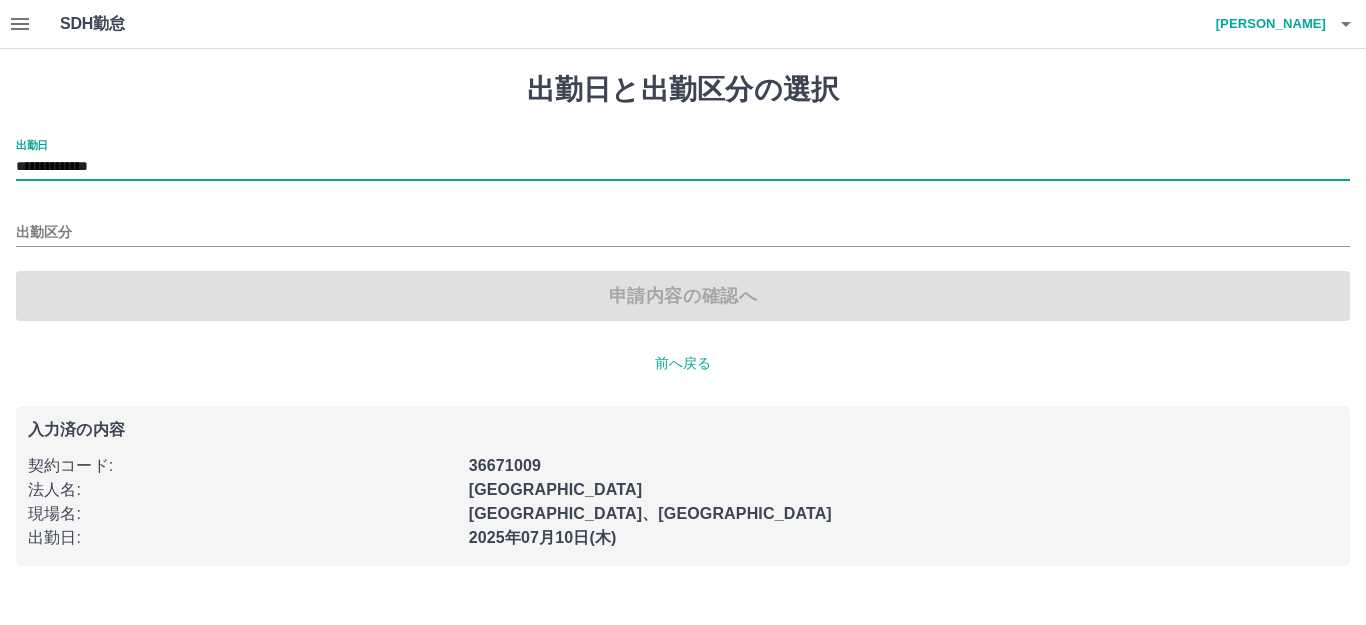 type on "**********" 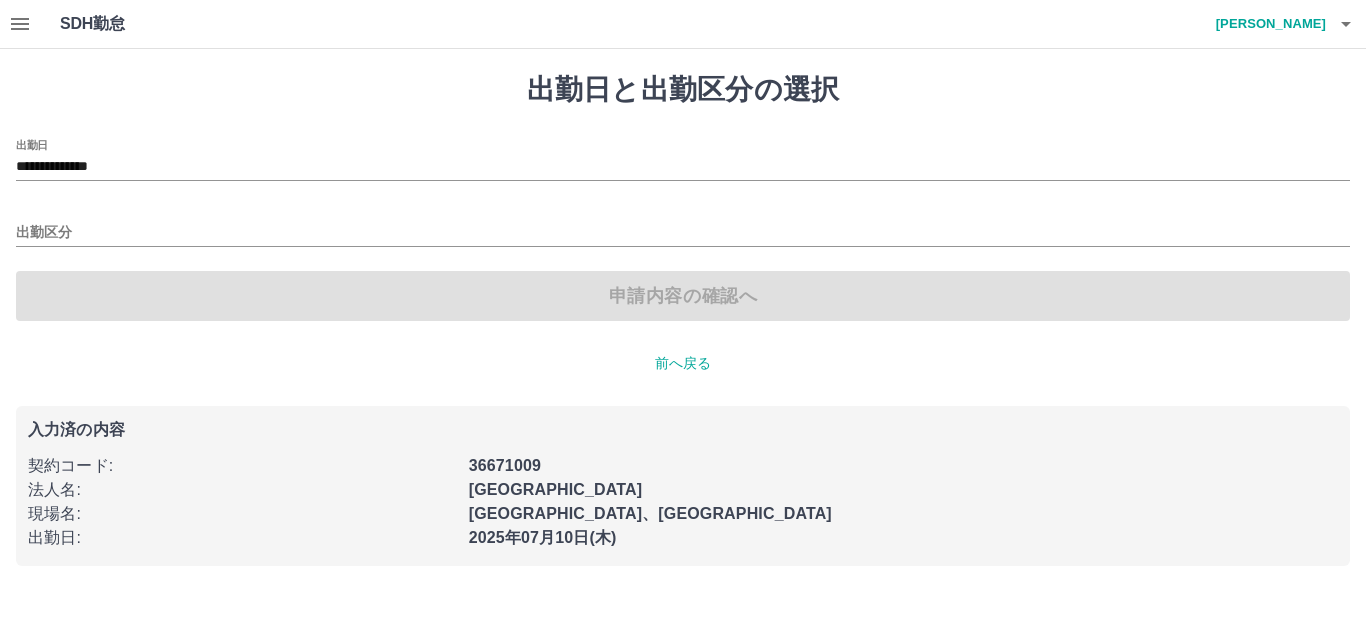 click on "**********" at bounding box center (683, 319) 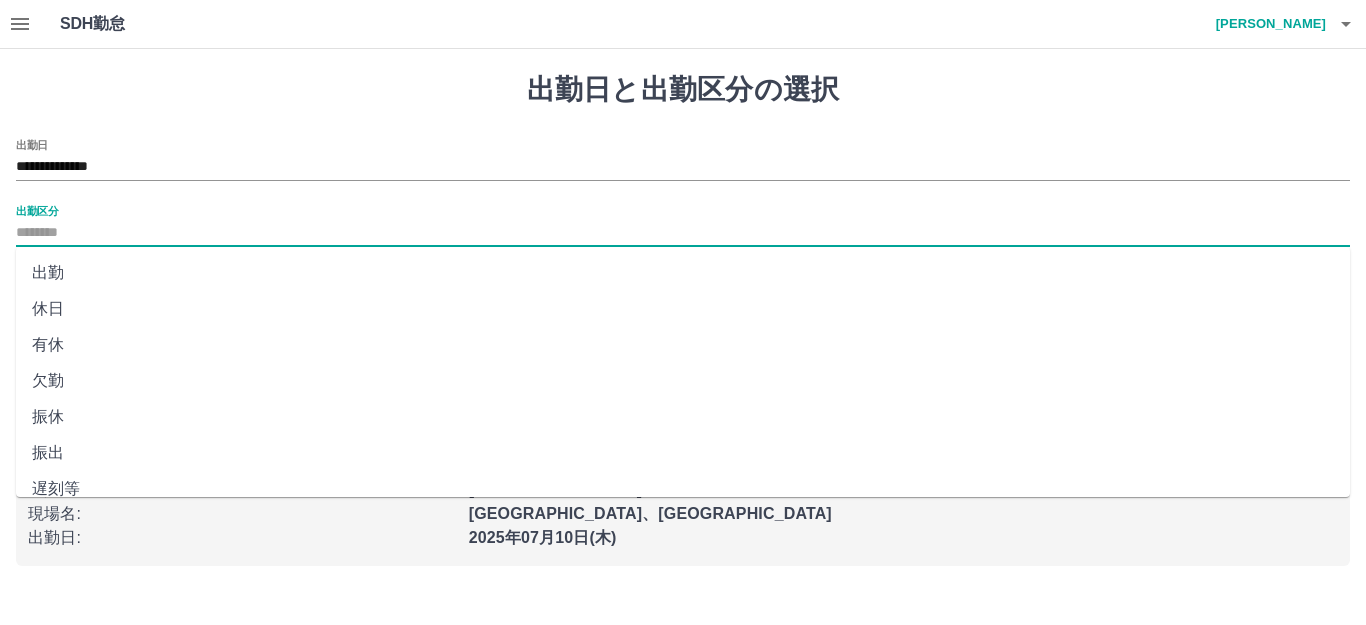 click on "出勤区分" at bounding box center (683, 233) 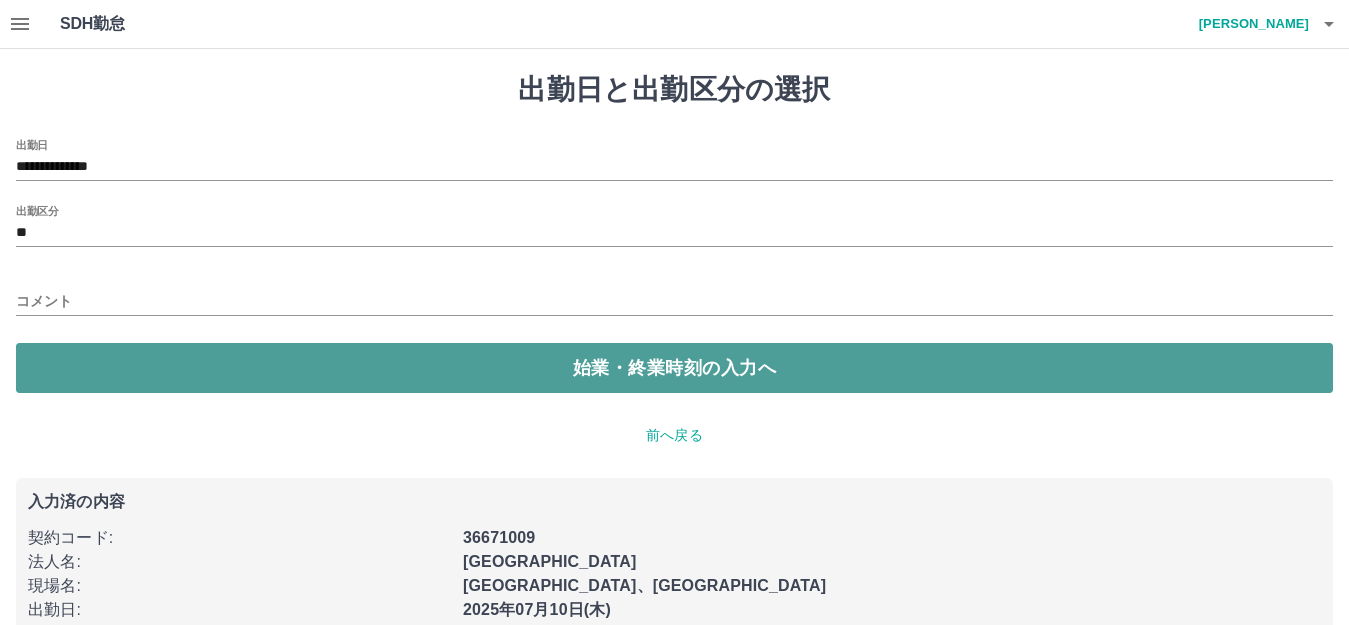 click on "始業・終業時刻の入力へ" at bounding box center [674, 368] 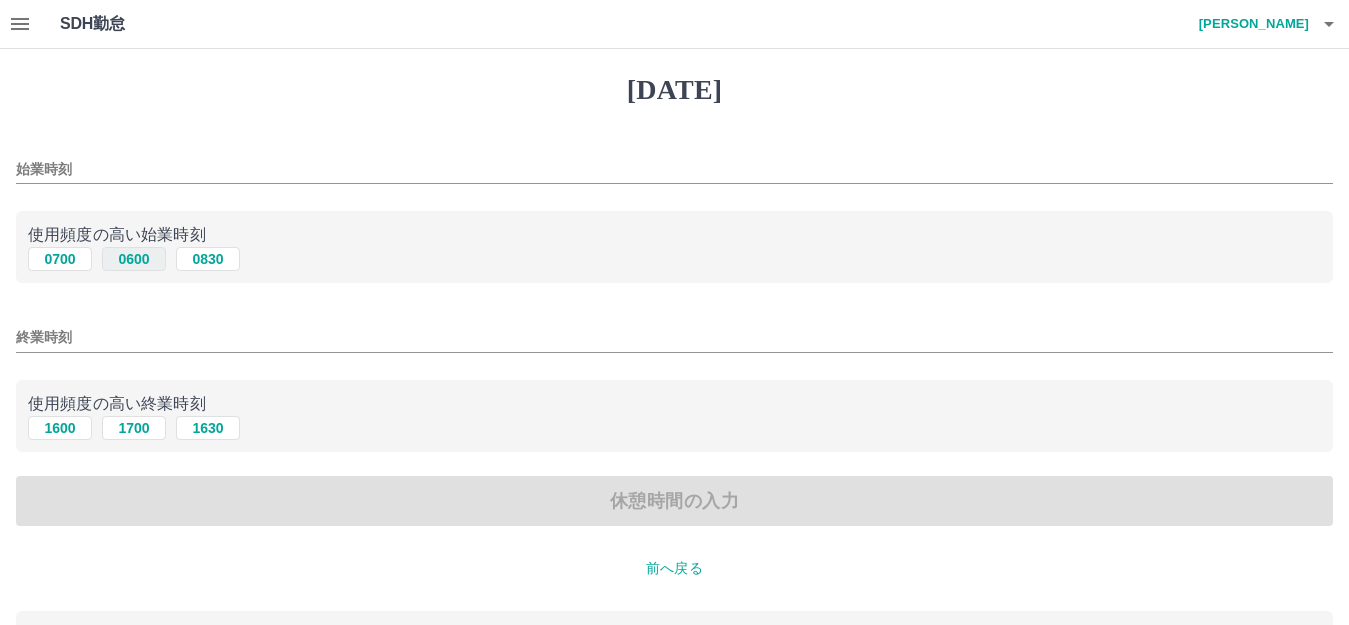click on "0600" at bounding box center [134, 259] 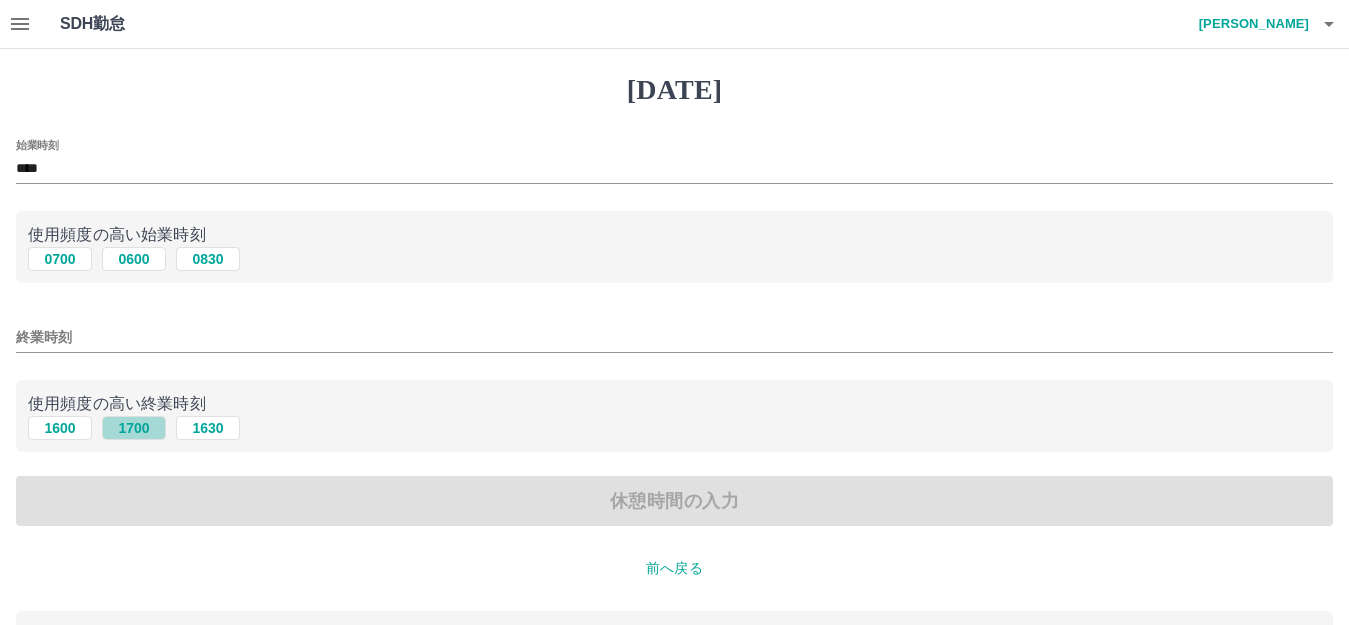 click on "1700" at bounding box center [134, 428] 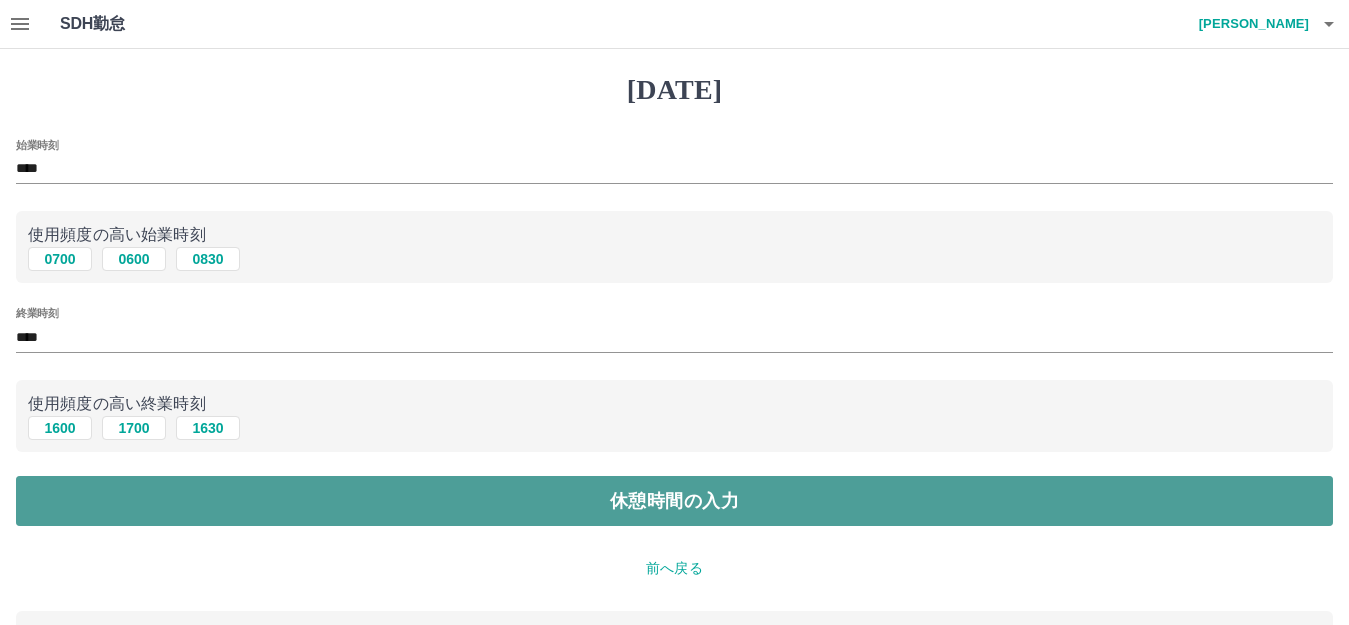 click on "休憩時間の入力" at bounding box center [674, 501] 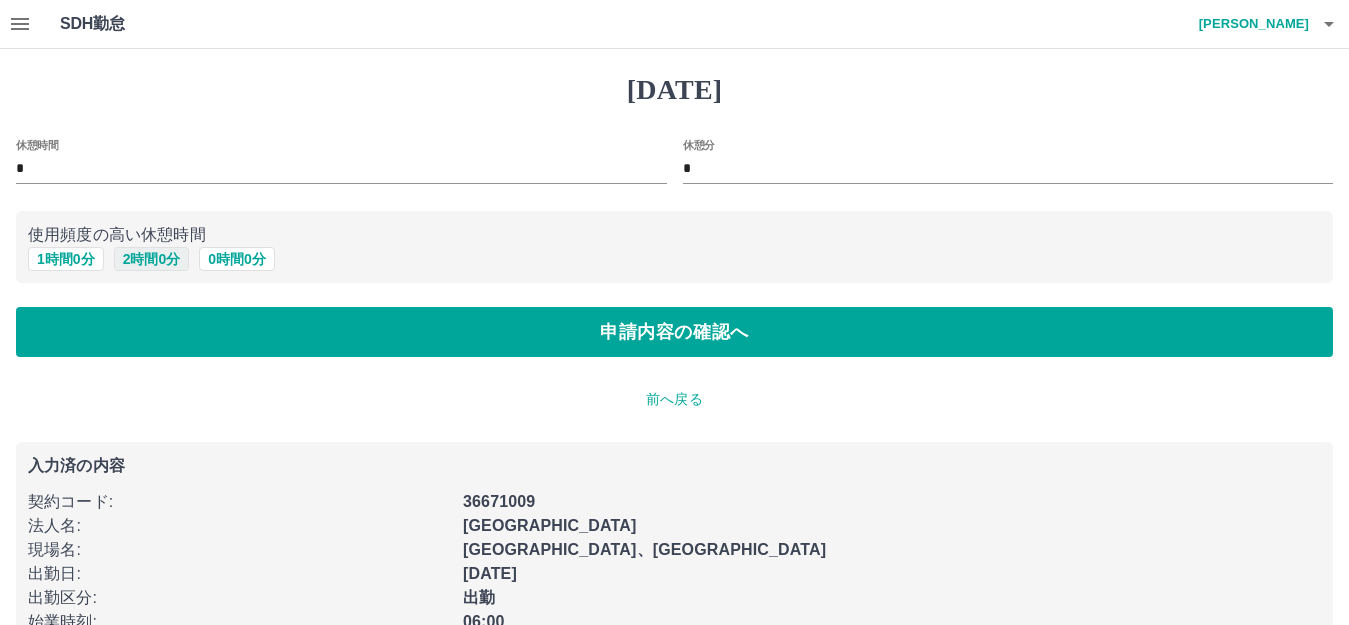 click on "2 時間 0 分" at bounding box center (152, 259) 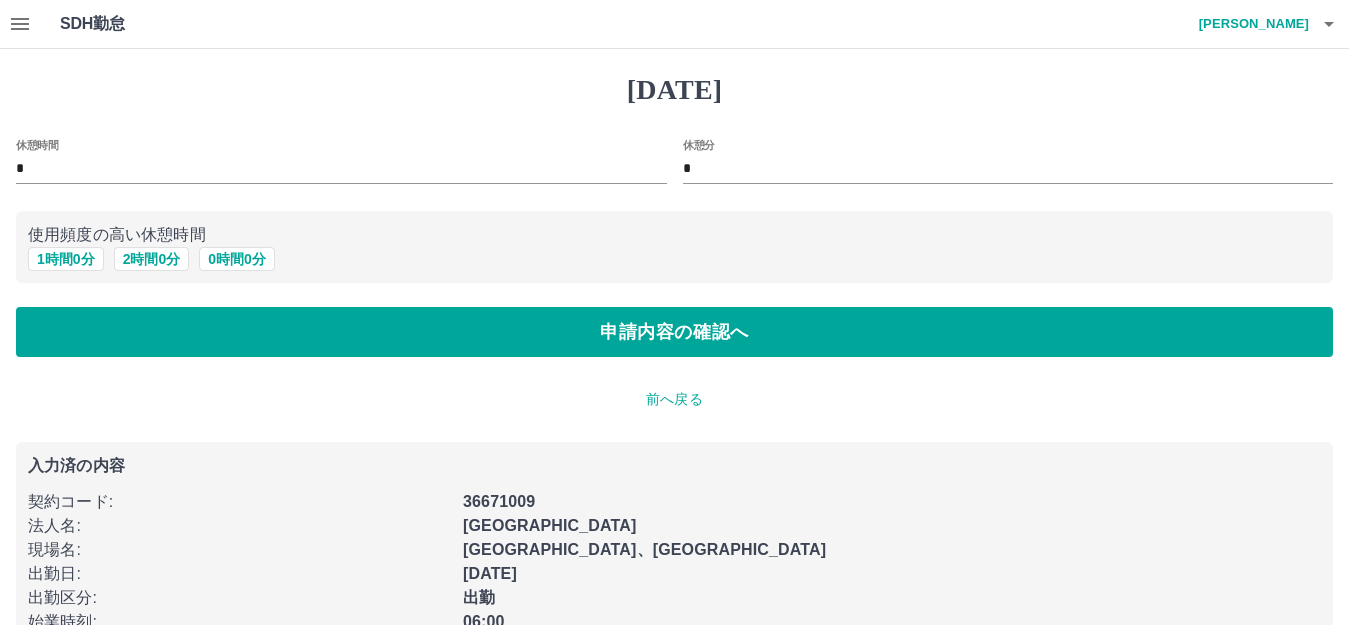 scroll, scrollTop: 74, scrollLeft: 0, axis: vertical 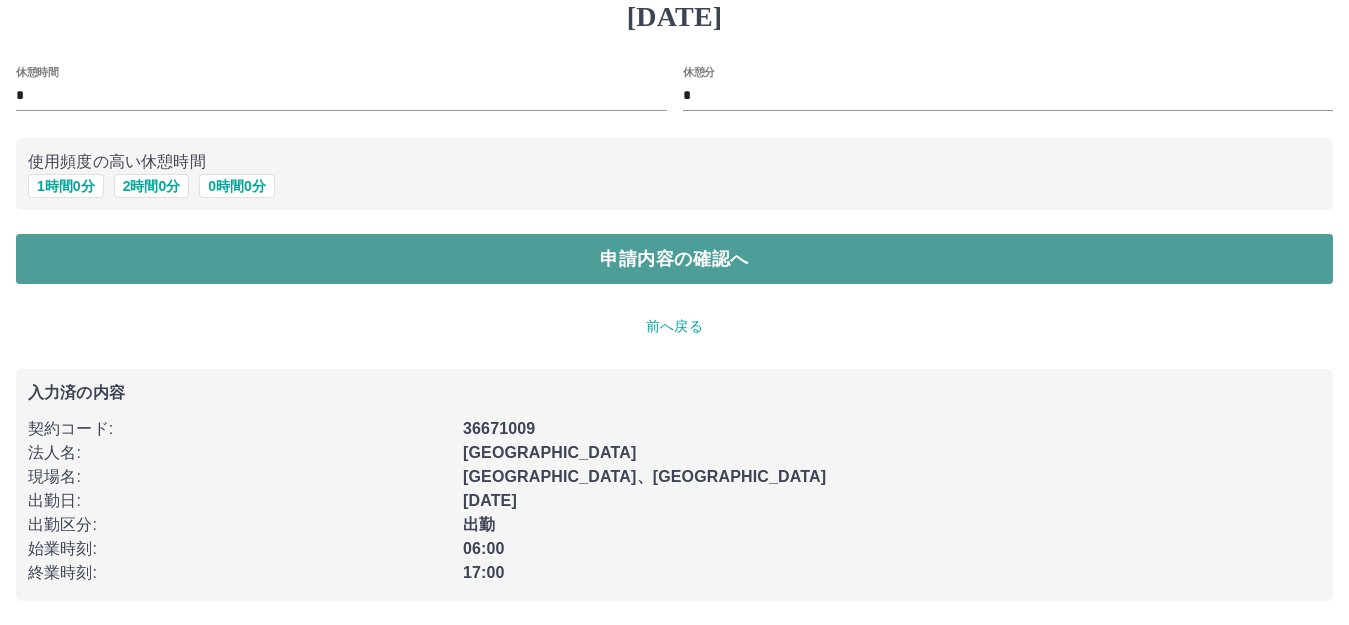 click on "申請内容の確認へ" at bounding box center (674, 259) 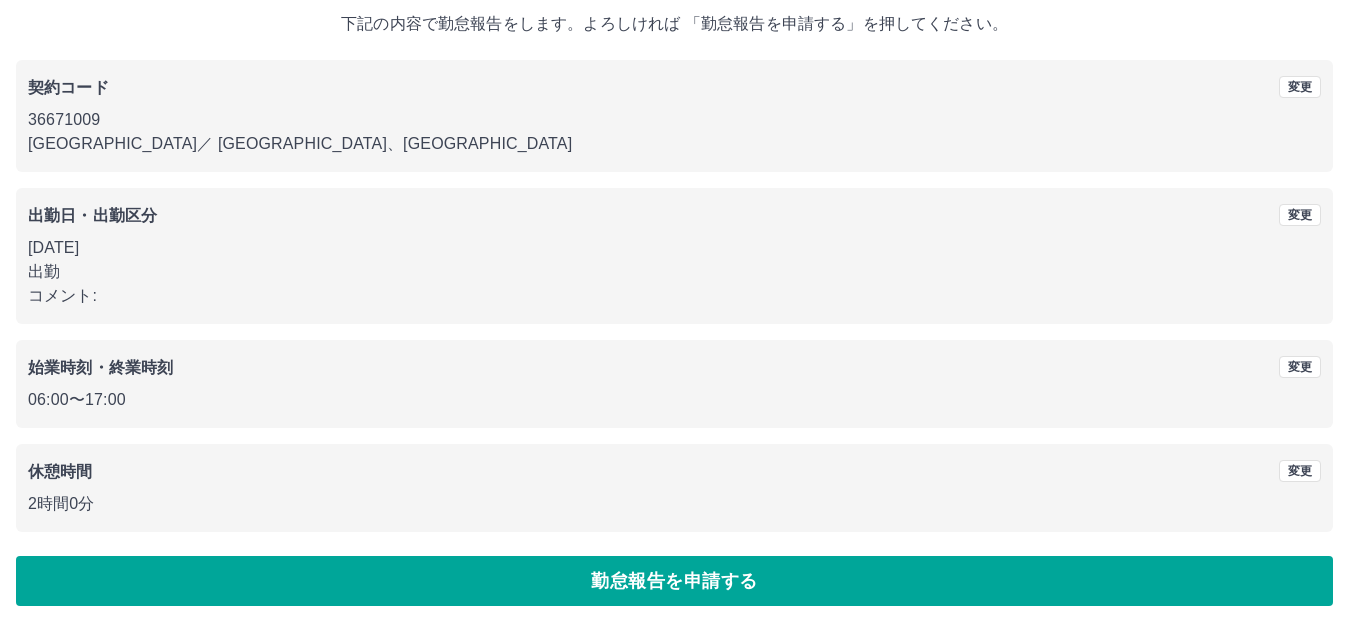 scroll, scrollTop: 124, scrollLeft: 0, axis: vertical 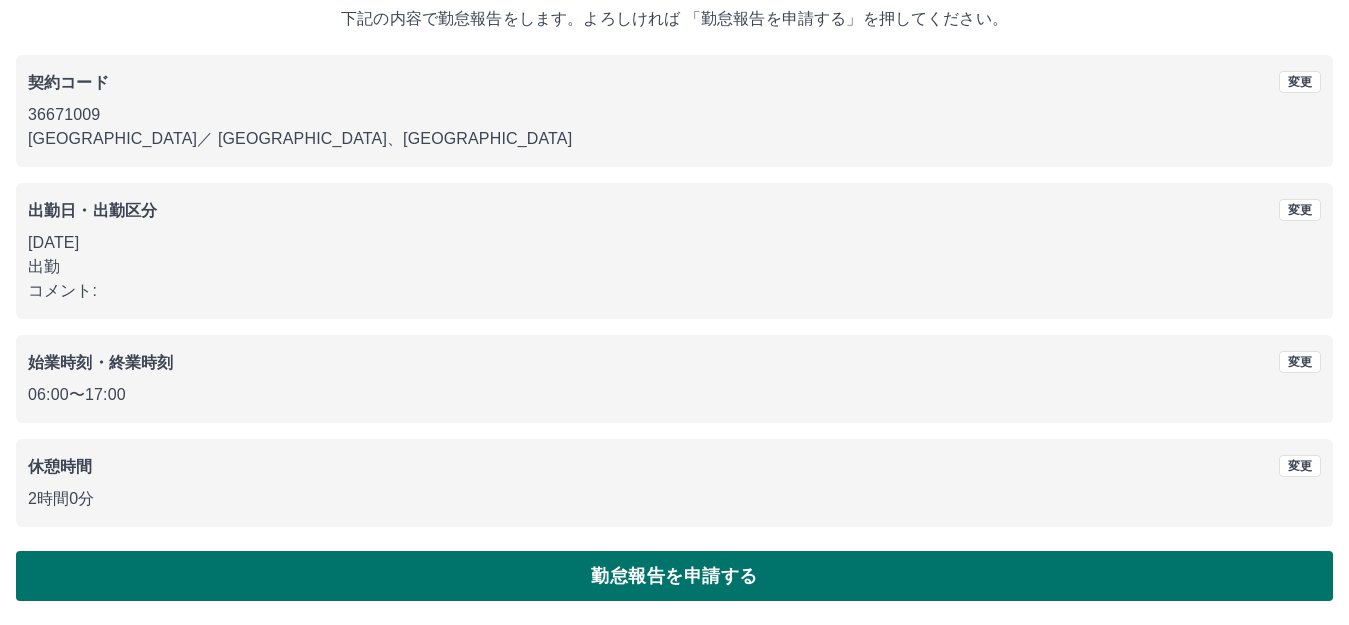 click on "勤怠報告を申請する" at bounding box center (674, 576) 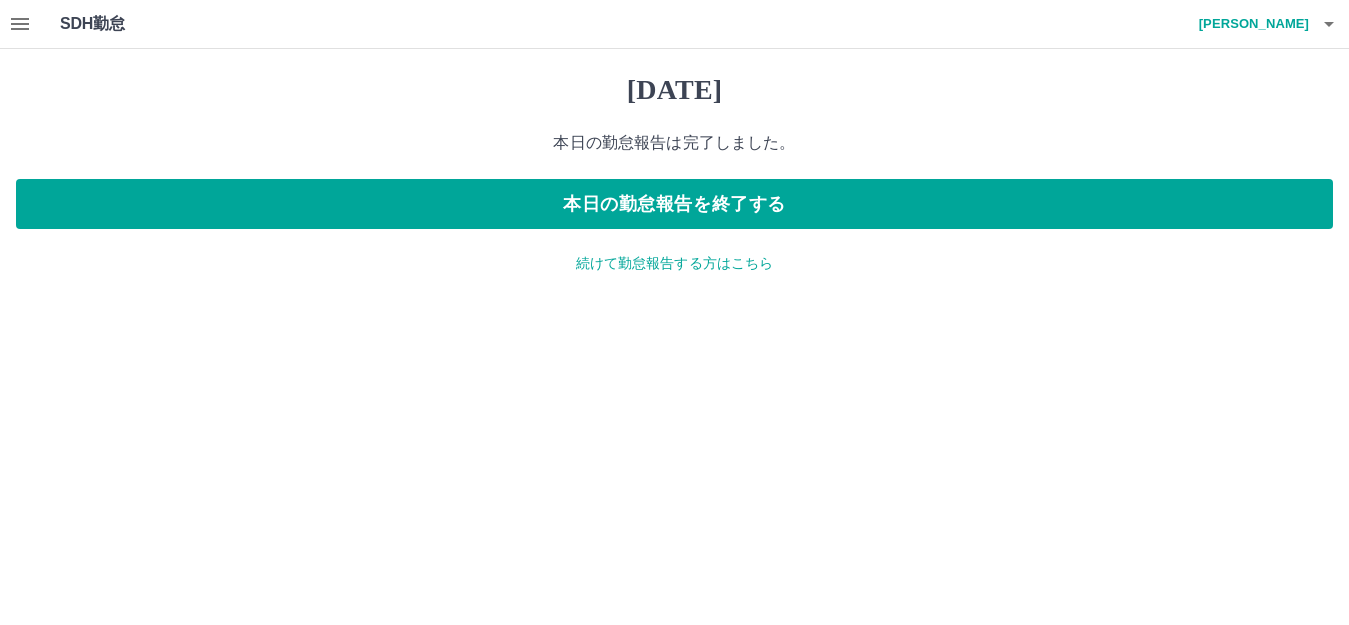 scroll, scrollTop: 0, scrollLeft: 0, axis: both 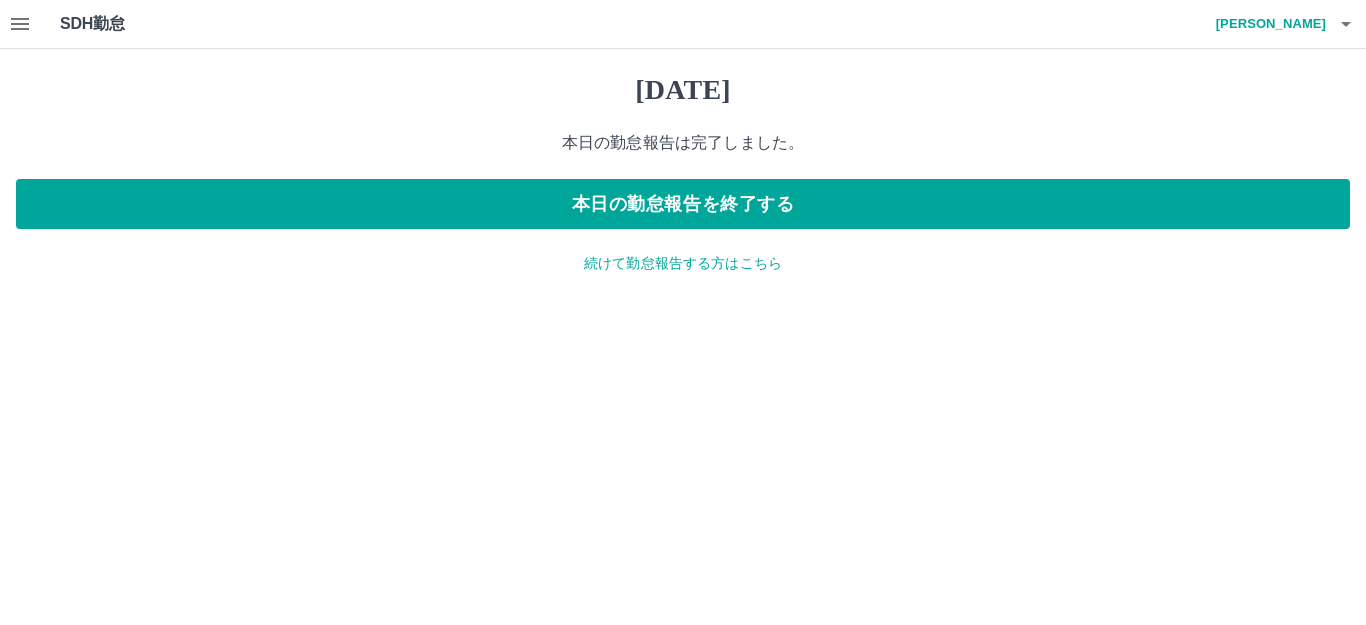 click on "続けて勤怠報告する方はこちら" at bounding box center (683, 263) 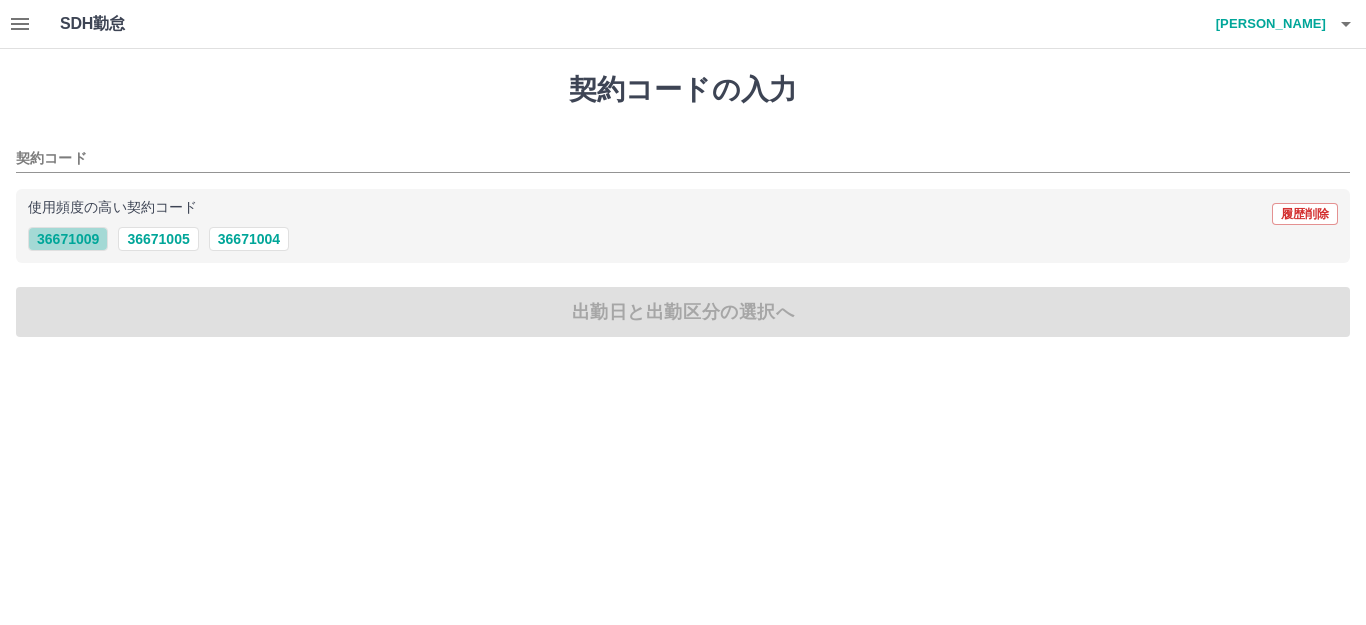 click on "36671009" at bounding box center [68, 239] 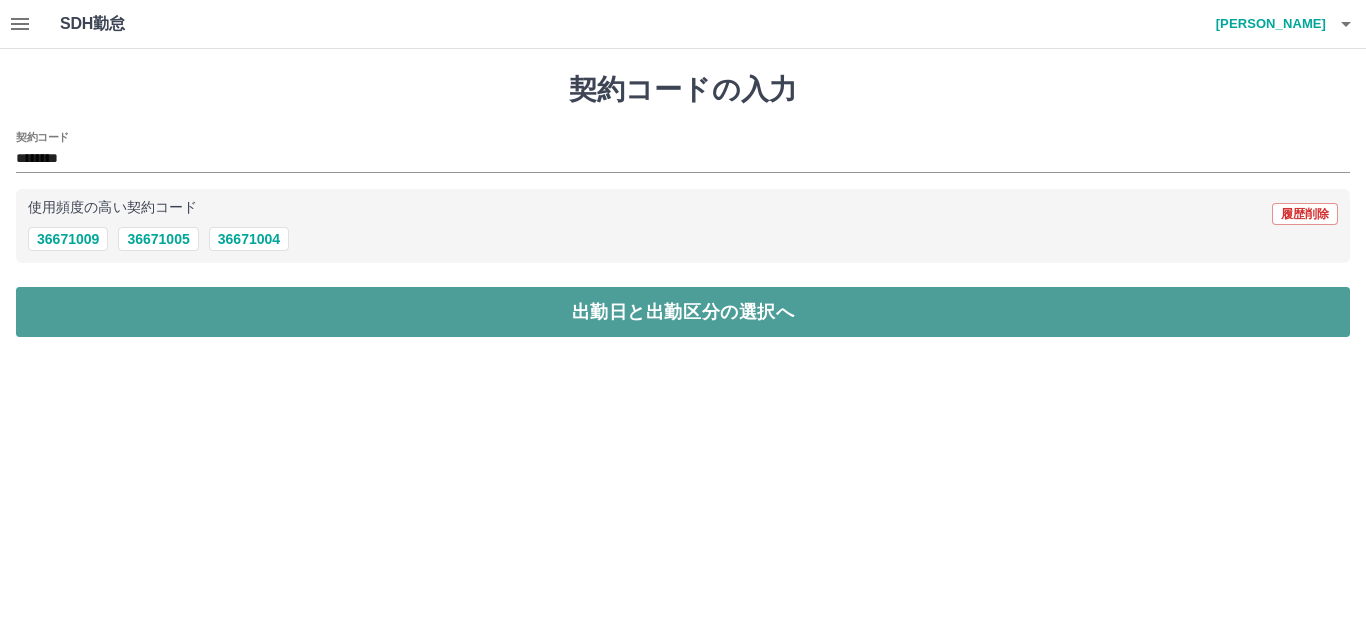 click on "出勤日と出勤区分の選択へ" at bounding box center [683, 312] 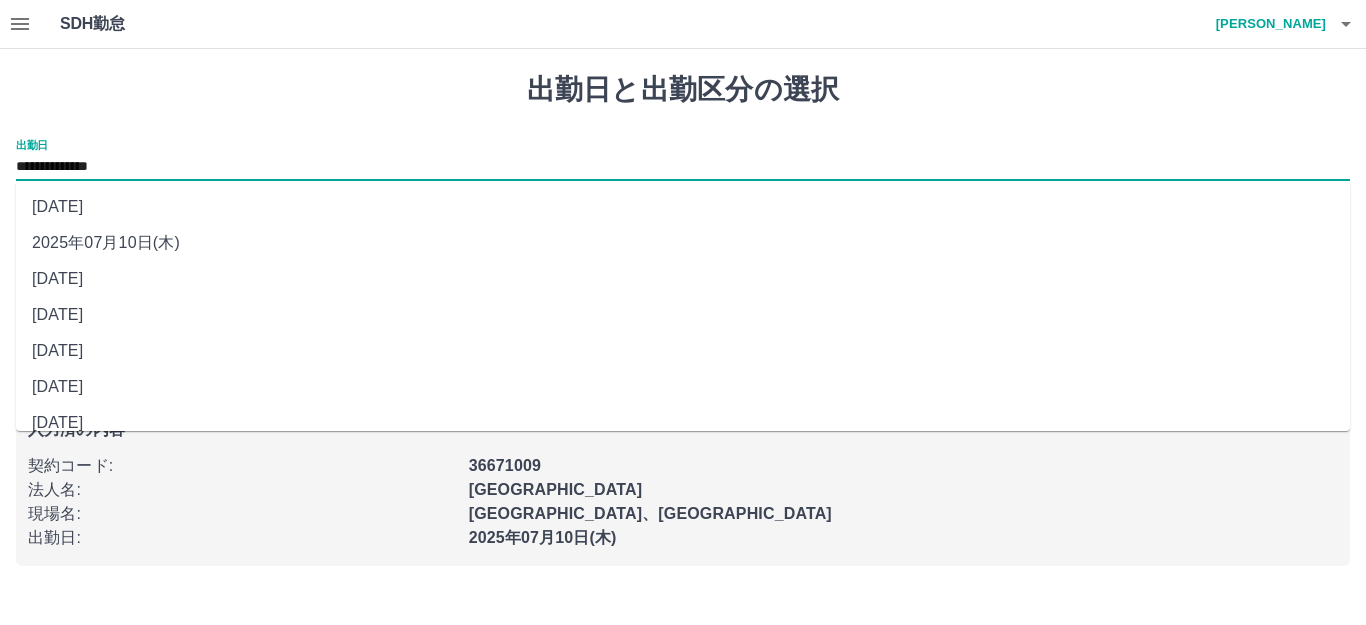click on "**********" at bounding box center [683, 167] 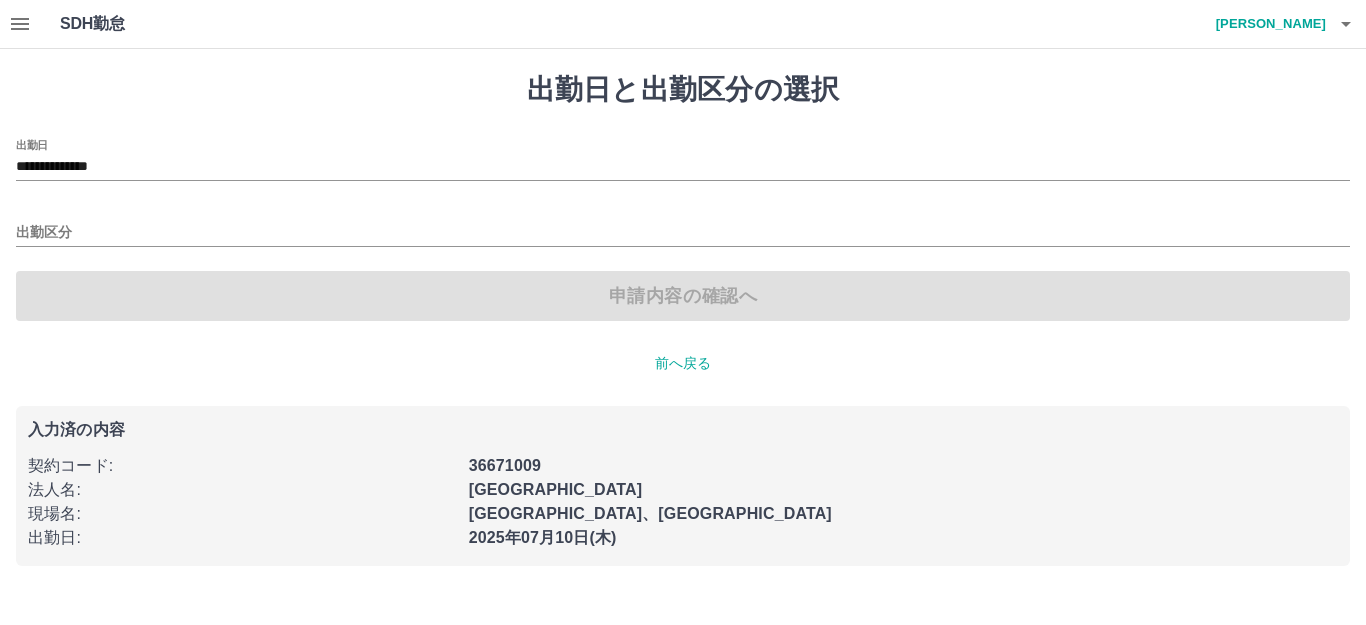 click on "前へ戻る" at bounding box center [683, 363] 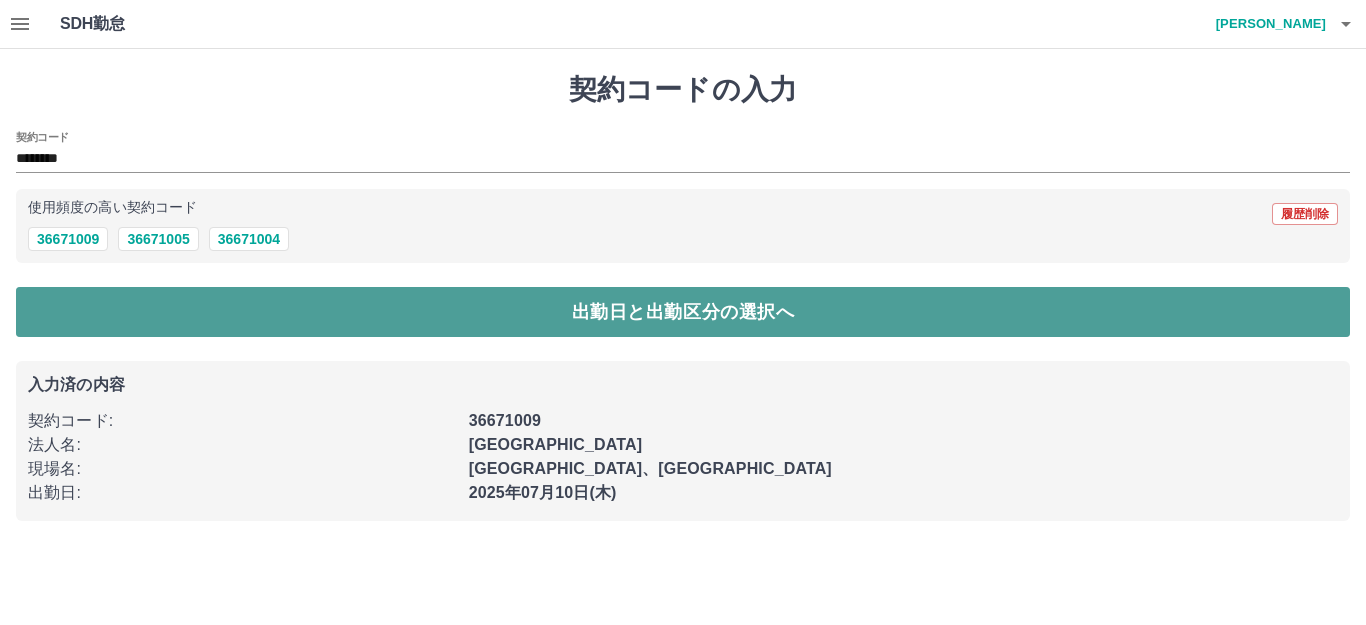 click on "出勤日と出勤区分の選択へ" at bounding box center [683, 312] 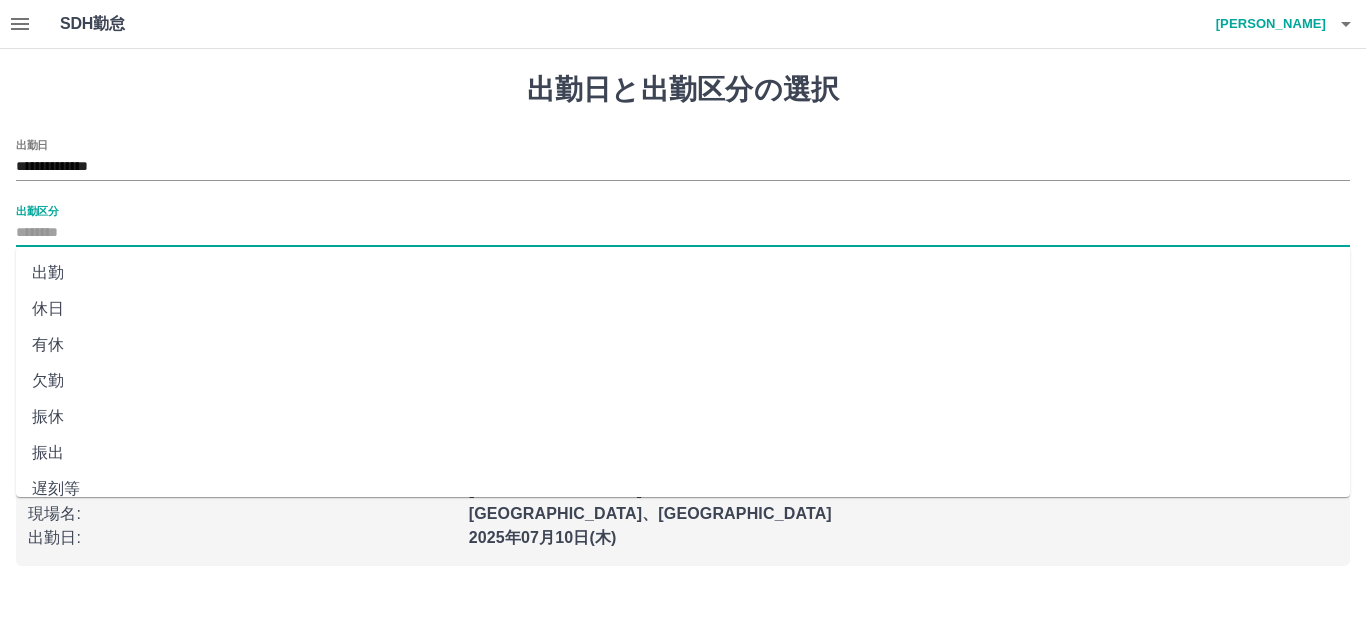 click on "出勤区分" at bounding box center [683, 233] 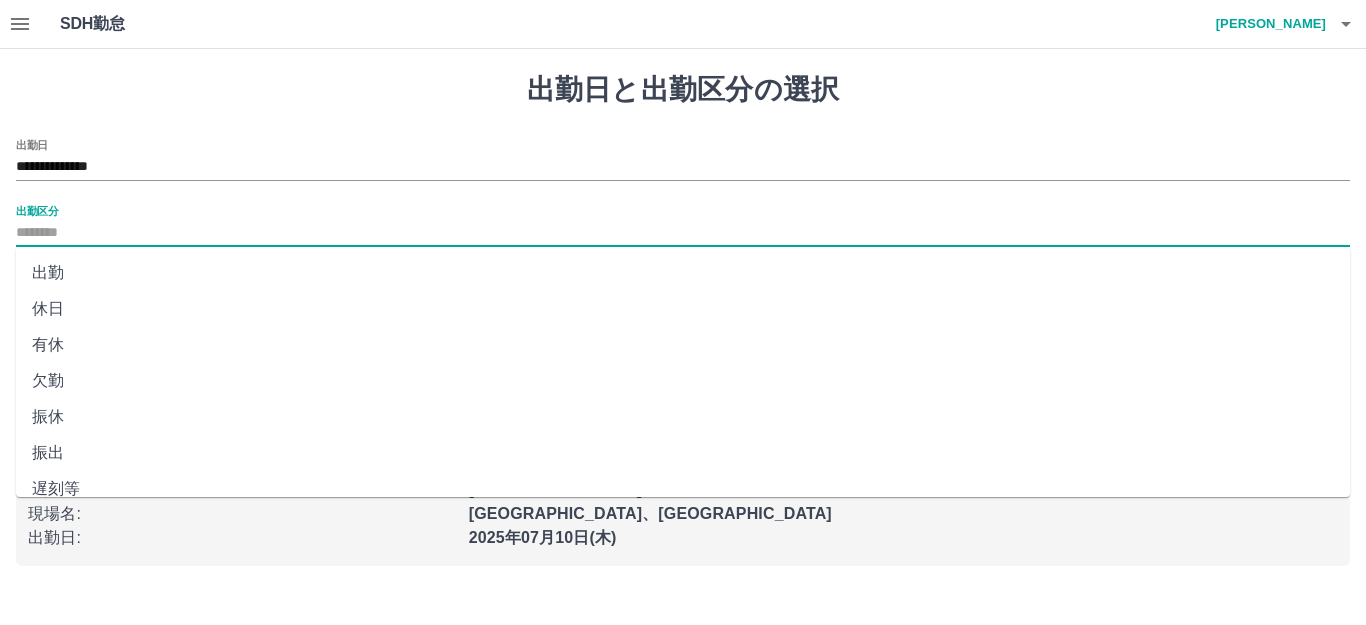click on "出勤" at bounding box center [683, 273] 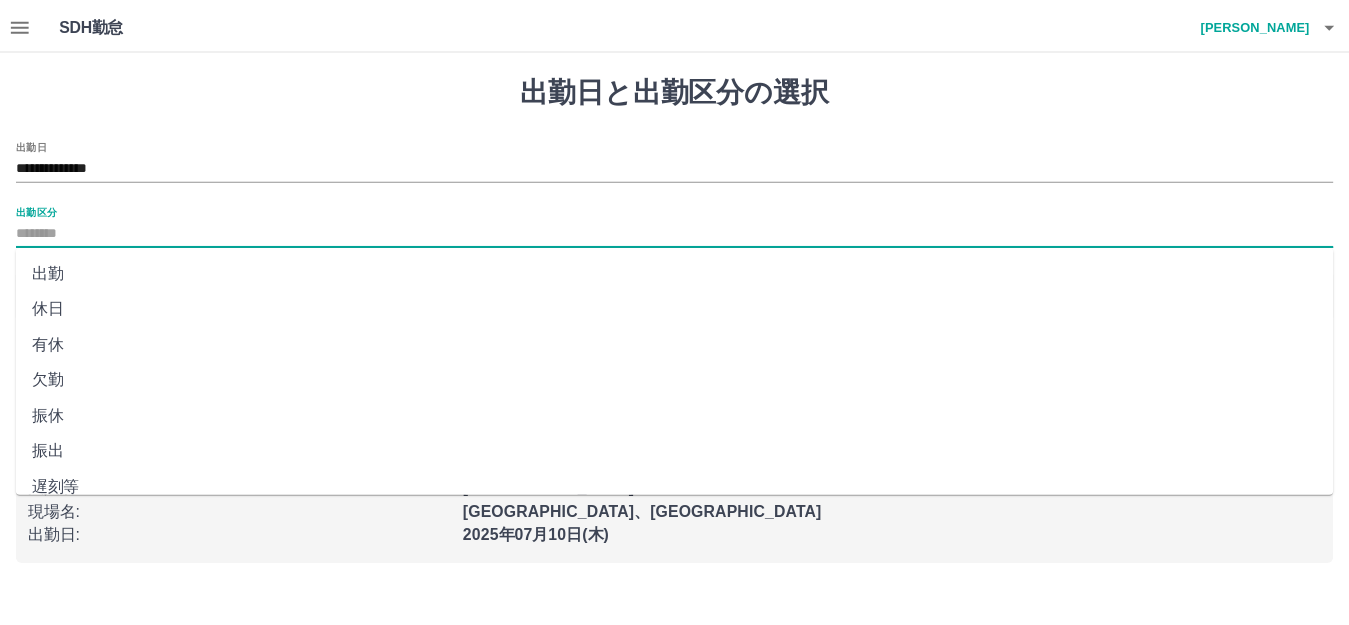 type on "**" 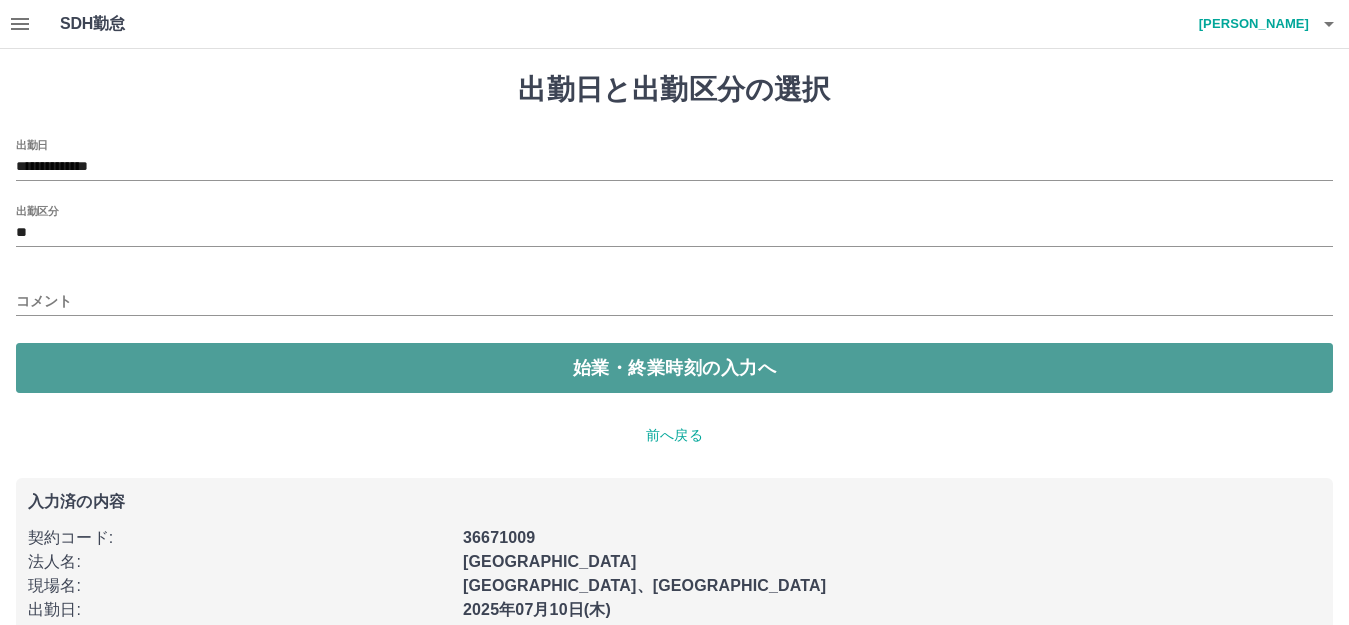 click on "始業・終業時刻の入力へ" at bounding box center [674, 368] 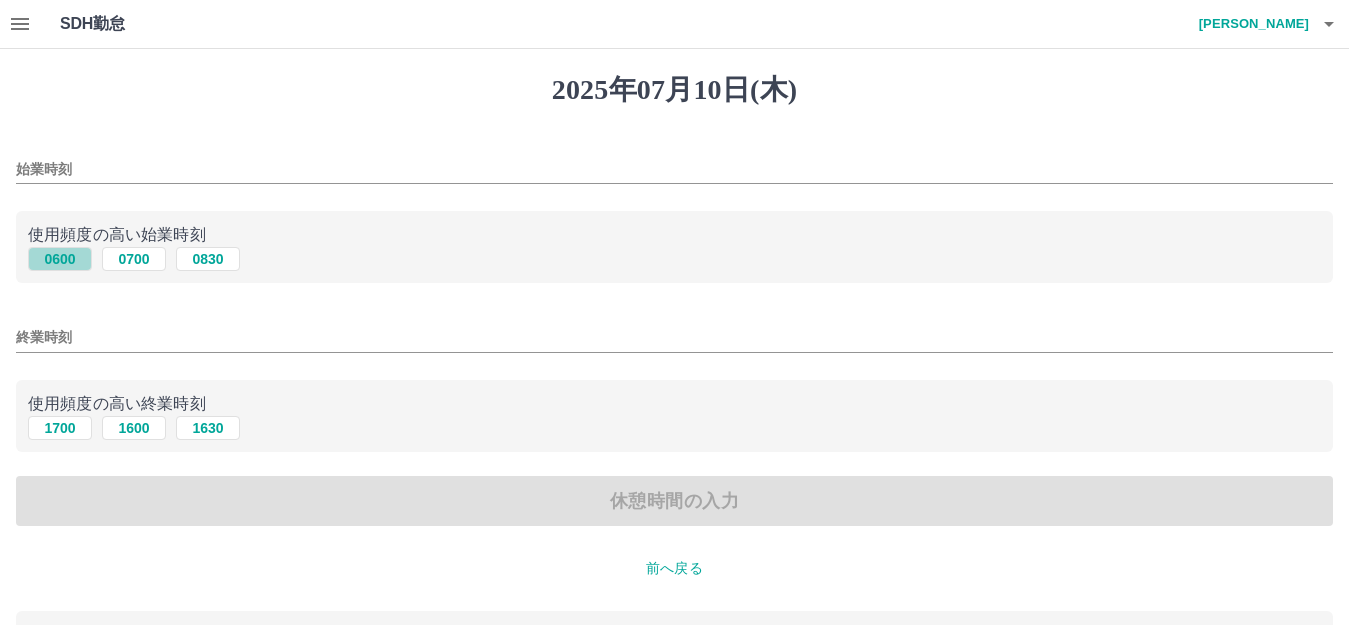 click on "0600" at bounding box center (60, 259) 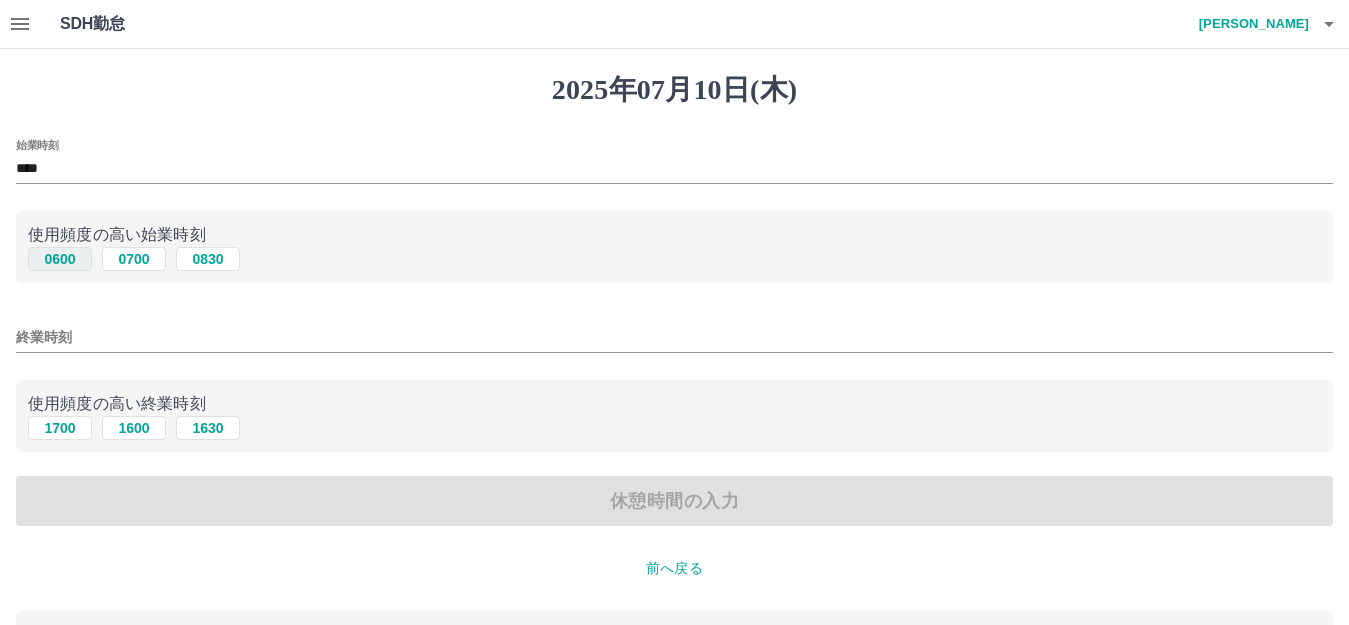 click on "0600" at bounding box center (60, 259) 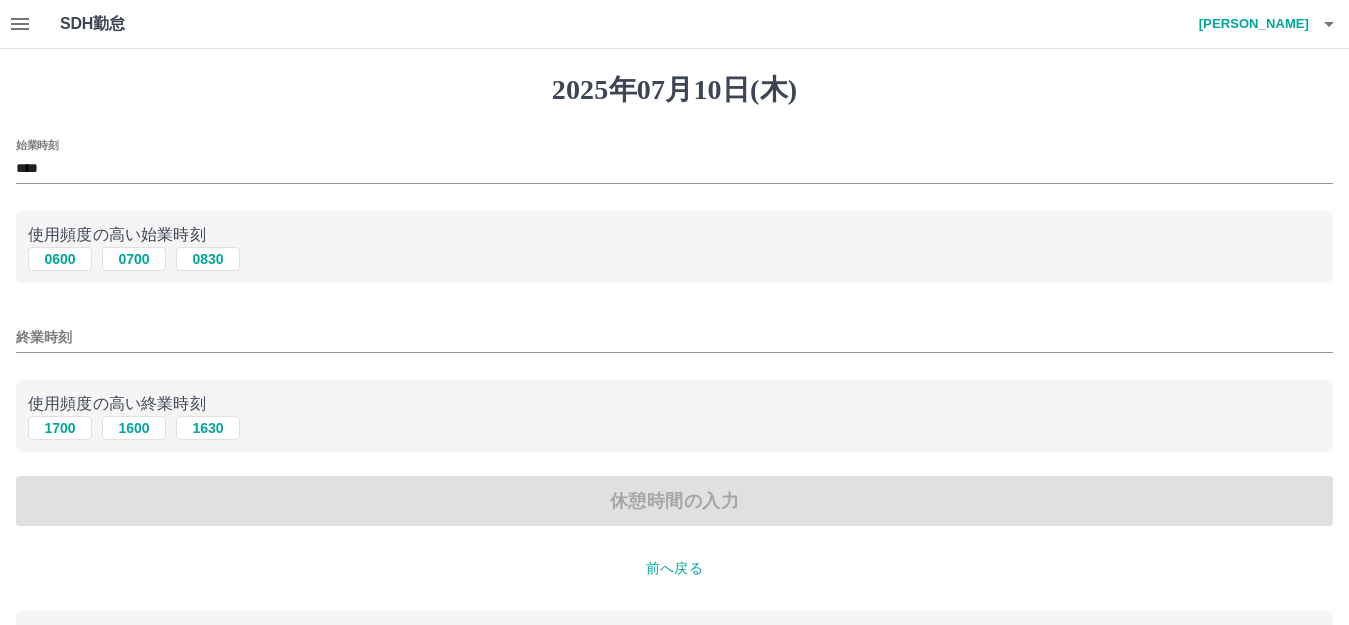click on "終業時刻" at bounding box center (674, 337) 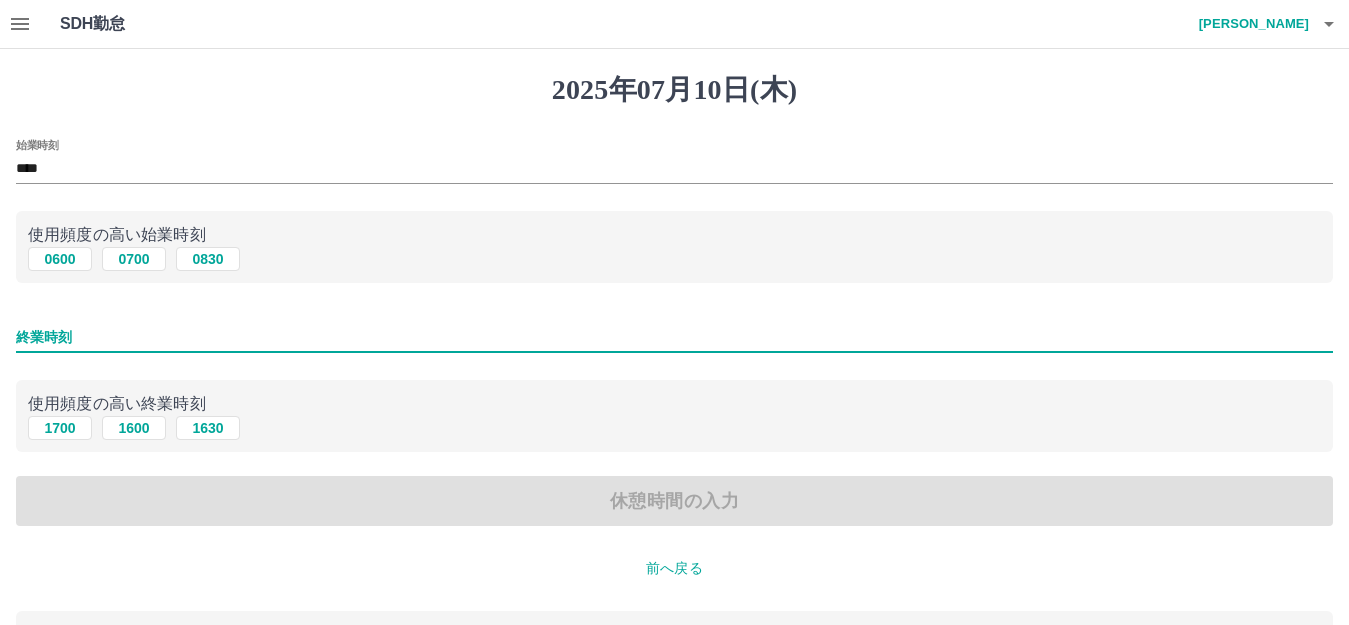 type on "****" 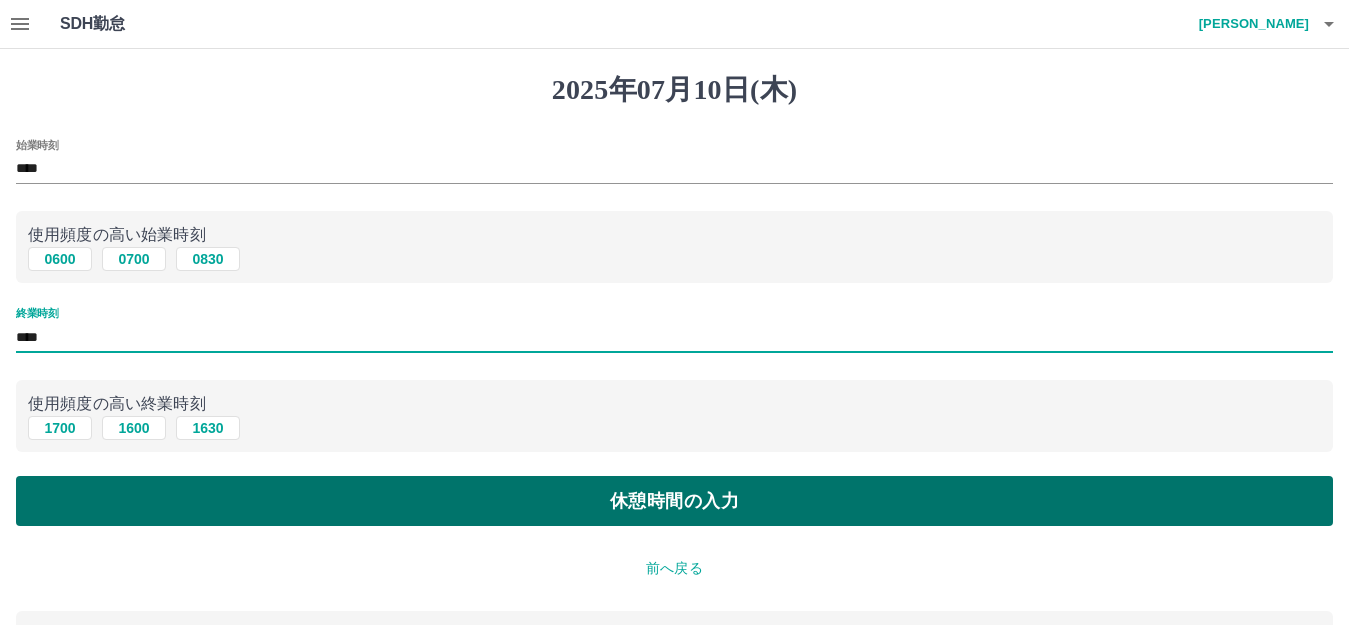 click on "休憩時間の入力" at bounding box center [674, 501] 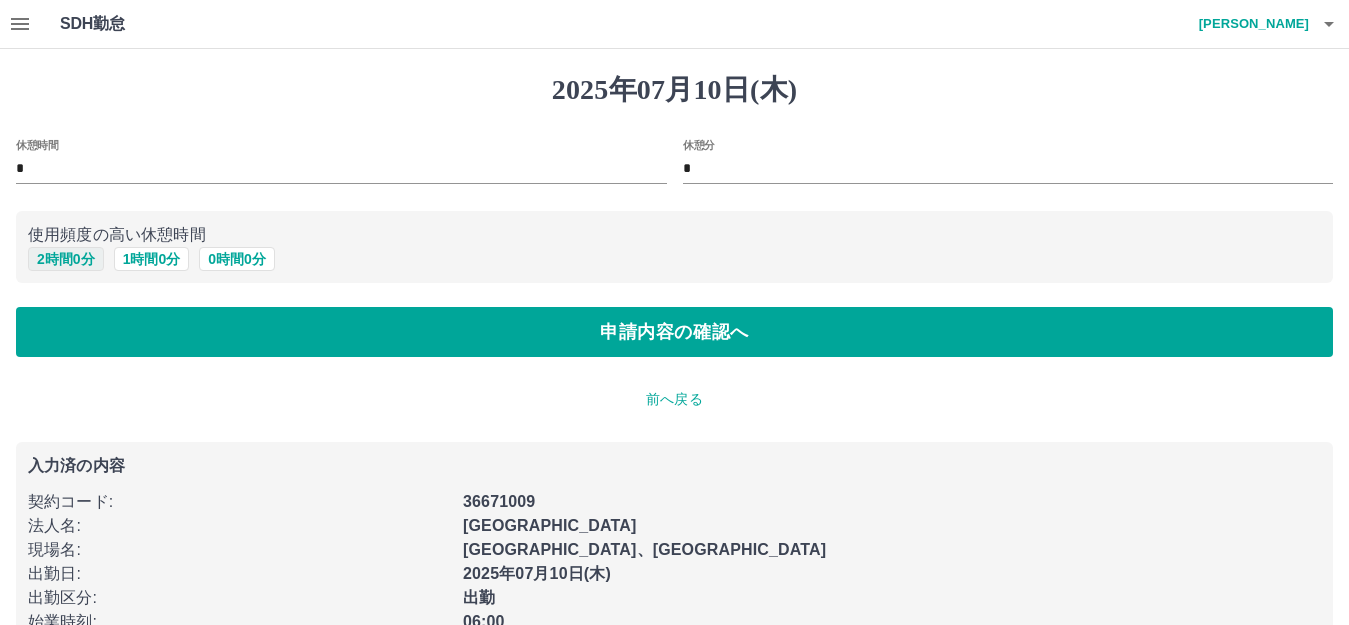 click on "2 時間 0 分" at bounding box center (66, 259) 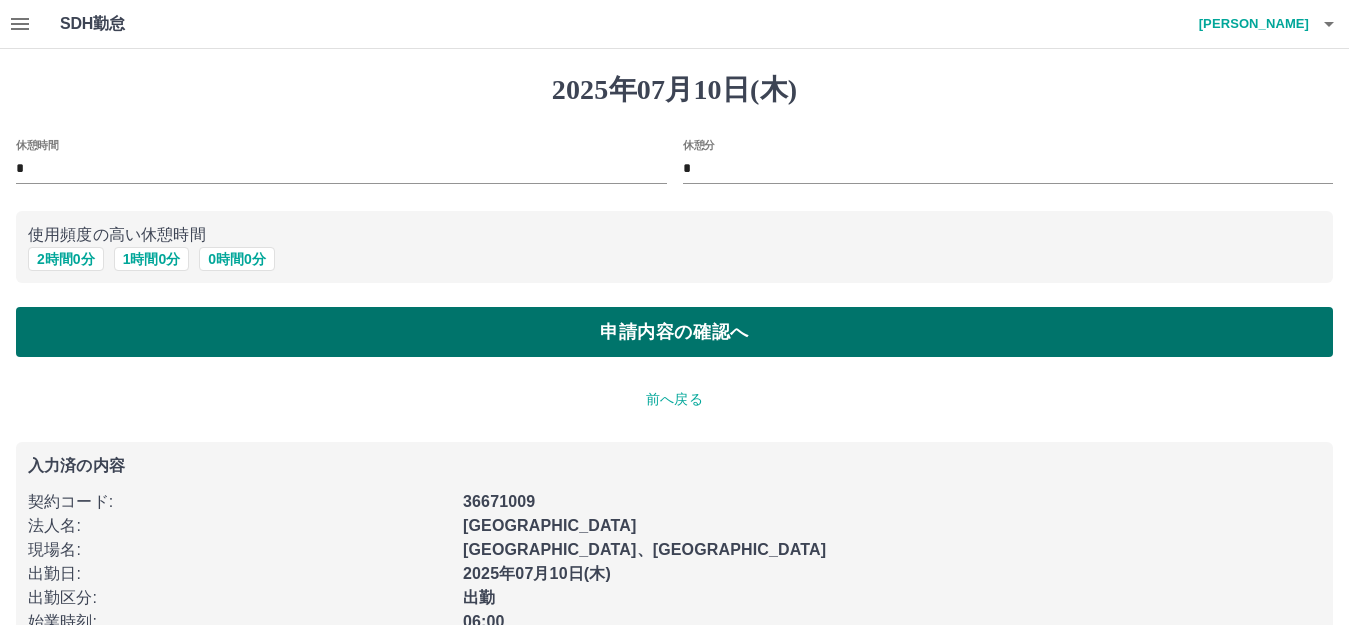 click on "申請内容の確認へ" at bounding box center (674, 332) 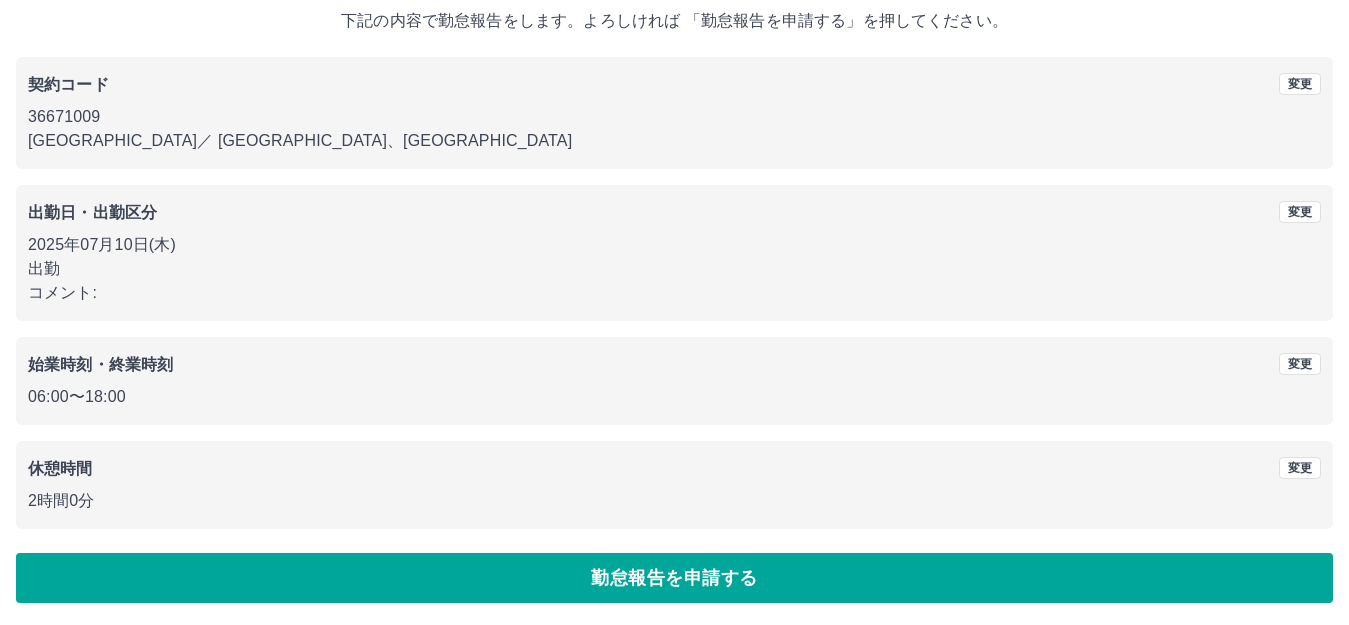 scroll, scrollTop: 124, scrollLeft: 0, axis: vertical 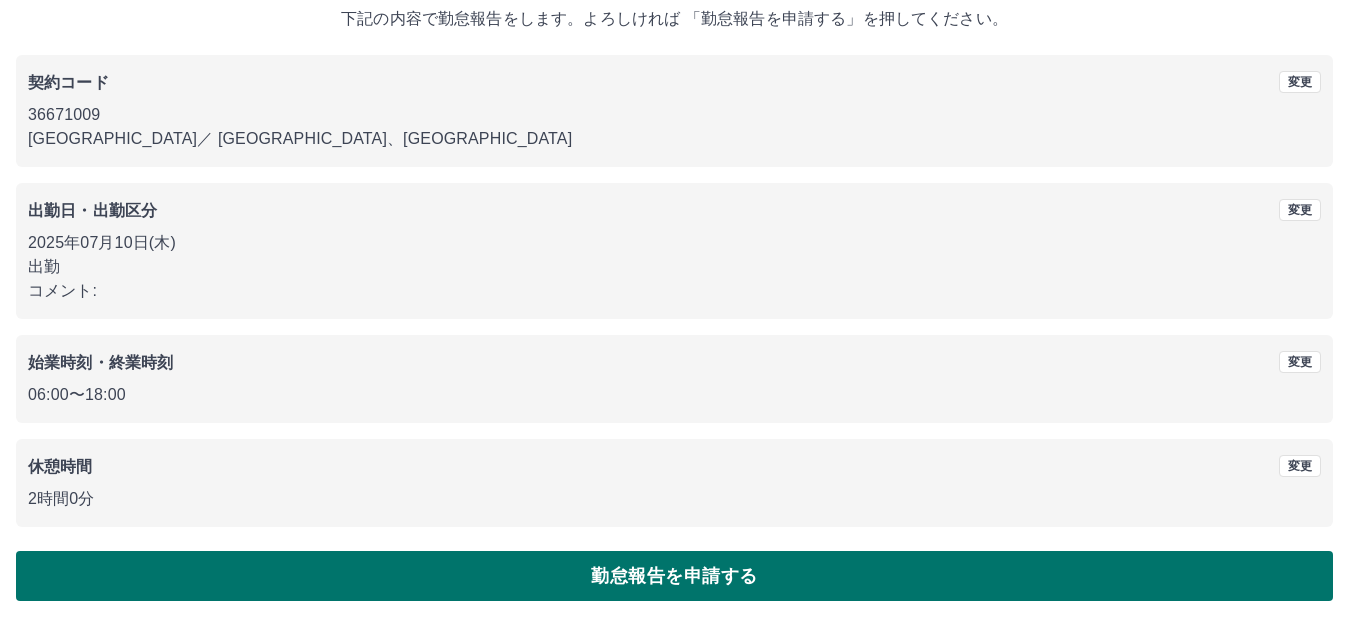 click on "勤怠報告を申請する" at bounding box center (674, 576) 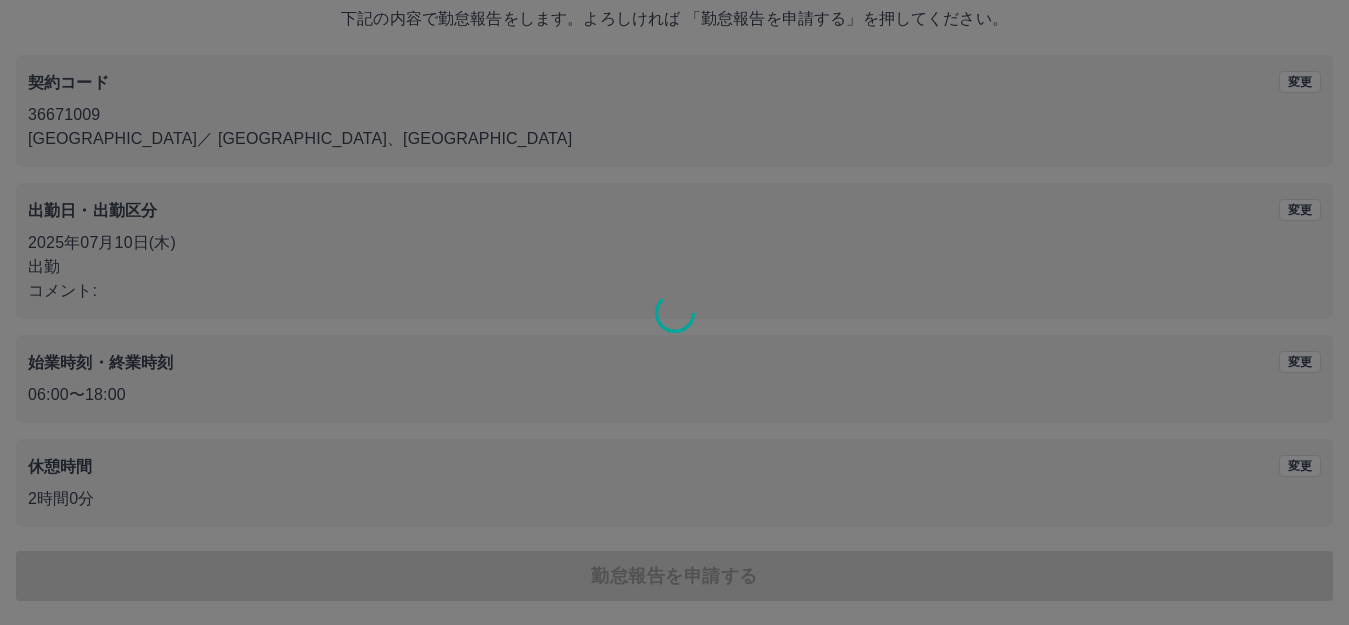 scroll, scrollTop: 0, scrollLeft: 0, axis: both 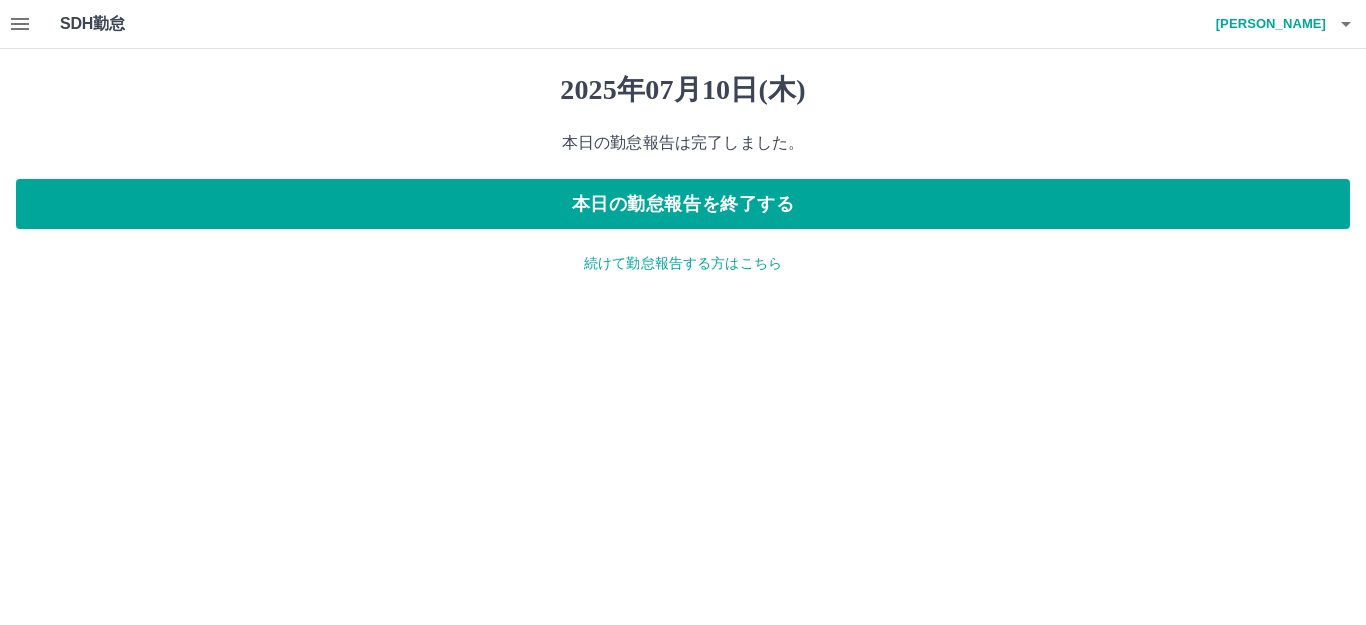 click on "続けて勤怠報告する方はこちら" at bounding box center [683, 263] 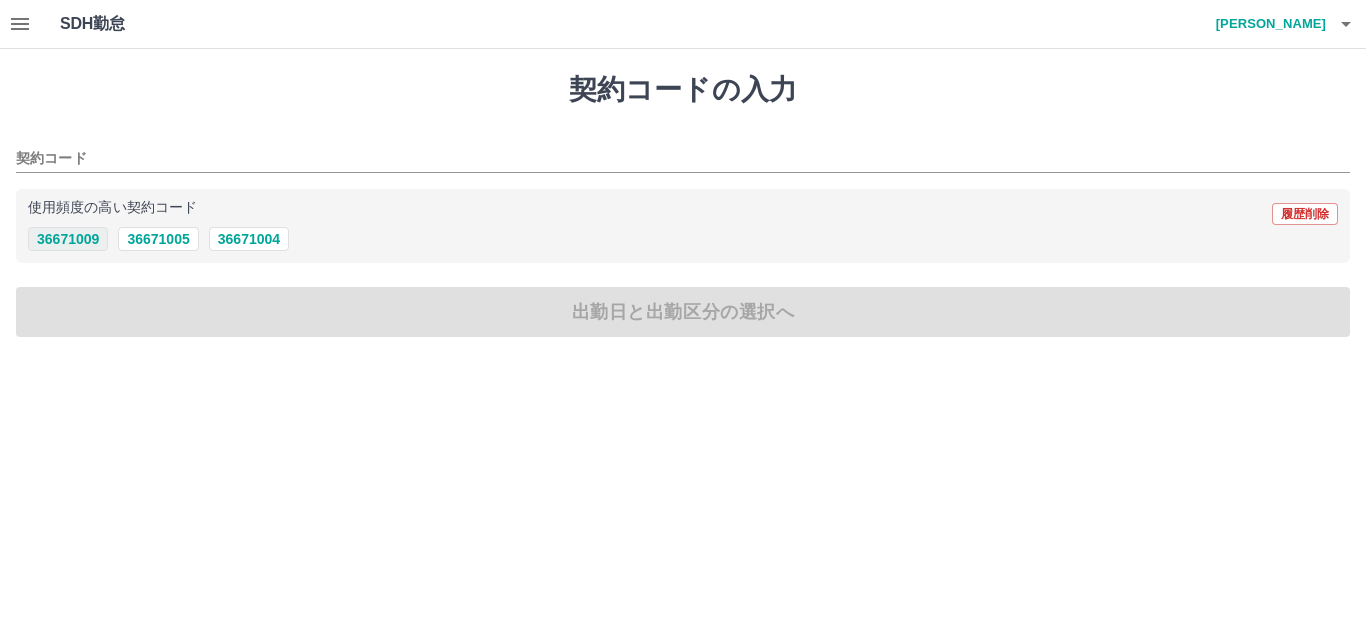 click on "36671009" at bounding box center [68, 239] 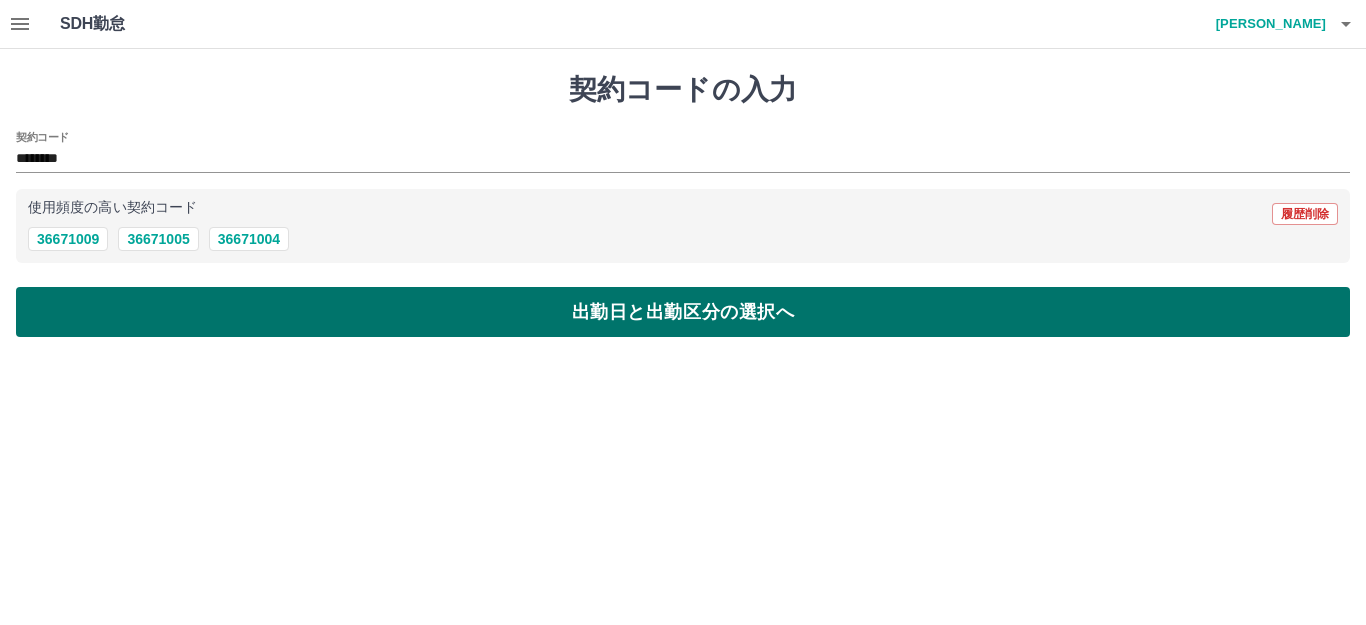 click on "出勤日と出勤区分の選択へ" at bounding box center (683, 312) 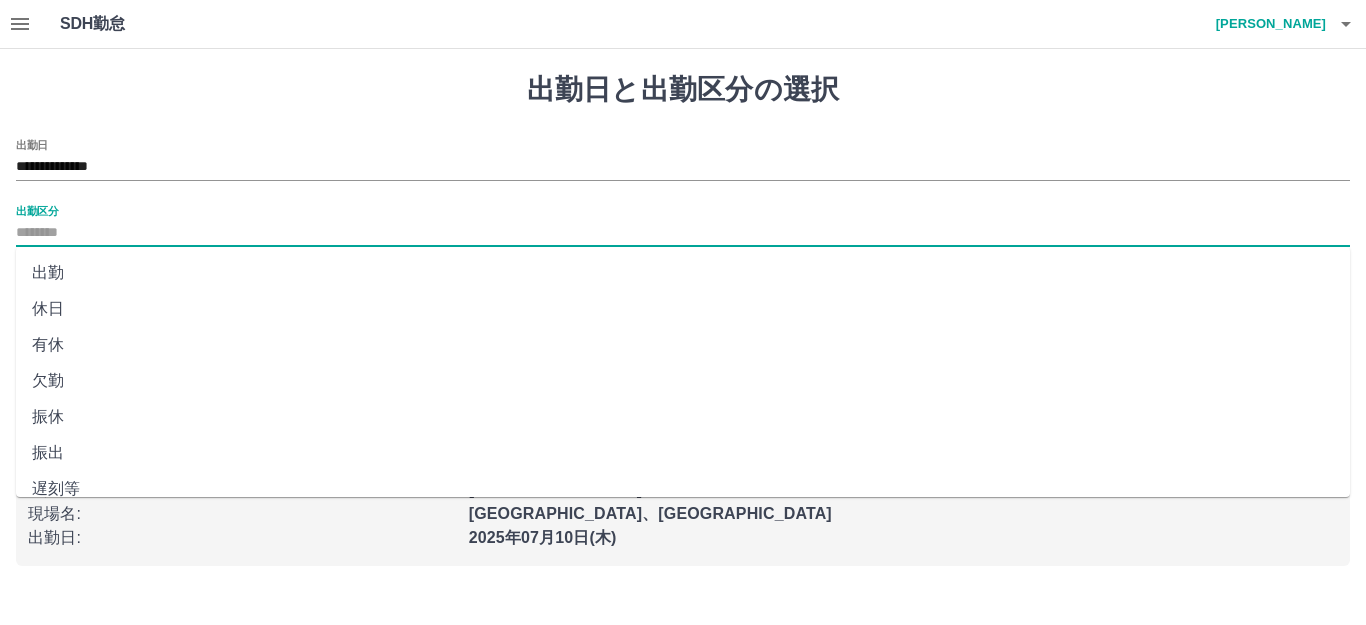 click on "出勤区分" at bounding box center [683, 233] 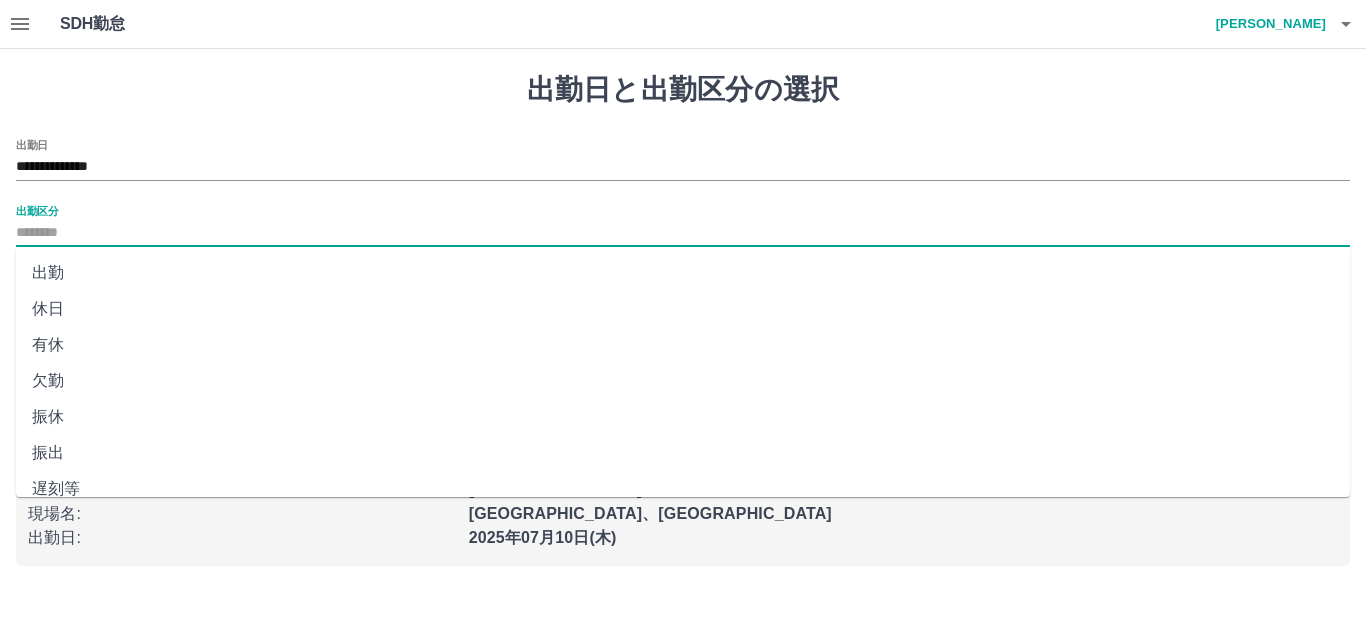 click on "出勤" at bounding box center [683, 273] 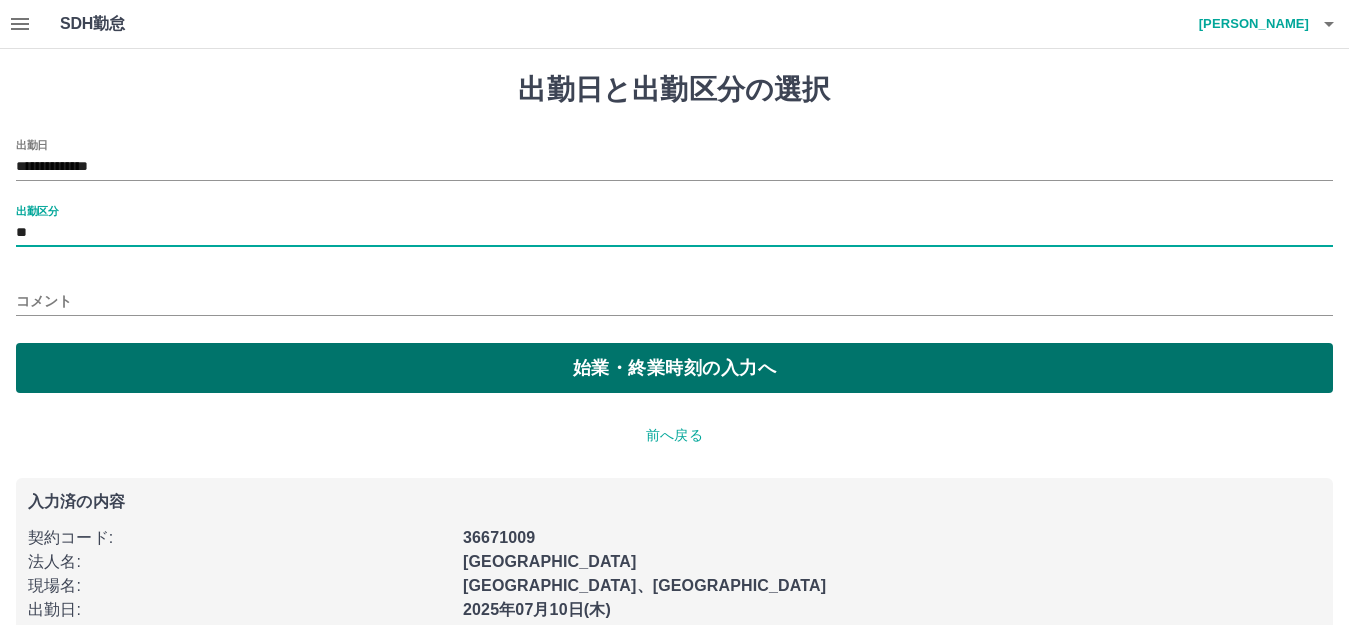 click on "始業・終業時刻の入力へ" at bounding box center [674, 368] 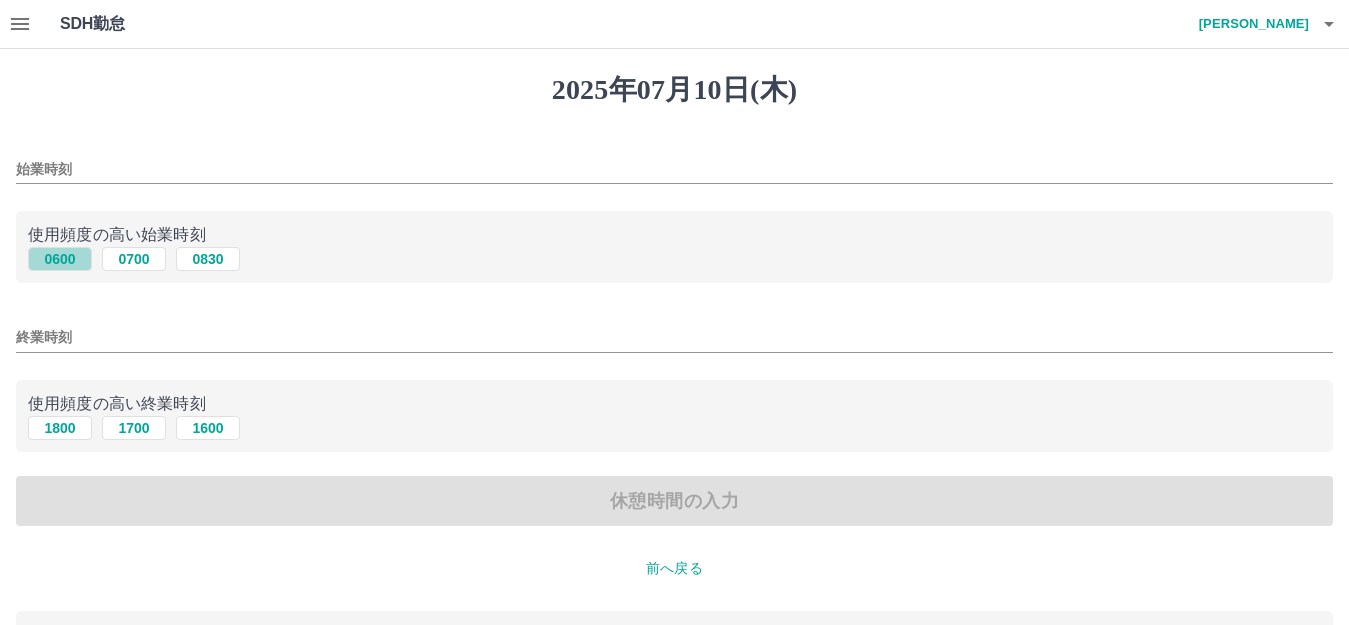 click on "0600" at bounding box center [60, 259] 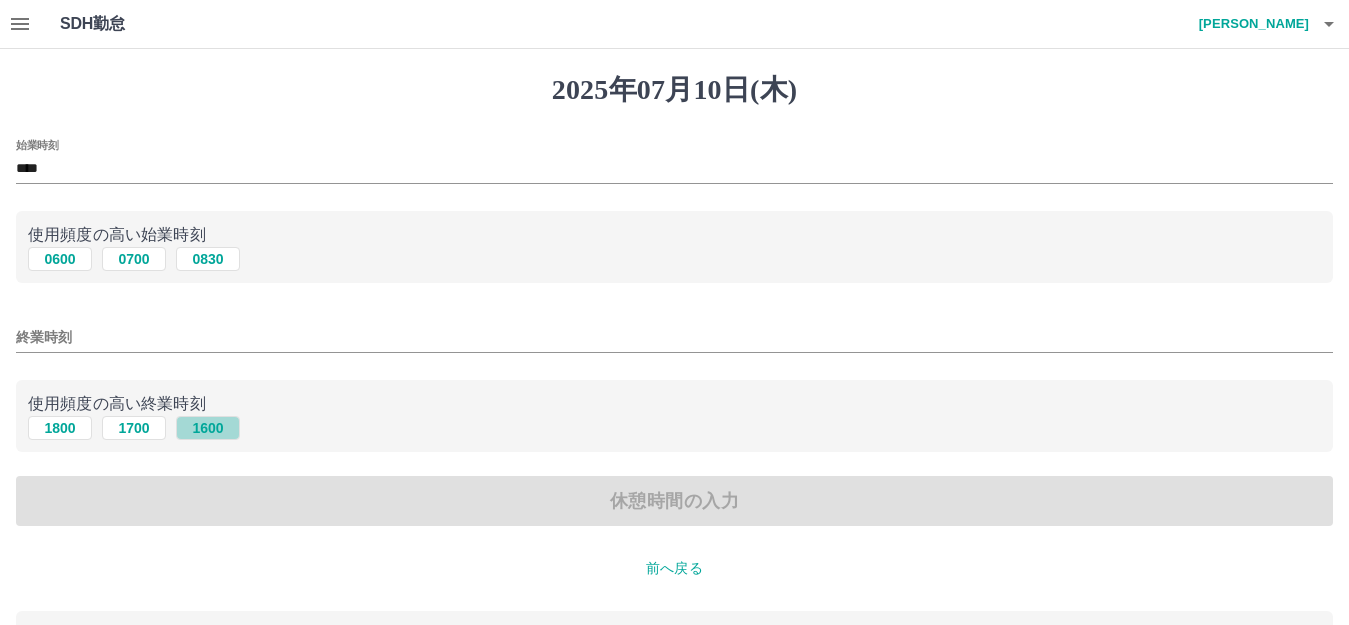 click on "1600" at bounding box center [208, 428] 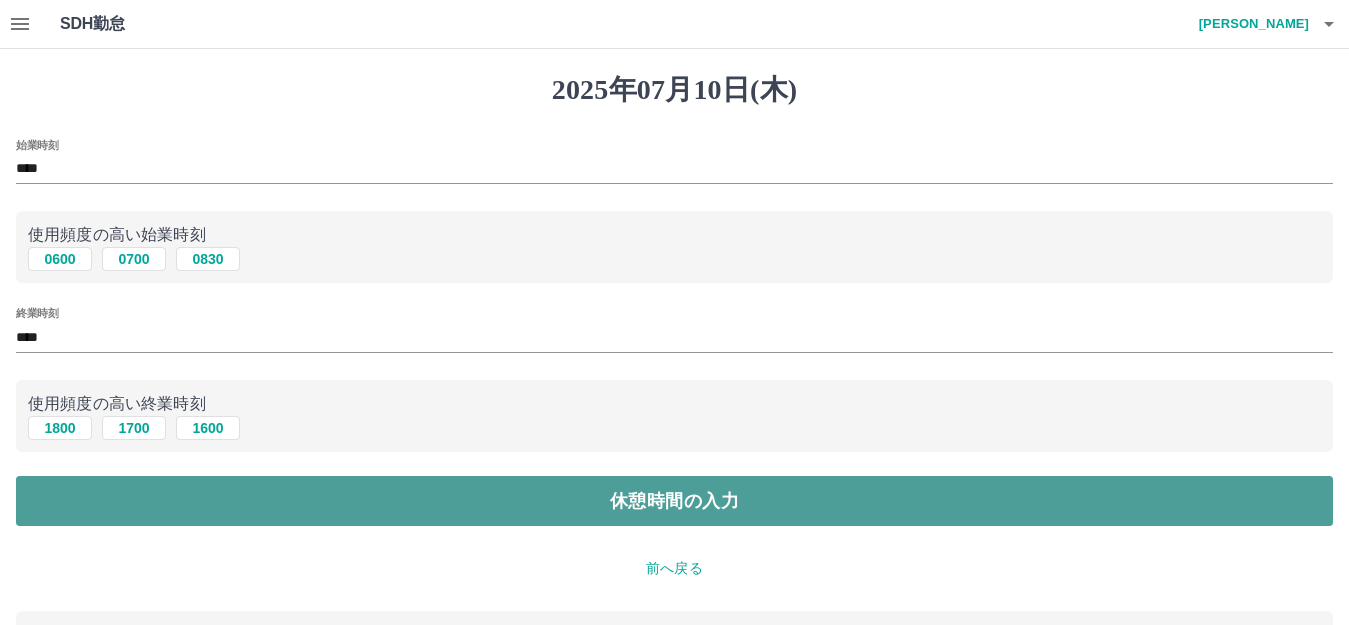 click on "休憩時間の入力" at bounding box center [674, 501] 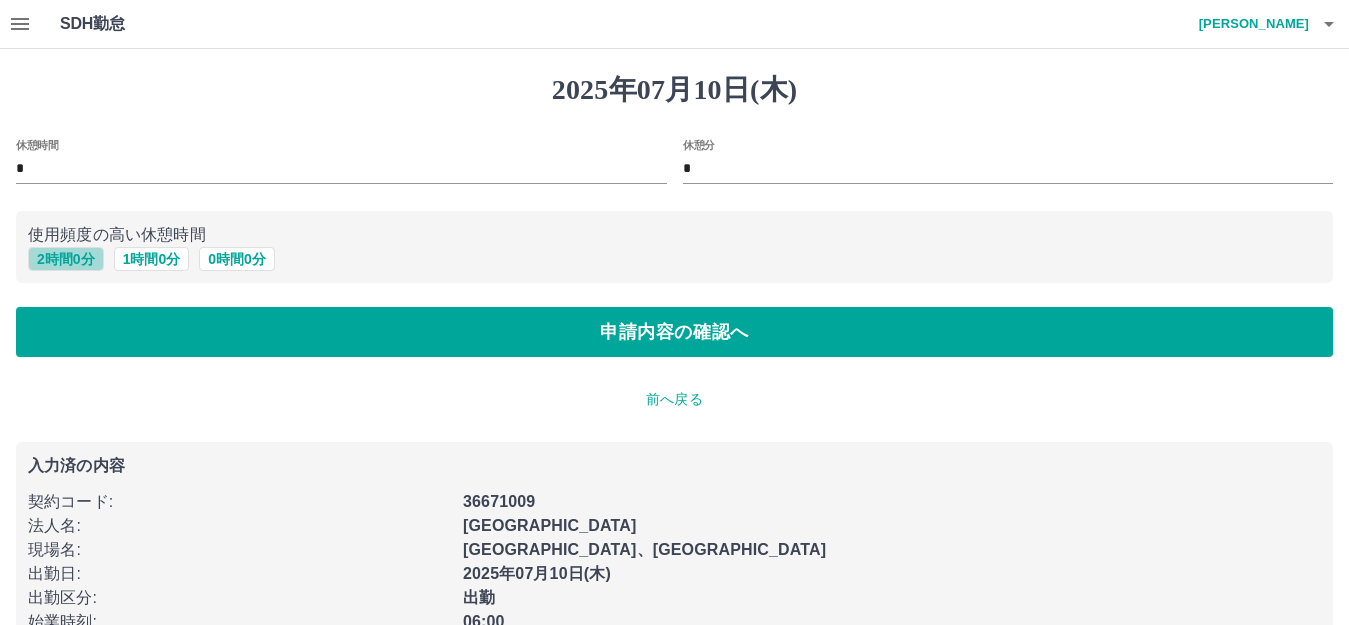 click on "2 時間 0 分" at bounding box center [66, 259] 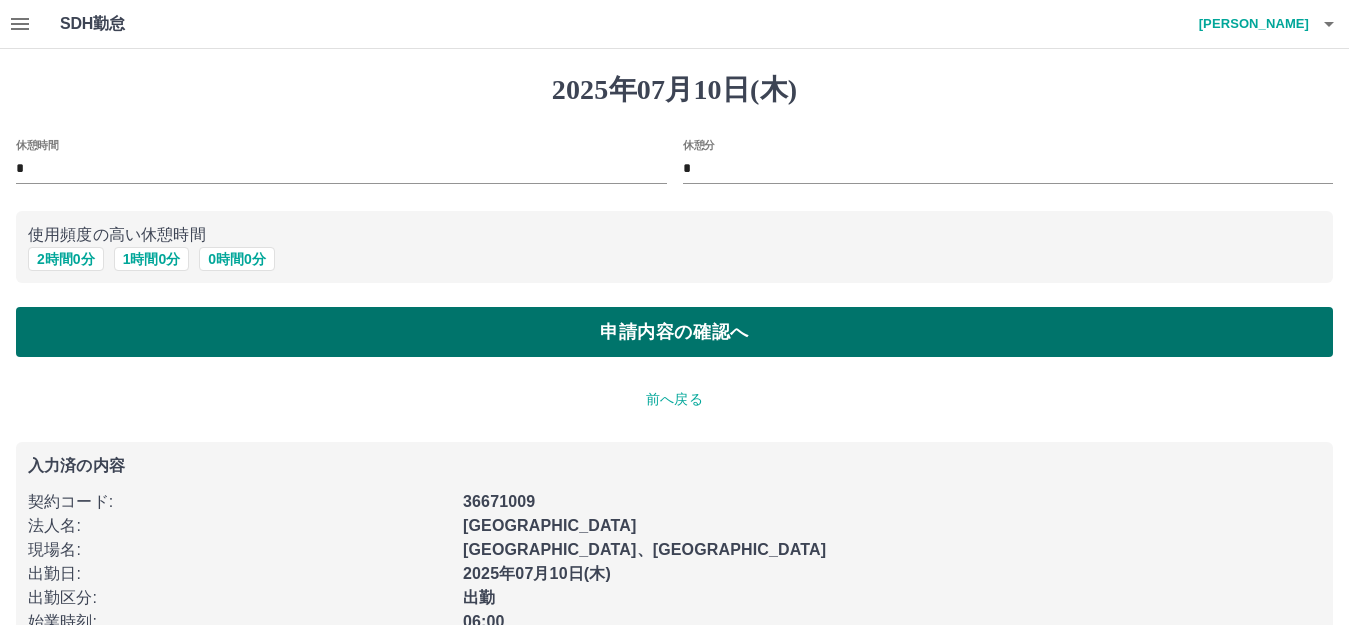 click on "申請内容の確認へ" at bounding box center (674, 332) 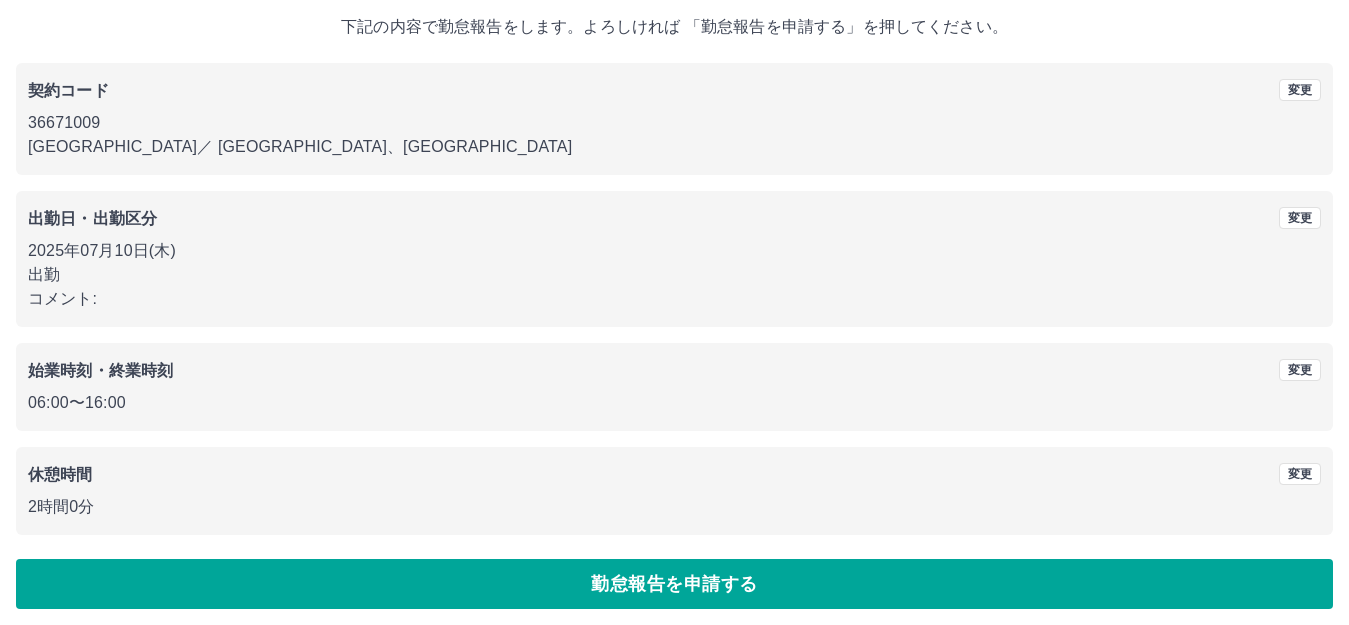 scroll, scrollTop: 124, scrollLeft: 0, axis: vertical 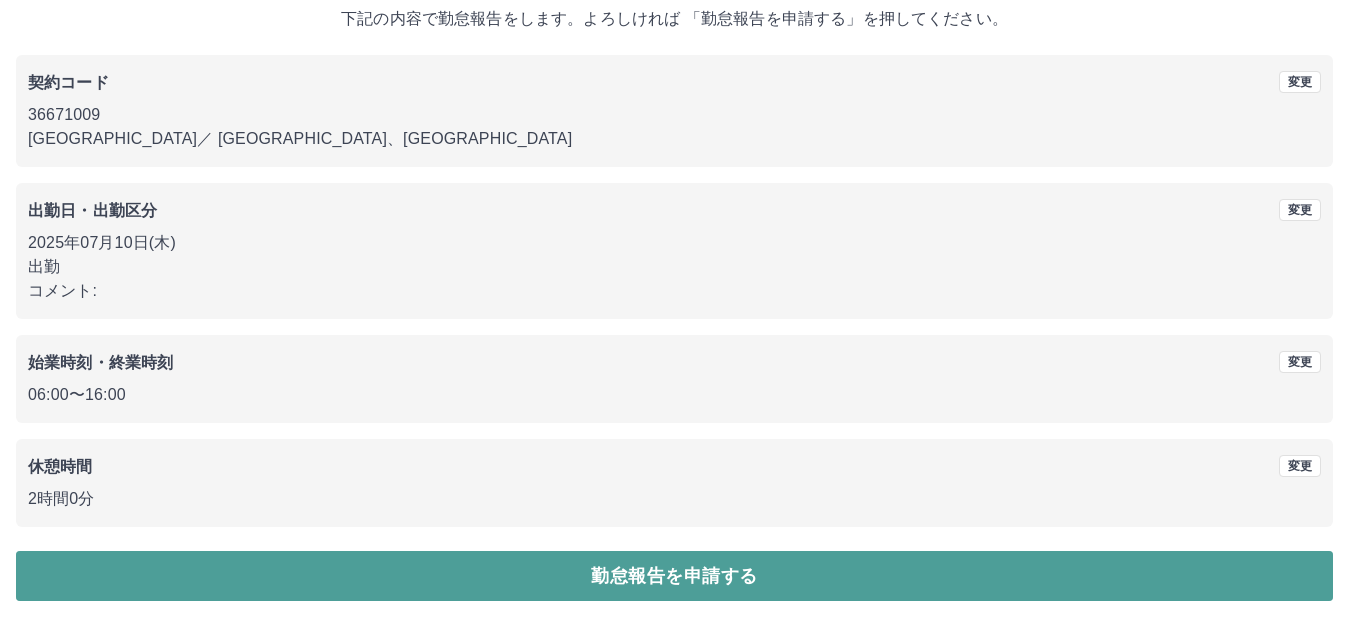 click on "勤怠報告を申請する" at bounding box center (674, 576) 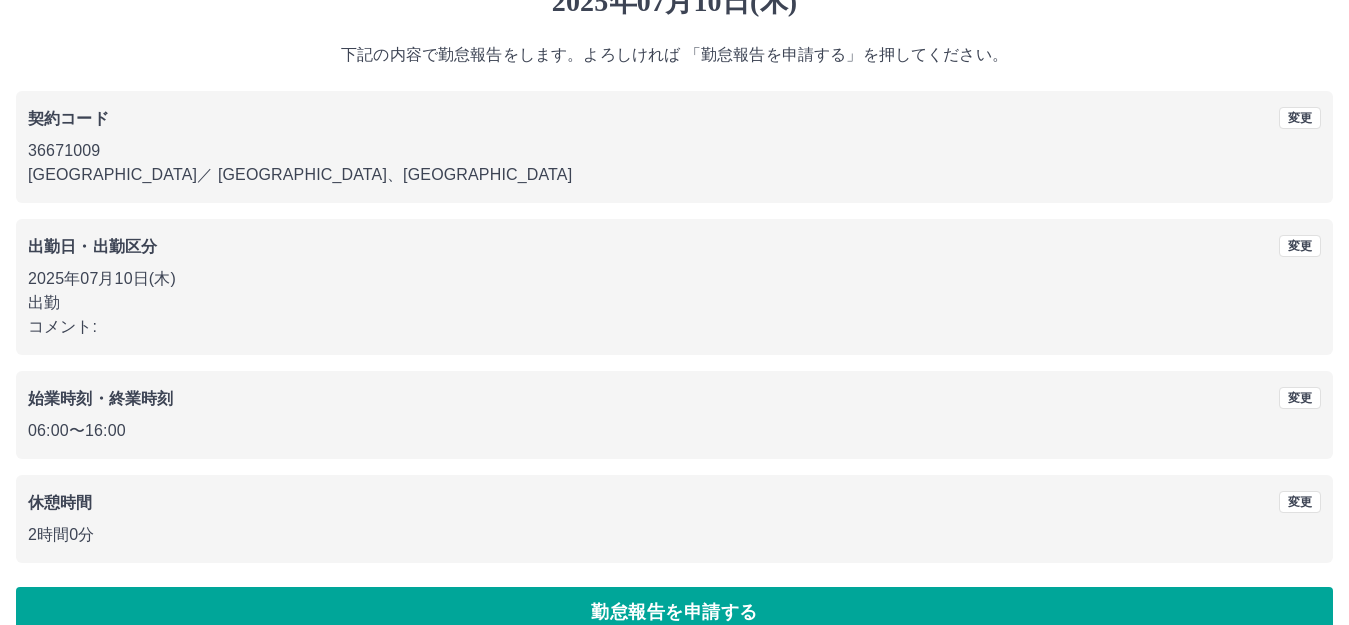 scroll, scrollTop: 124, scrollLeft: 0, axis: vertical 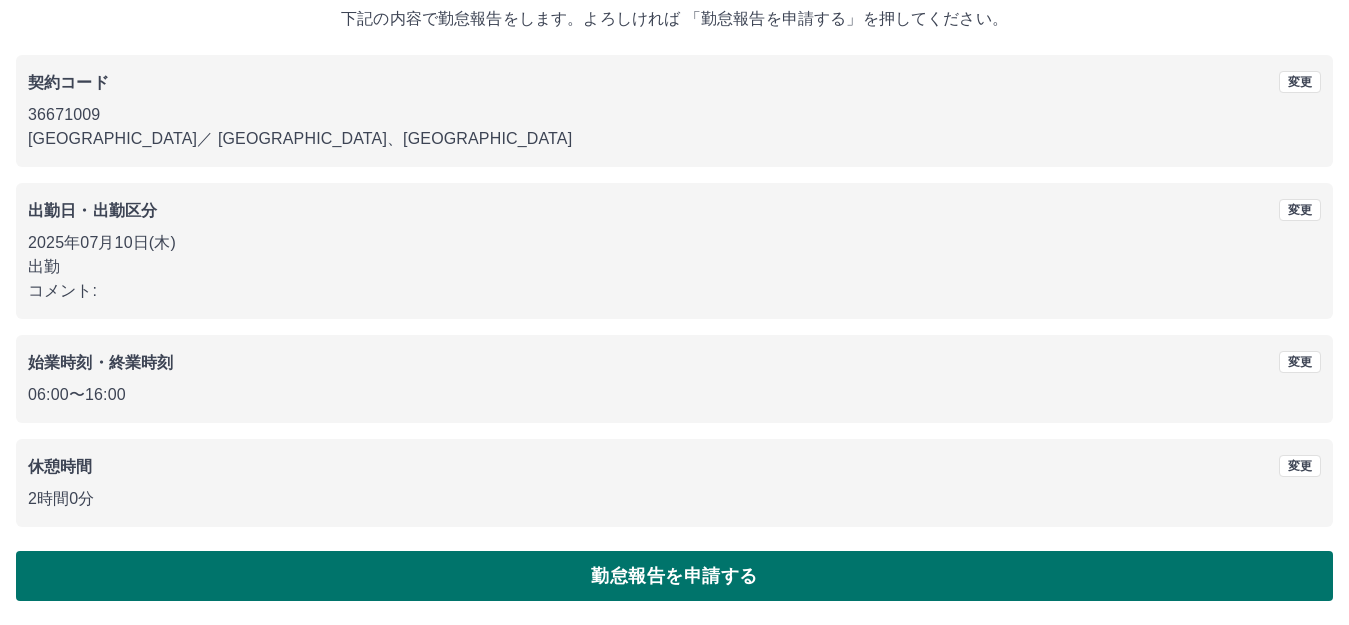 click on "勤怠報告を申請する" at bounding box center (674, 576) 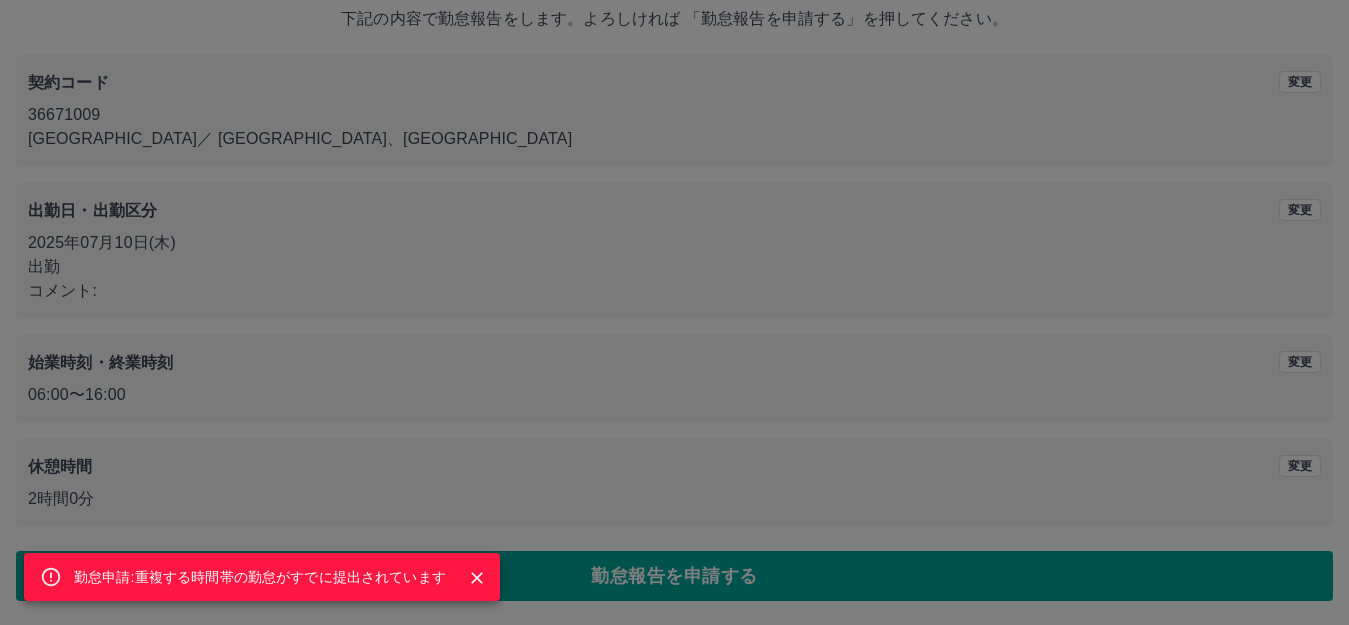 click 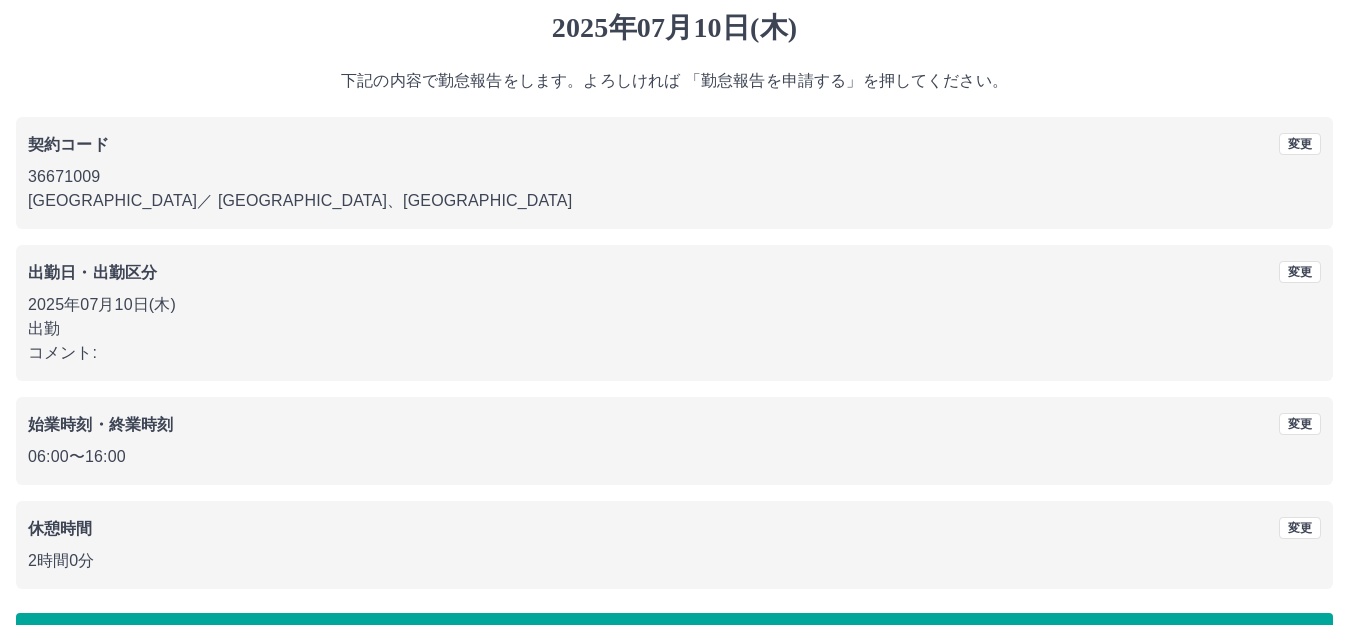 scroll, scrollTop: 0, scrollLeft: 0, axis: both 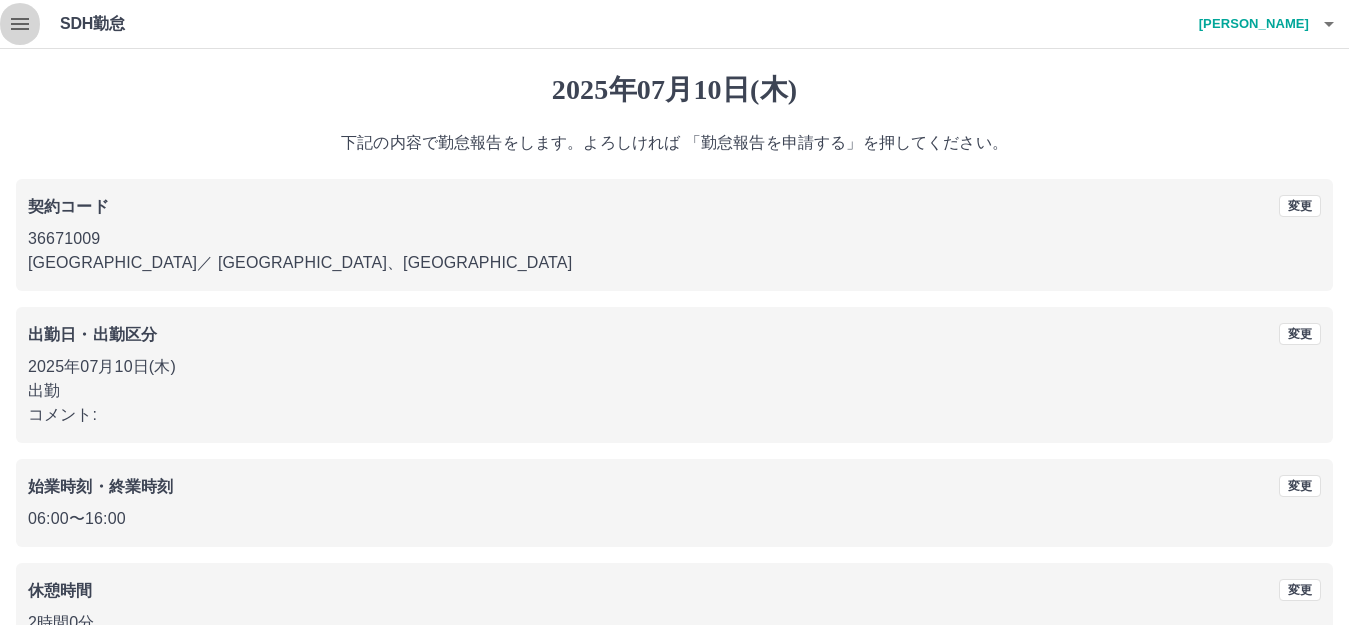 click 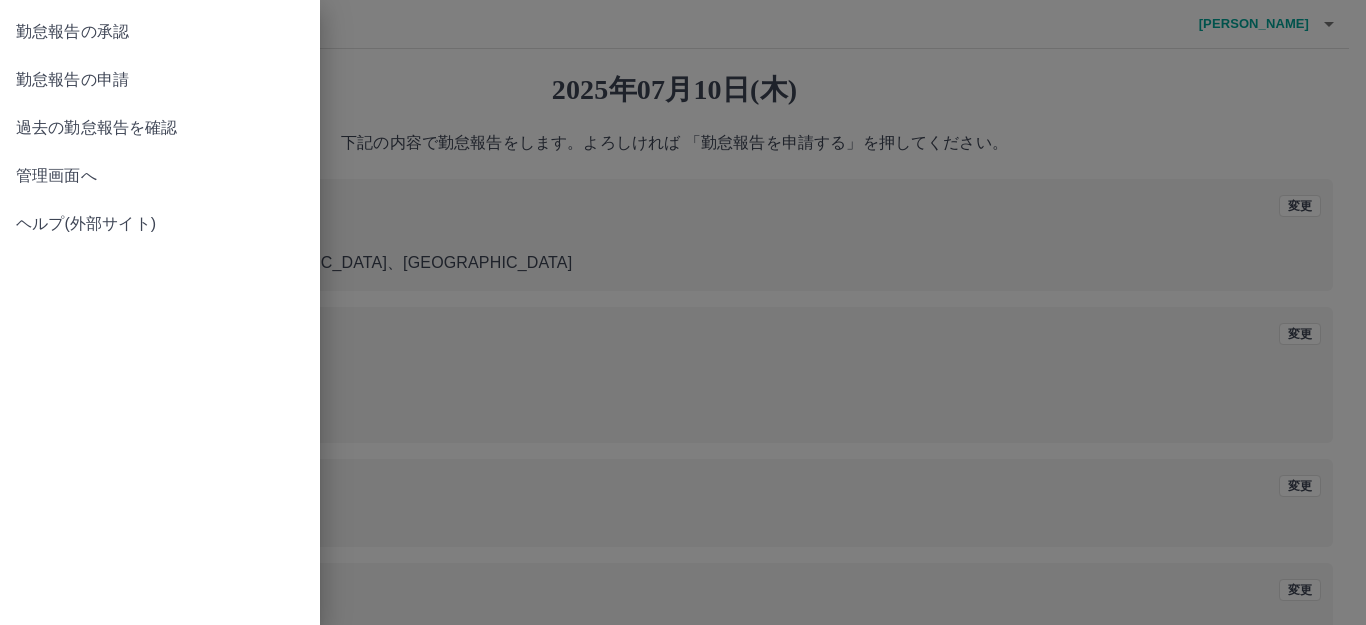 click on "勤怠報告の申請" at bounding box center [160, 80] 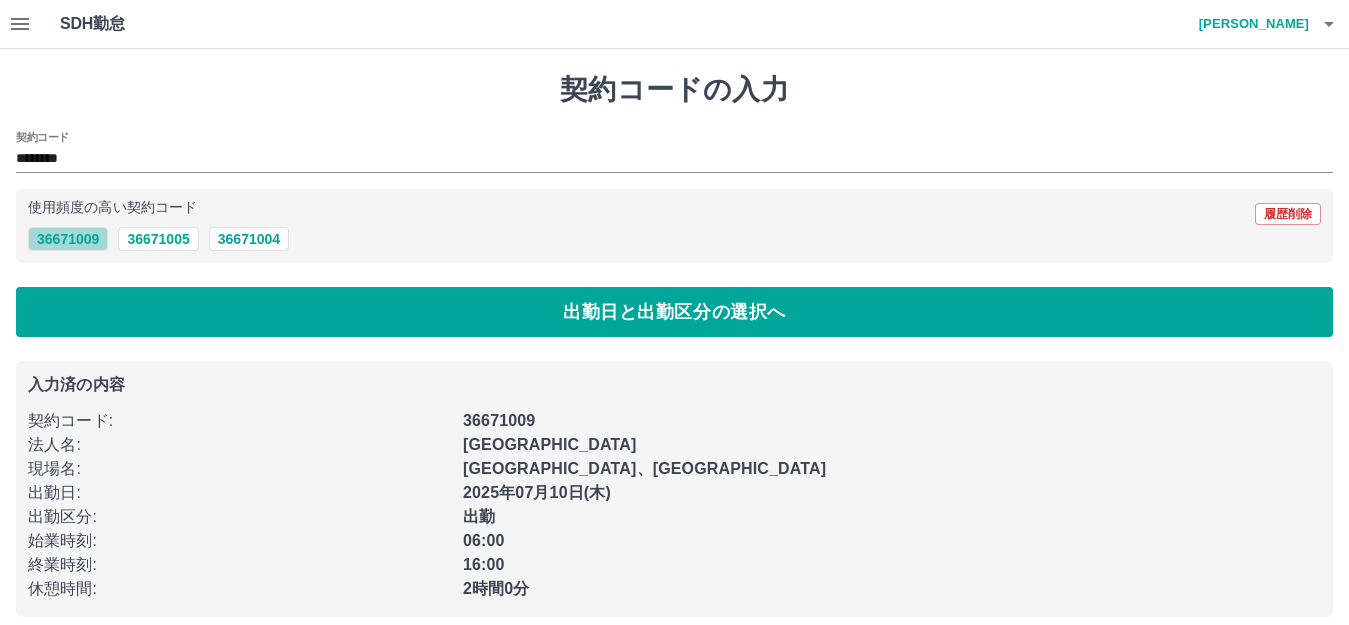 click on "36671009" at bounding box center [68, 239] 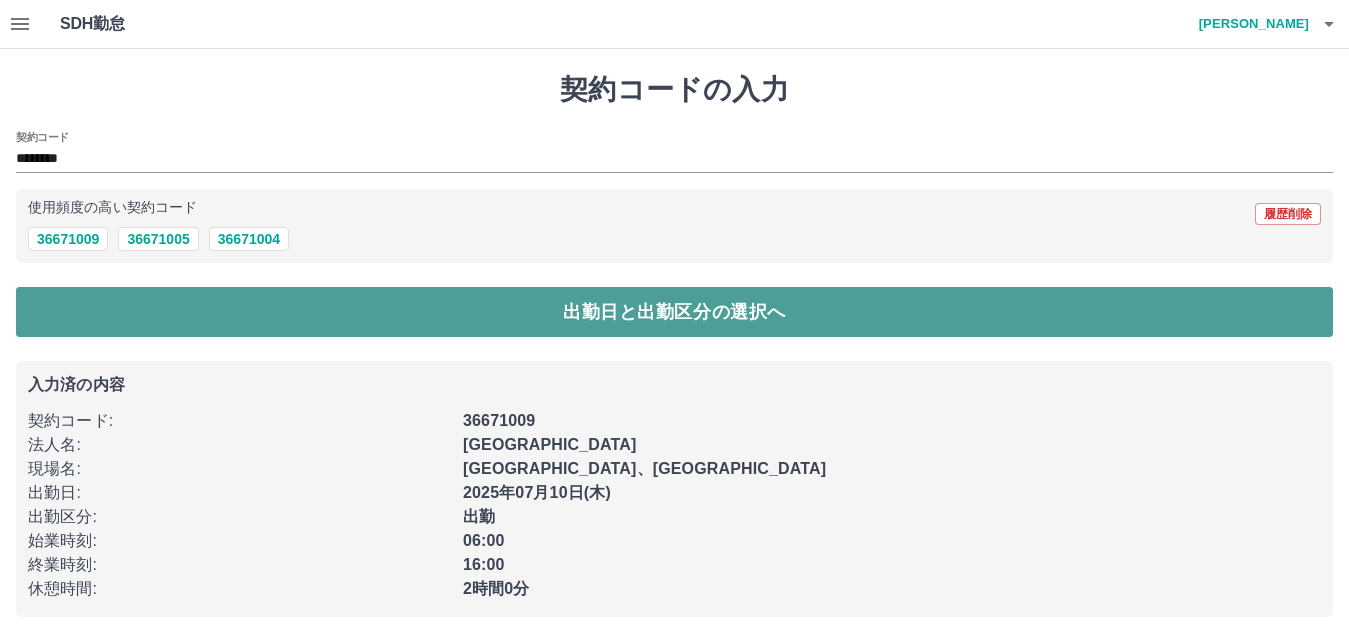 click on "出勤日と出勤区分の選択へ" at bounding box center (674, 312) 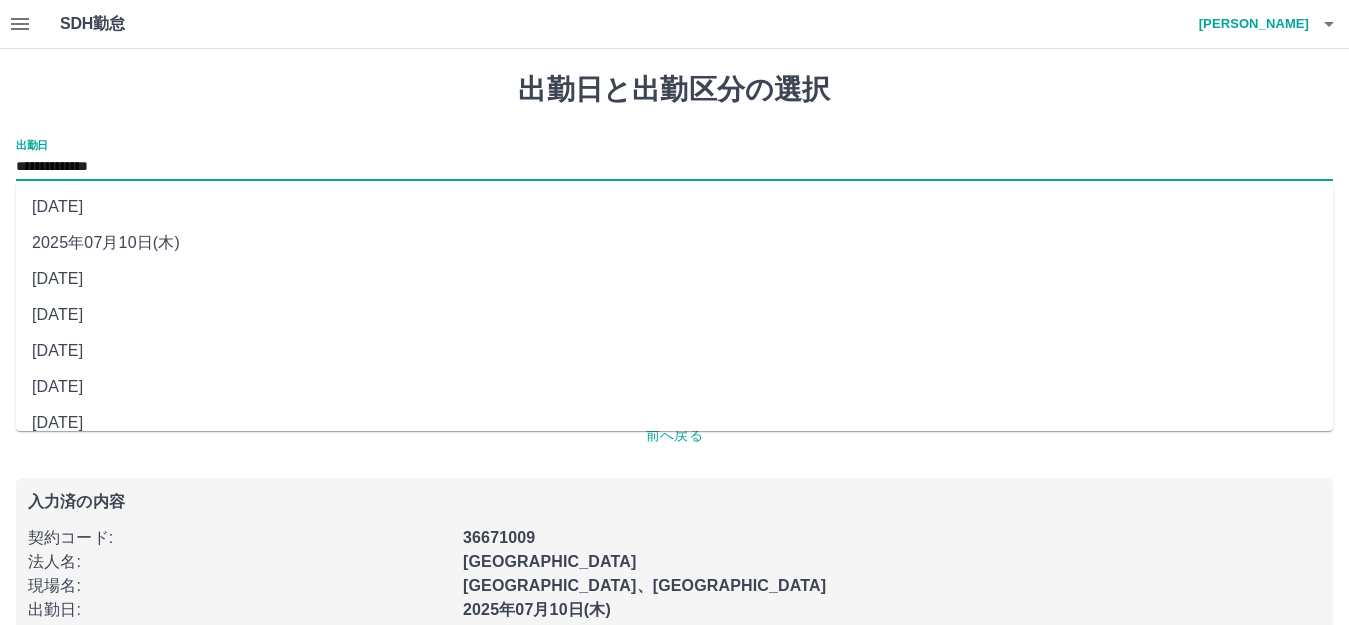 click on "**********" at bounding box center [674, 167] 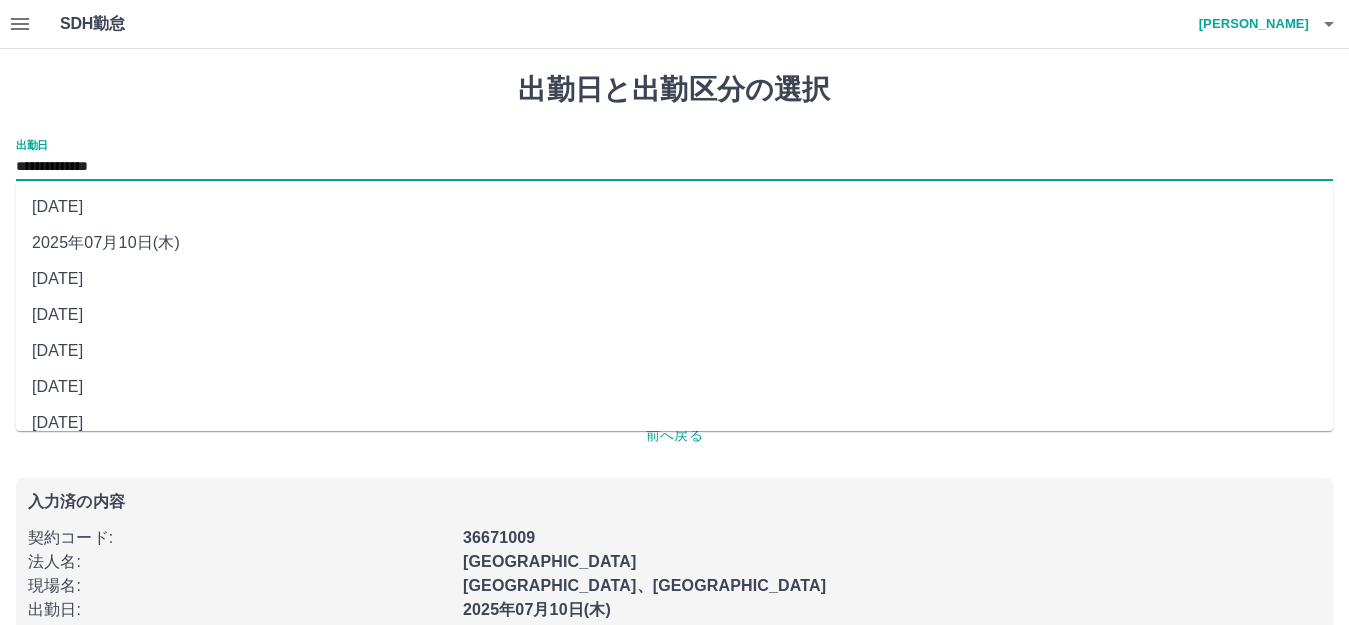 click on "2025年07月09日(水)" at bounding box center [674, 279] 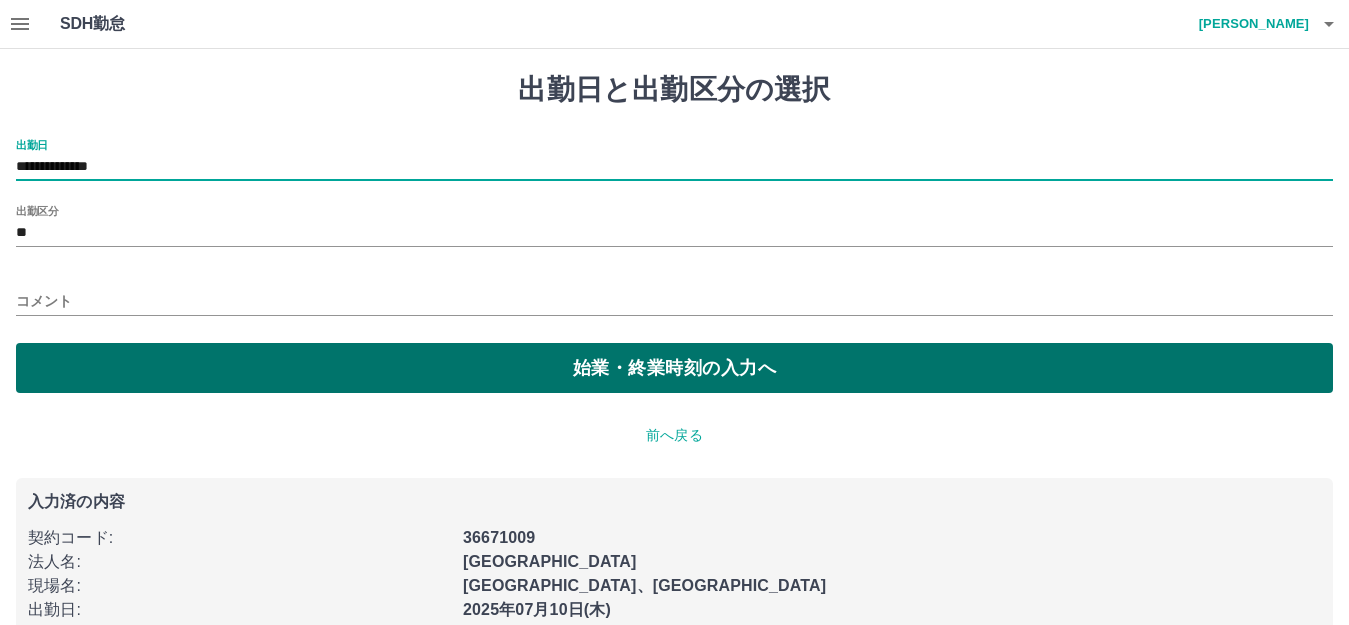 click on "始業・終業時刻の入力へ" at bounding box center [674, 368] 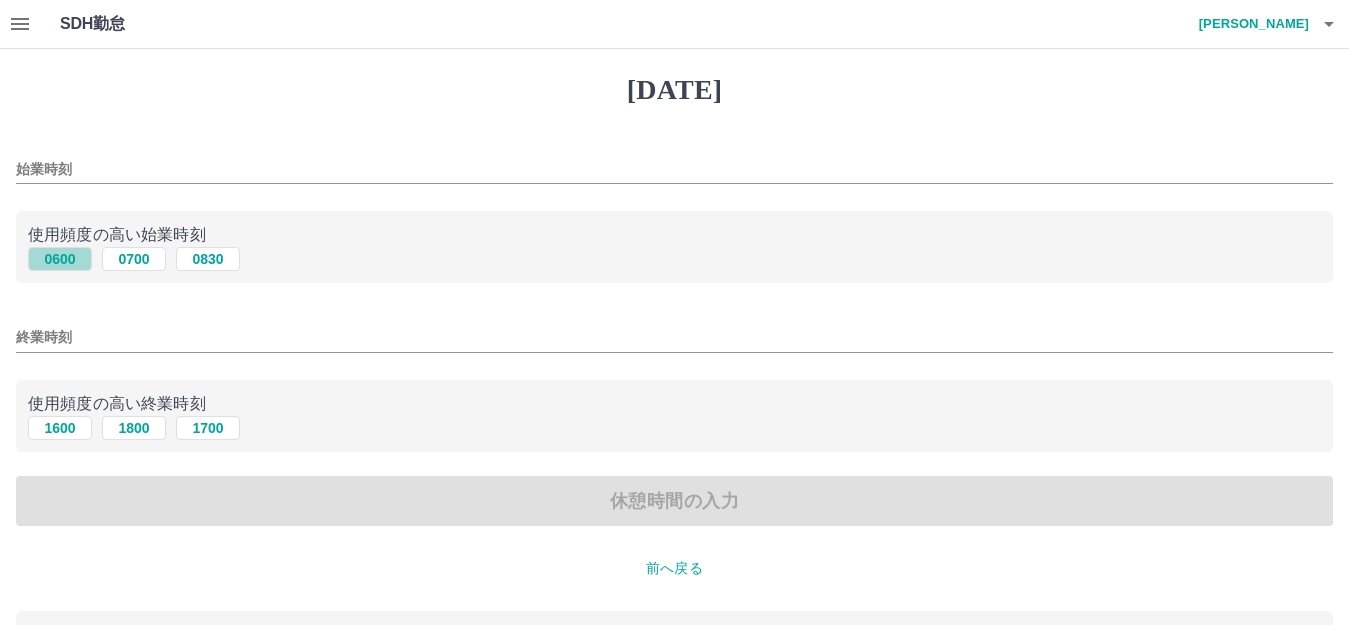 click on "0600" at bounding box center (60, 259) 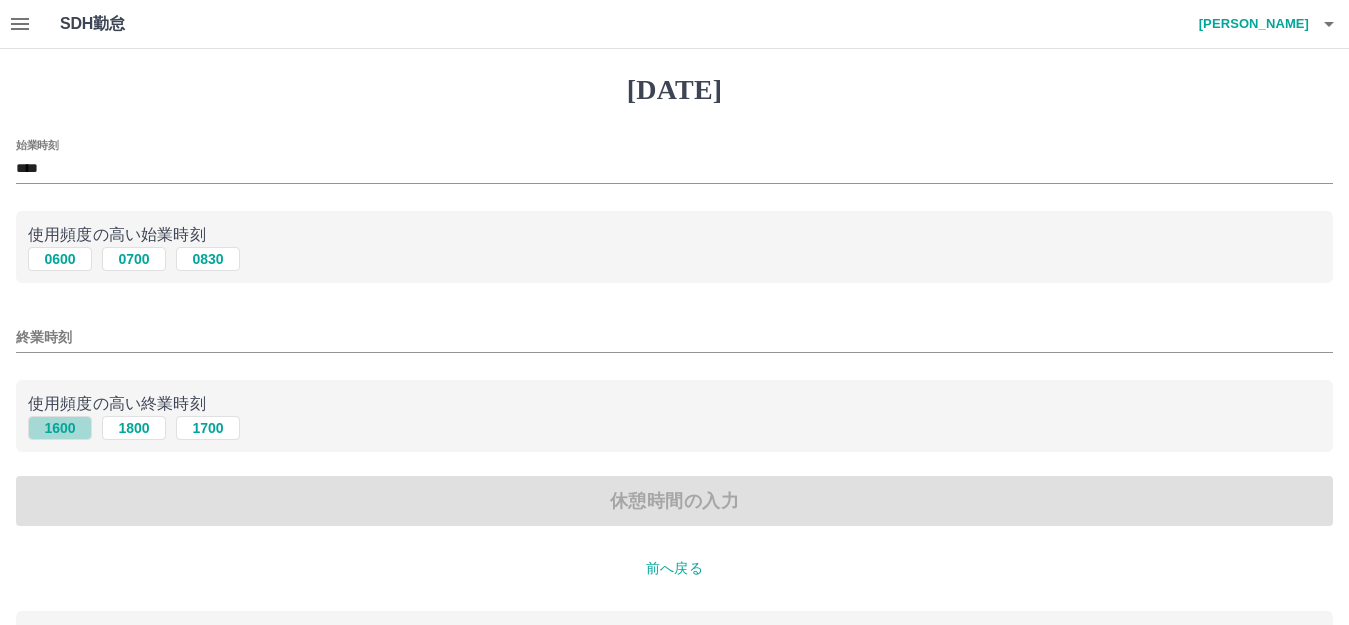 click on "1600" at bounding box center [60, 428] 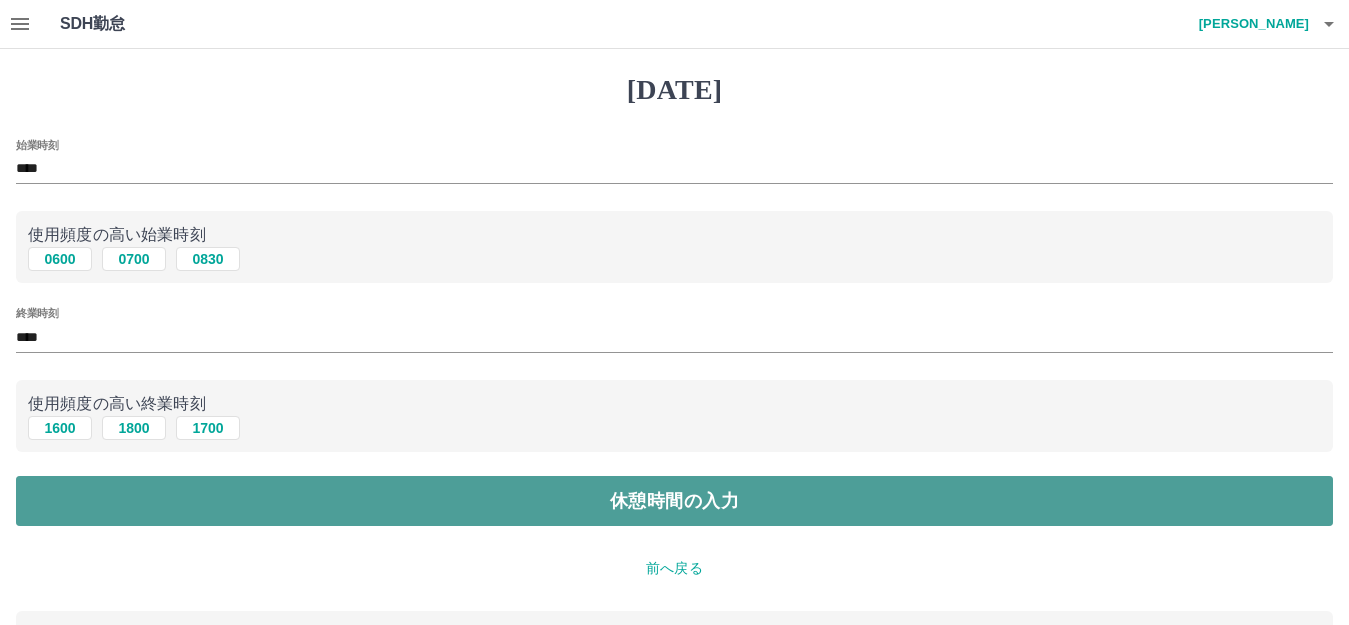 click on "休憩時間の入力" at bounding box center (674, 501) 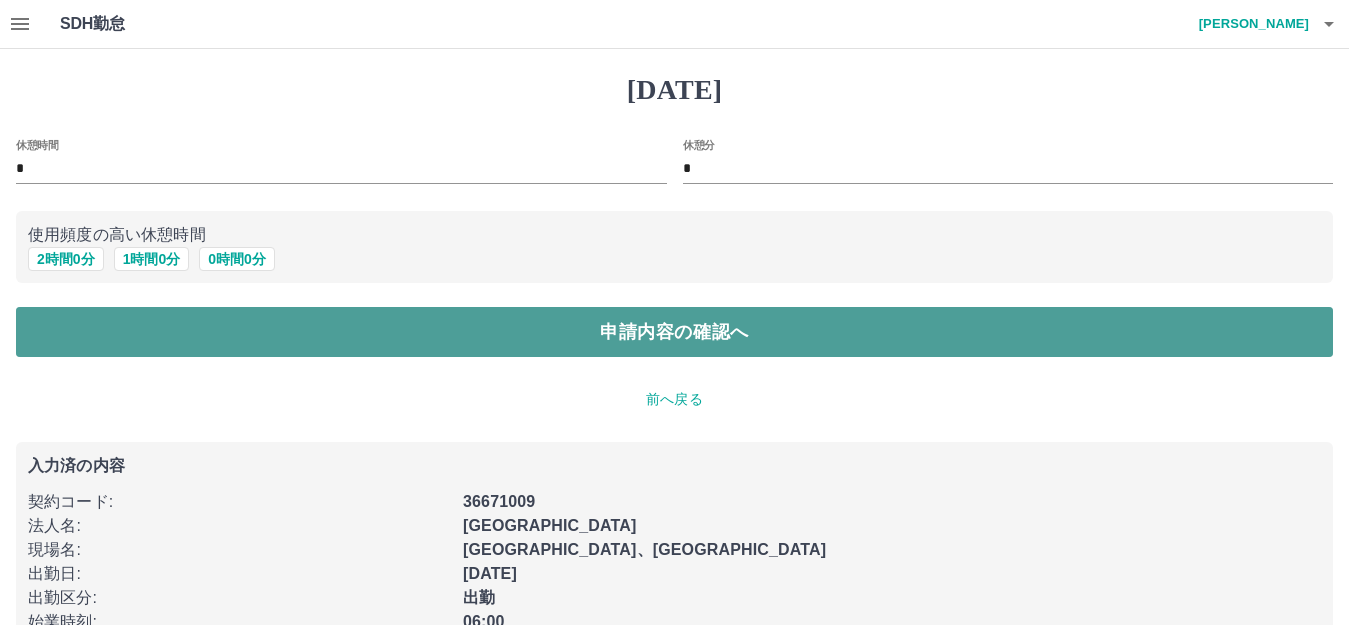 click on "申請内容の確認へ" at bounding box center (674, 332) 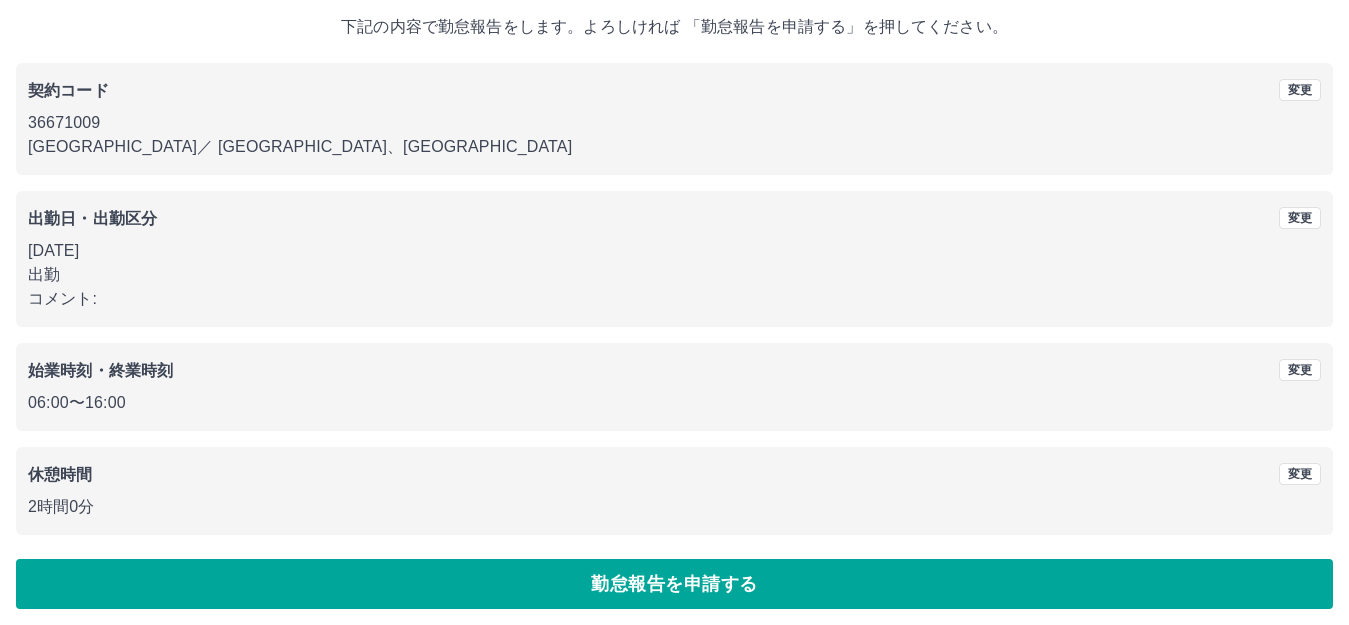 scroll, scrollTop: 124, scrollLeft: 0, axis: vertical 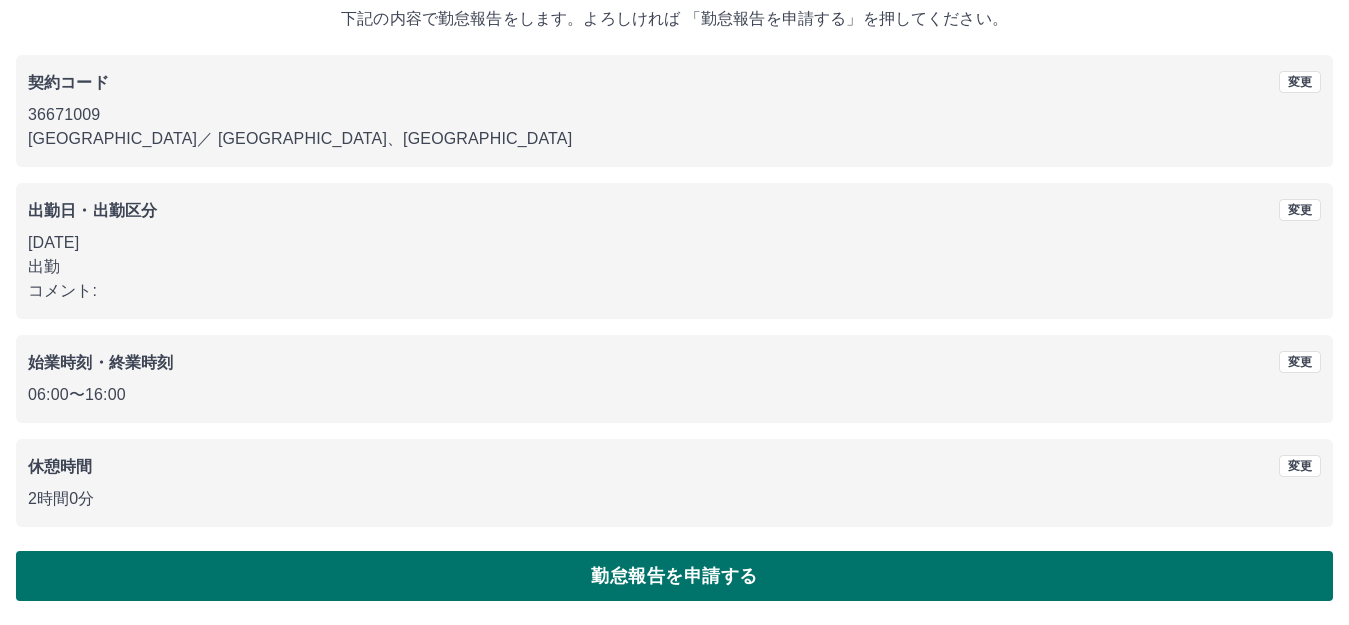 click on "勤怠報告を申請する" at bounding box center [674, 576] 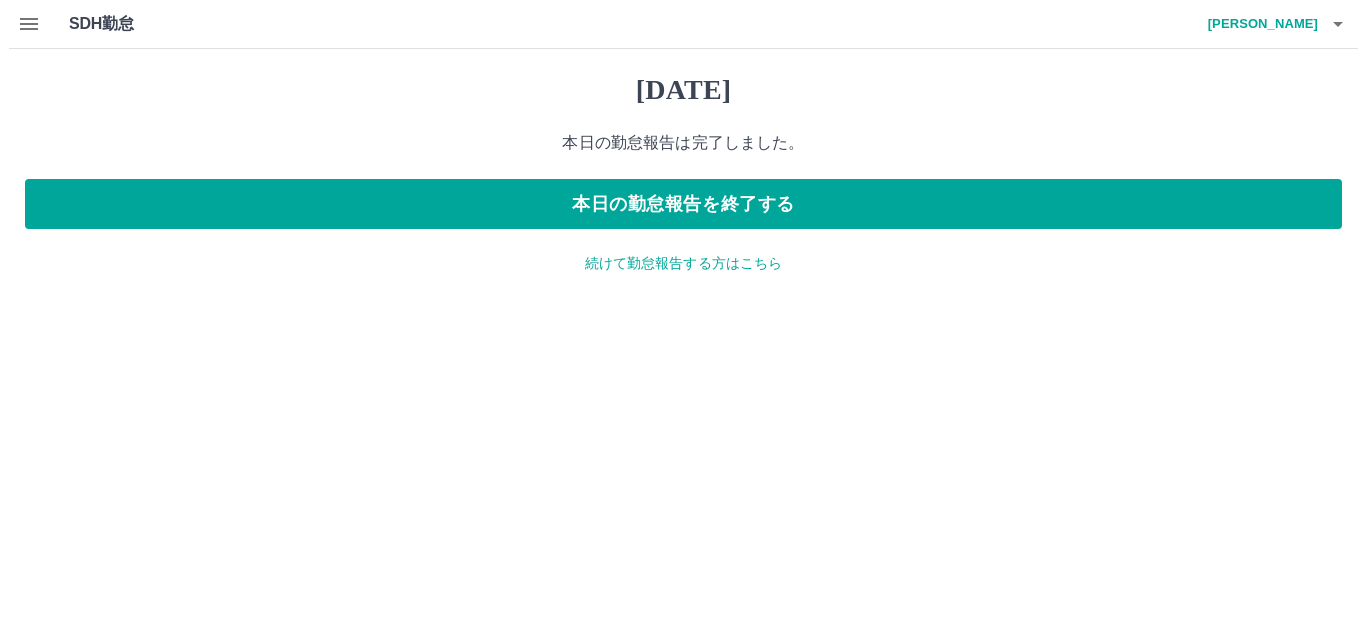 scroll, scrollTop: 0, scrollLeft: 0, axis: both 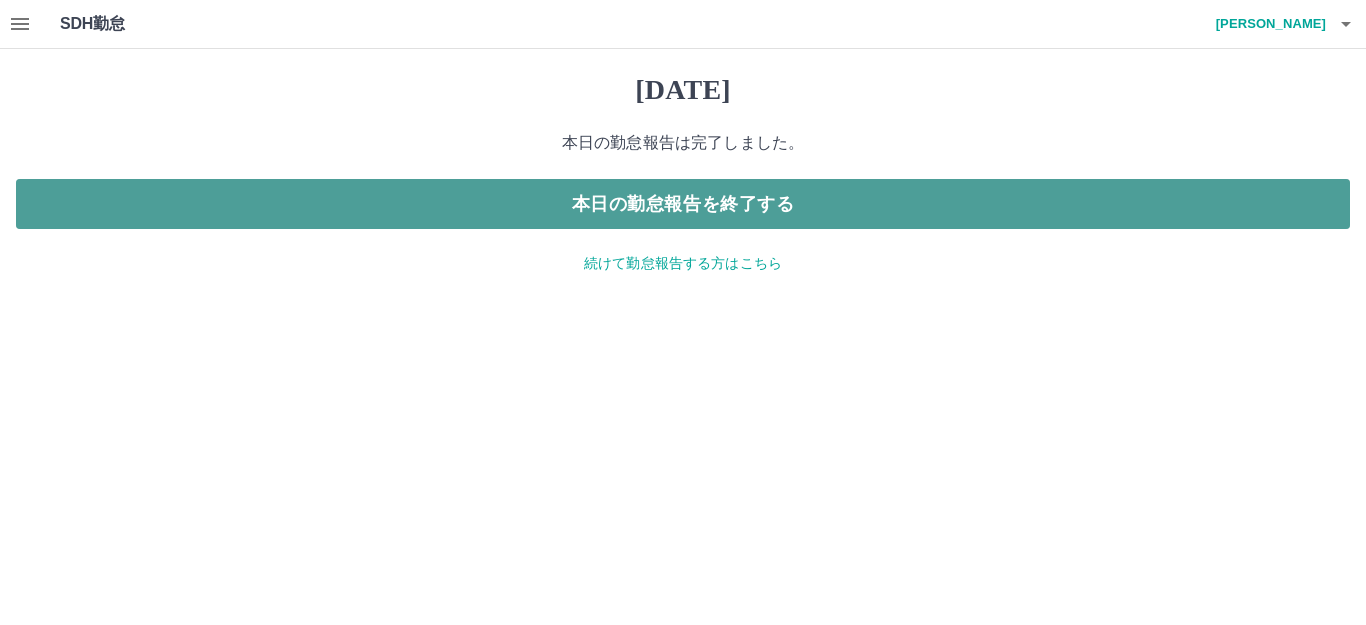 click on "本日の勤怠報告を終了する" at bounding box center [683, 204] 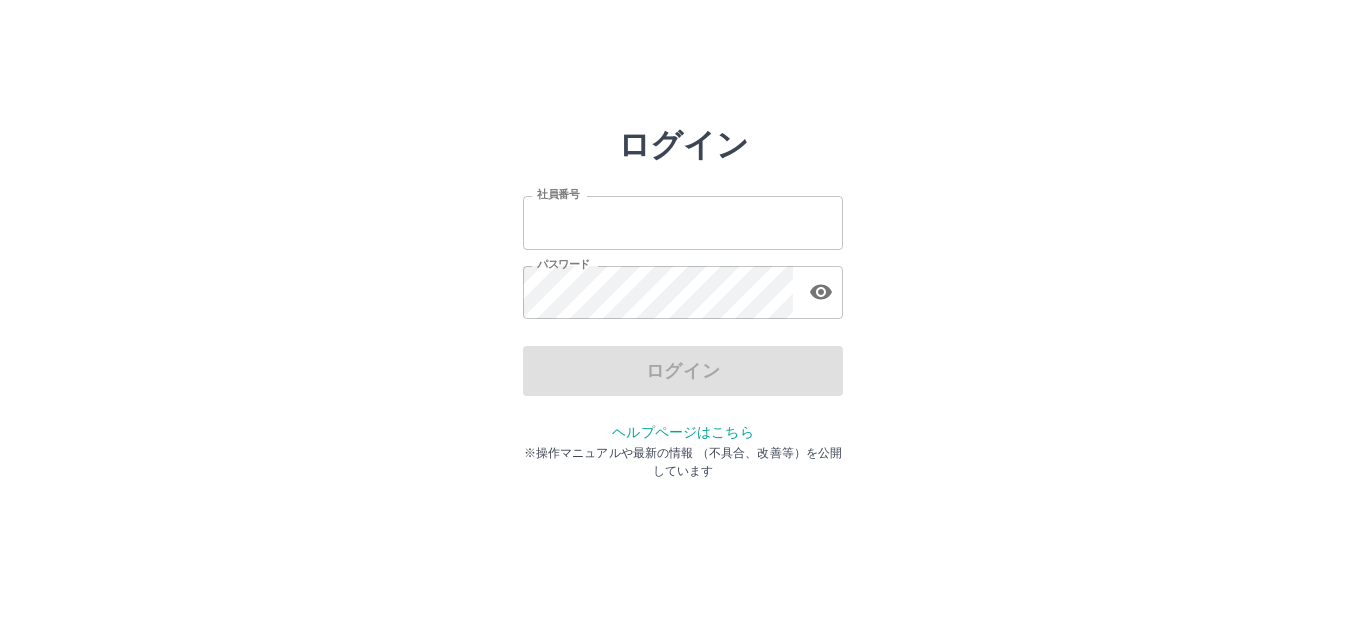 scroll, scrollTop: 0, scrollLeft: 0, axis: both 